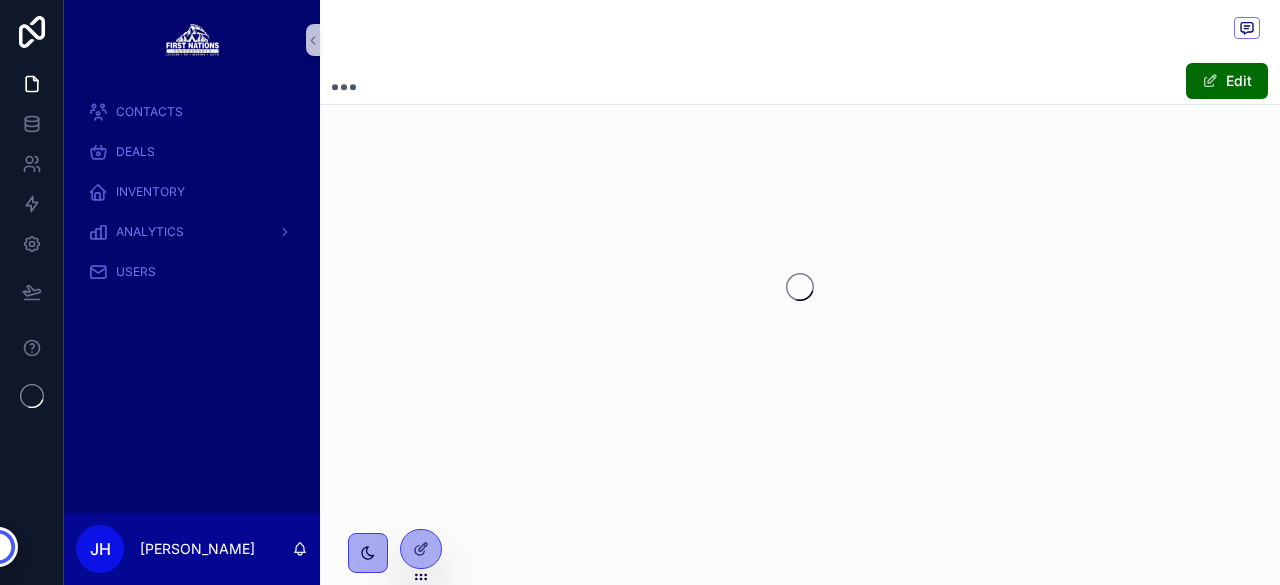 scroll, scrollTop: 0, scrollLeft: 0, axis: both 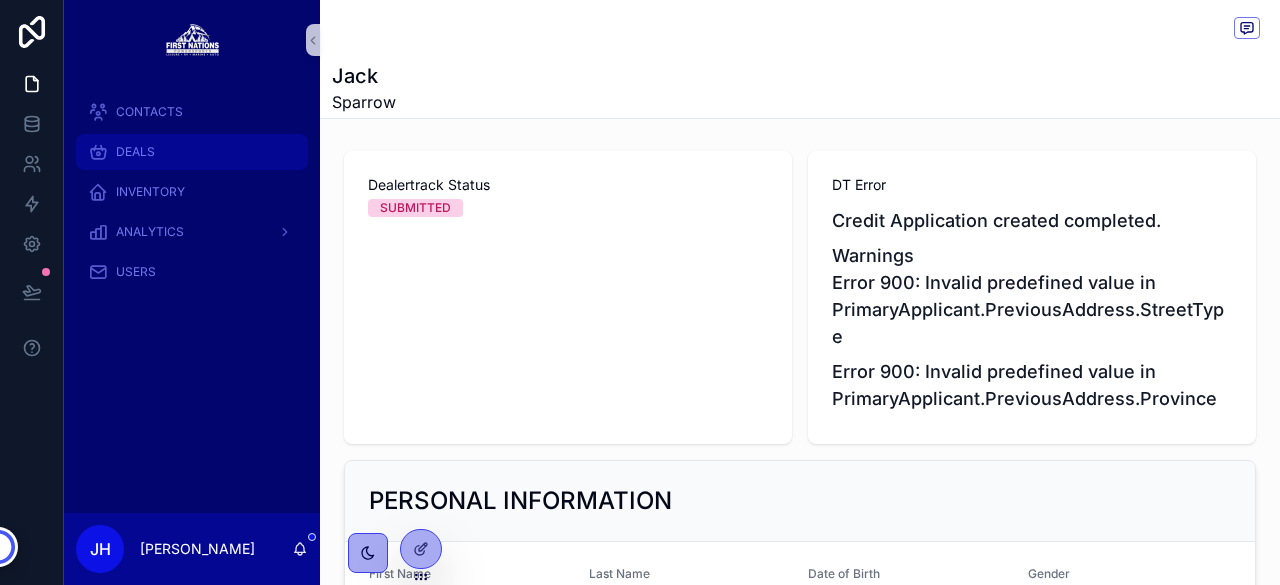 click on "DEALS" at bounding box center [192, 152] 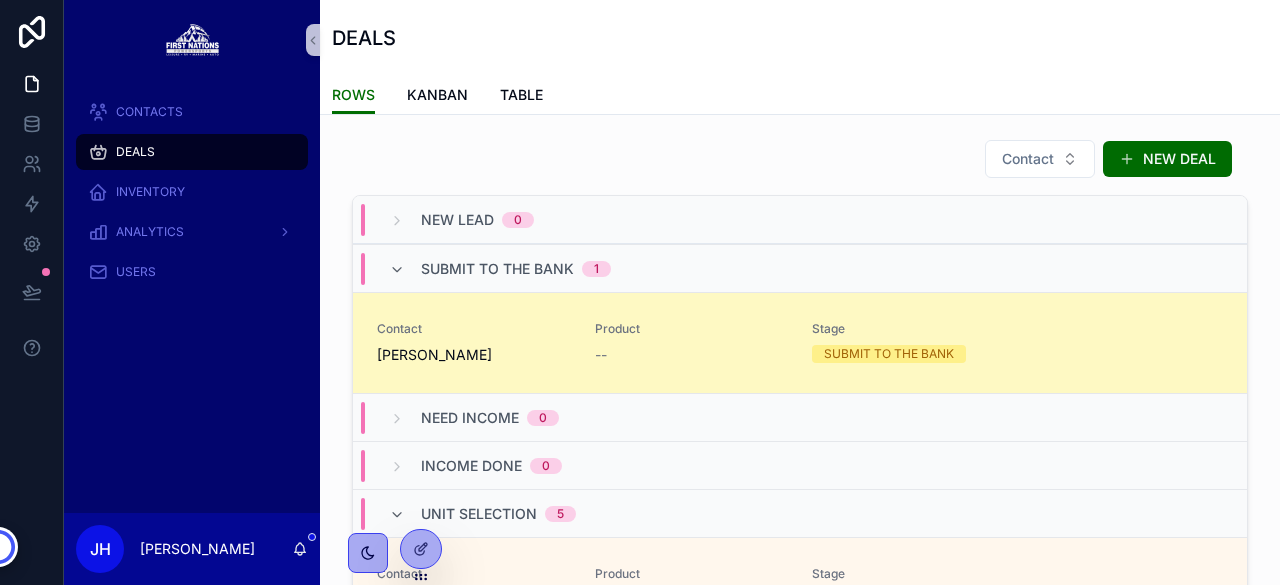 click on "Contact [PERSON_NAME] Product -- Stage SUBMIT TO THE BANK" at bounding box center [800, 342] 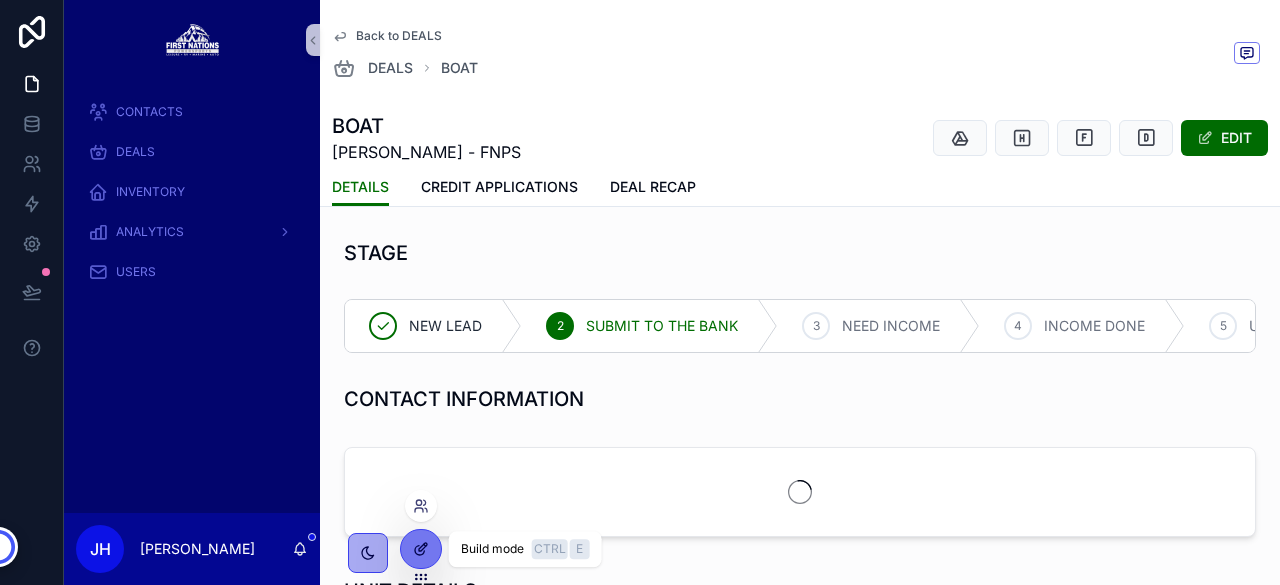 click 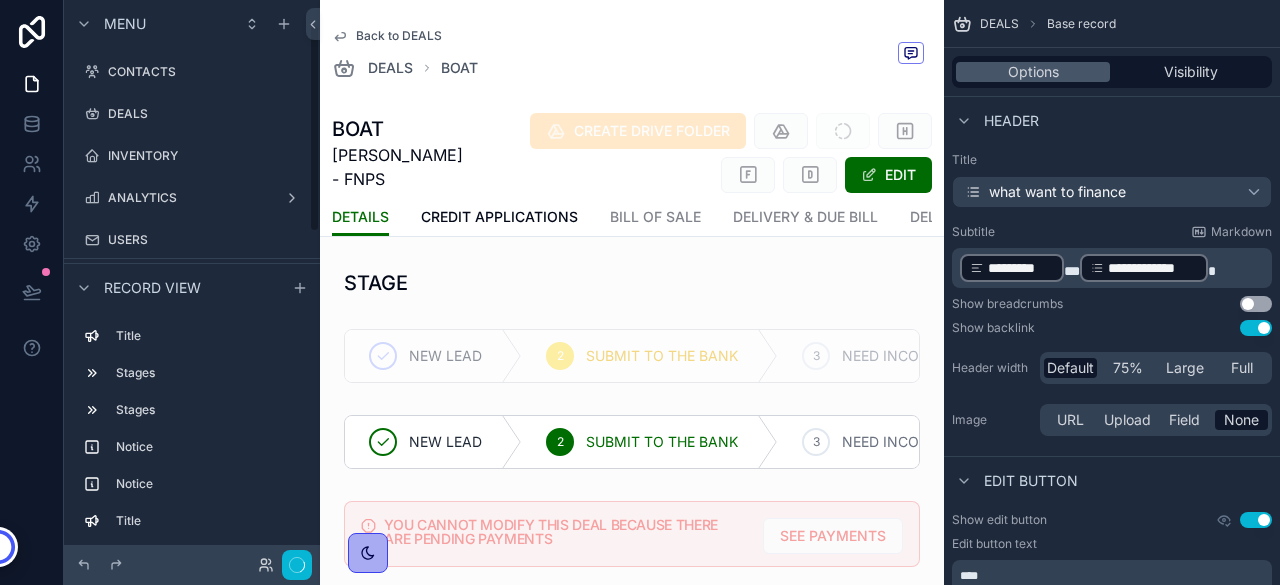 scroll, scrollTop: 67, scrollLeft: 0, axis: vertical 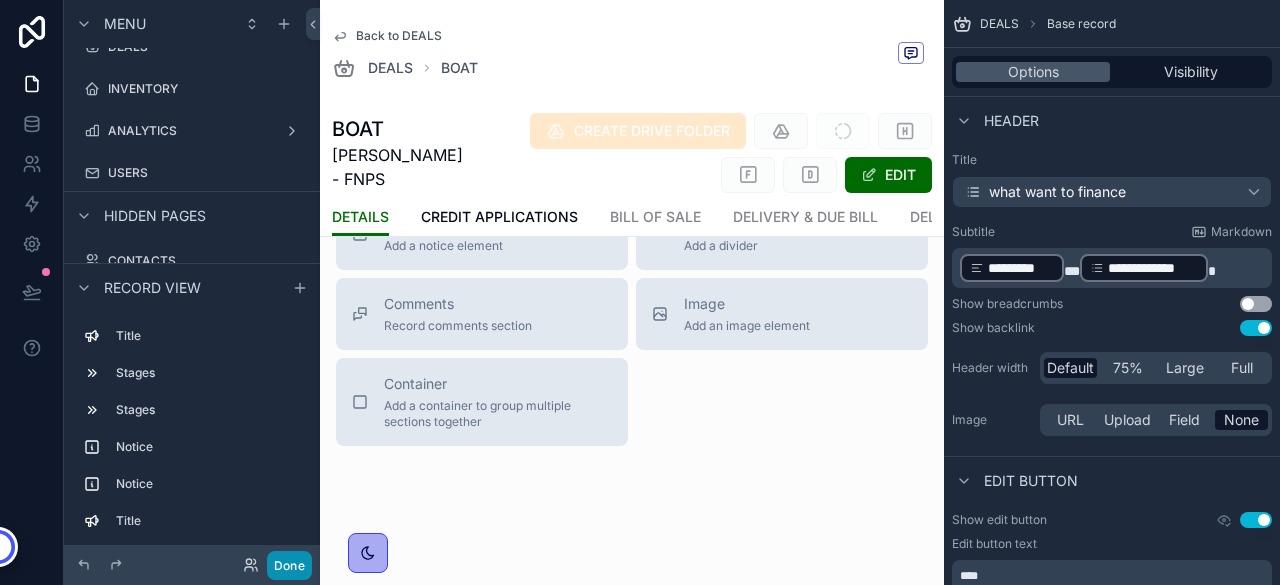 click on "Done" at bounding box center (289, 565) 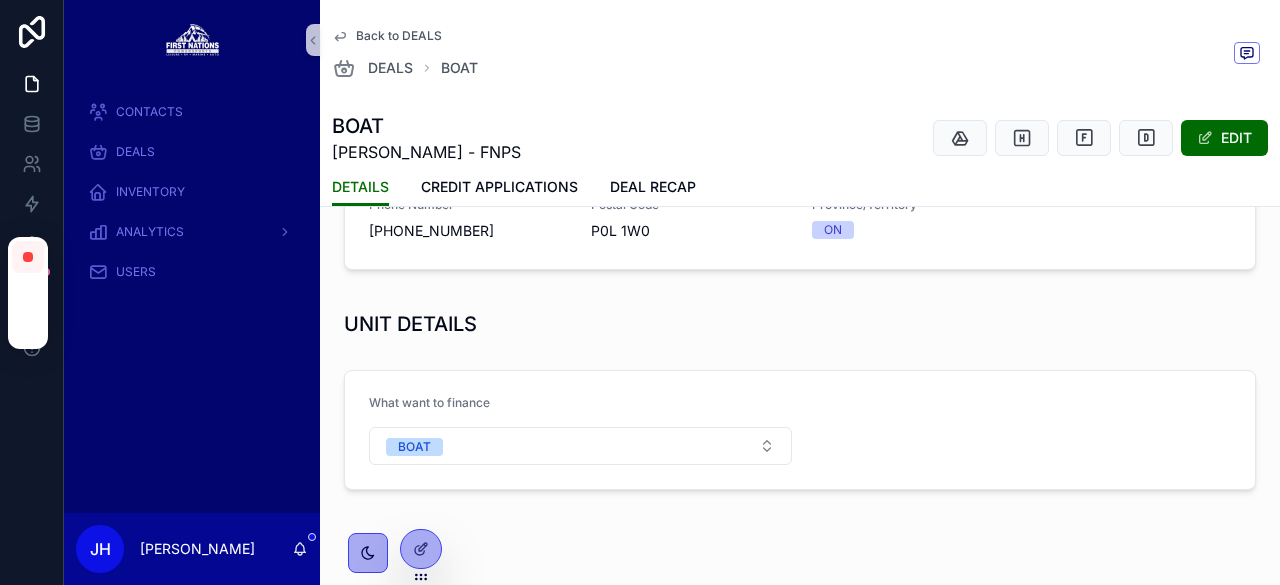 scroll, scrollTop: 412, scrollLeft: 0, axis: vertical 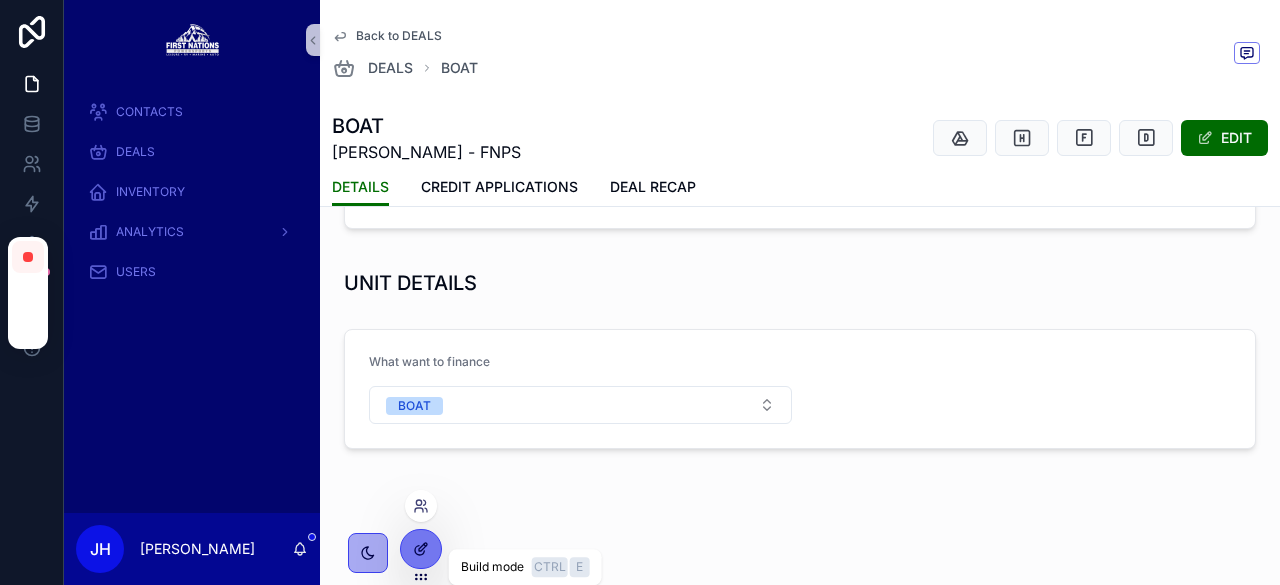 click at bounding box center (421, 549) 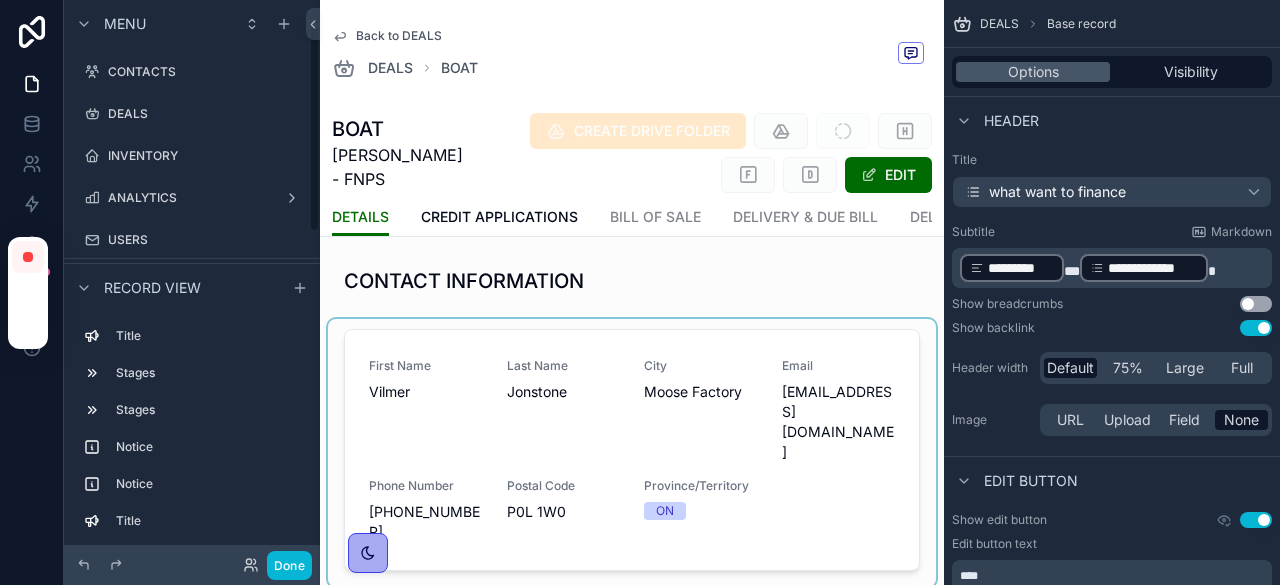 scroll, scrollTop: 67, scrollLeft: 0, axis: vertical 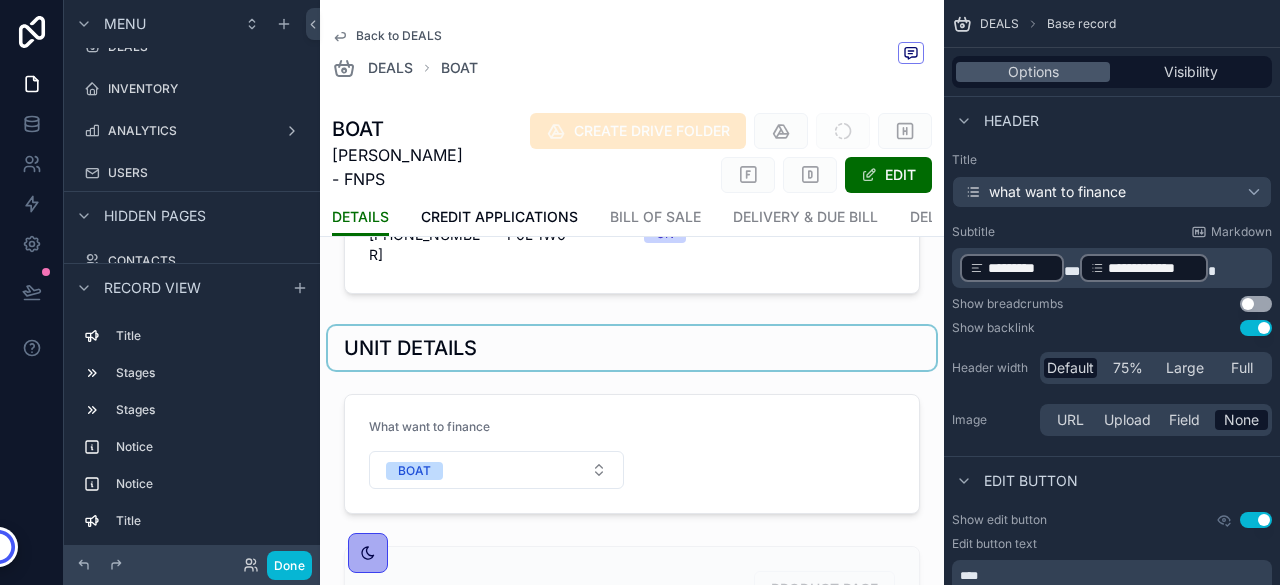 click at bounding box center (632, 348) 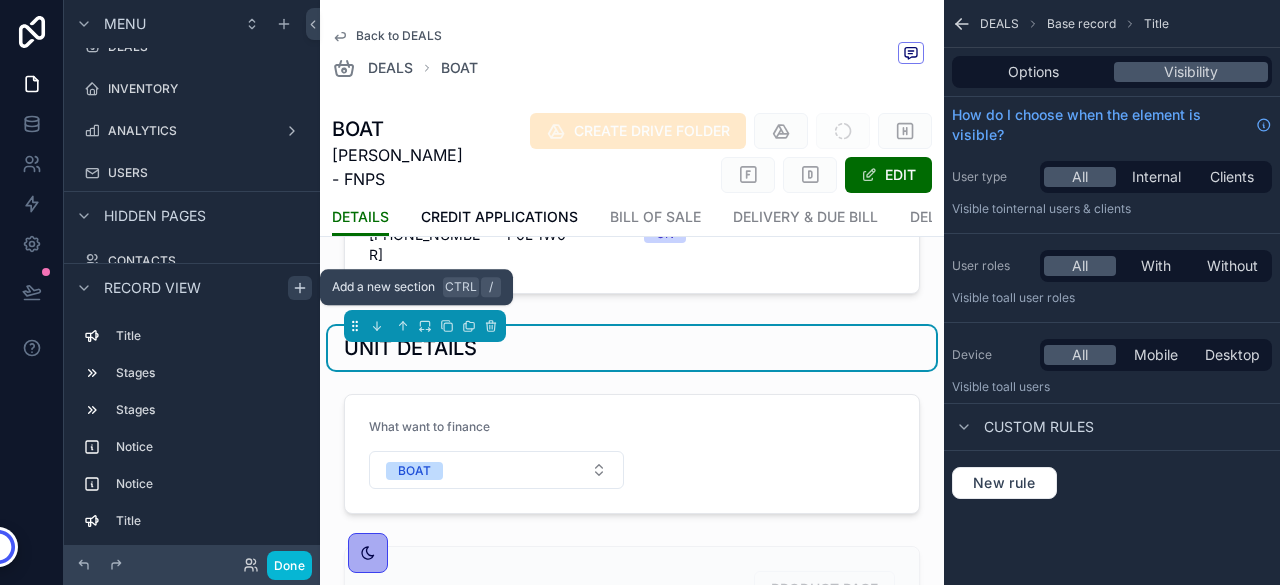 click 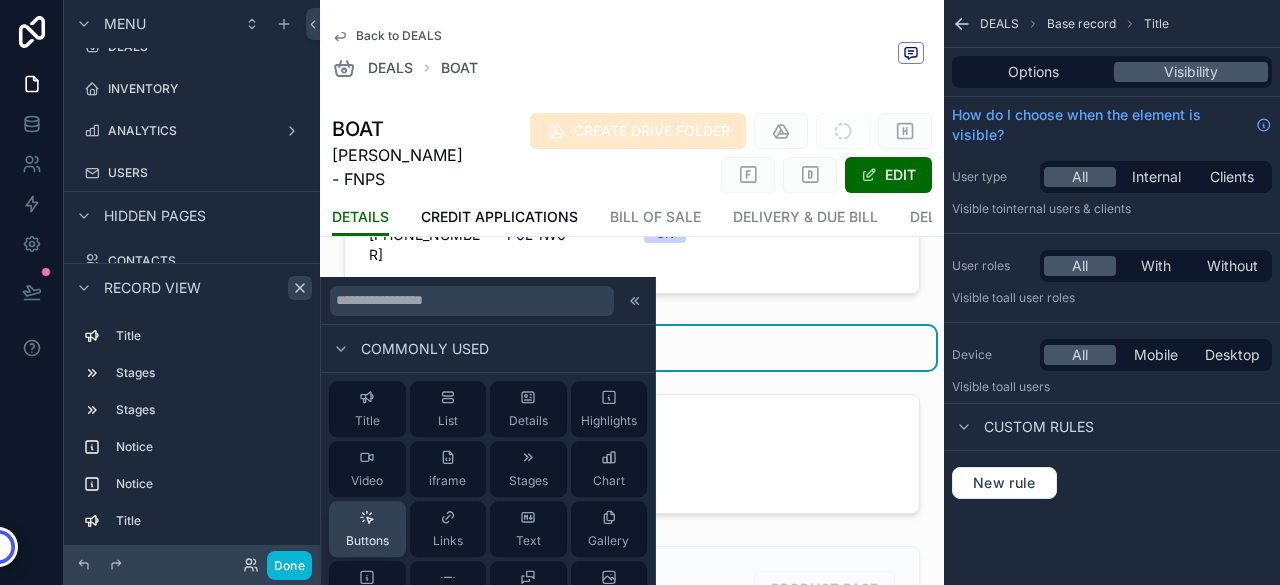 click on "Buttons" at bounding box center [367, 529] 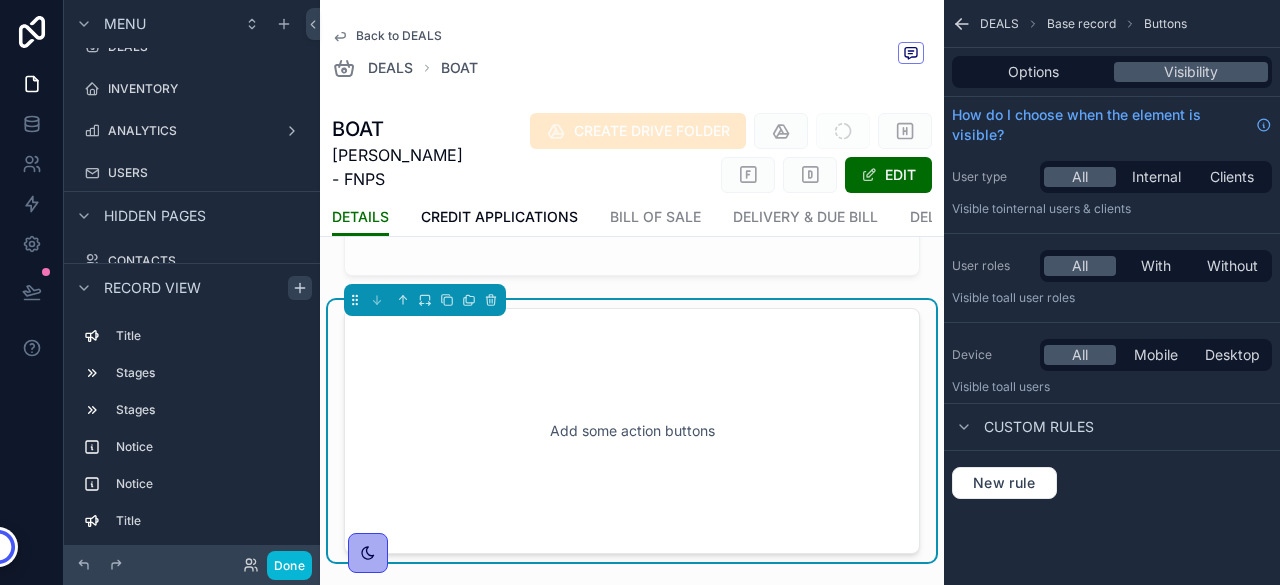 scroll, scrollTop: 1468, scrollLeft: 0, axis: vertical 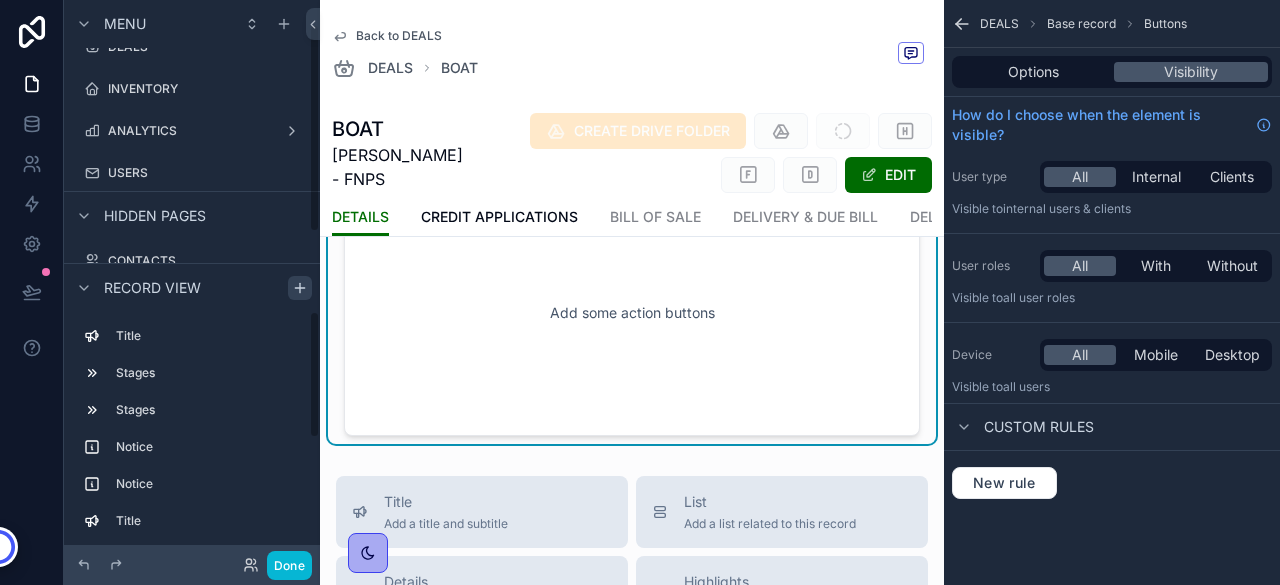 click at bounding box center [32, 292] 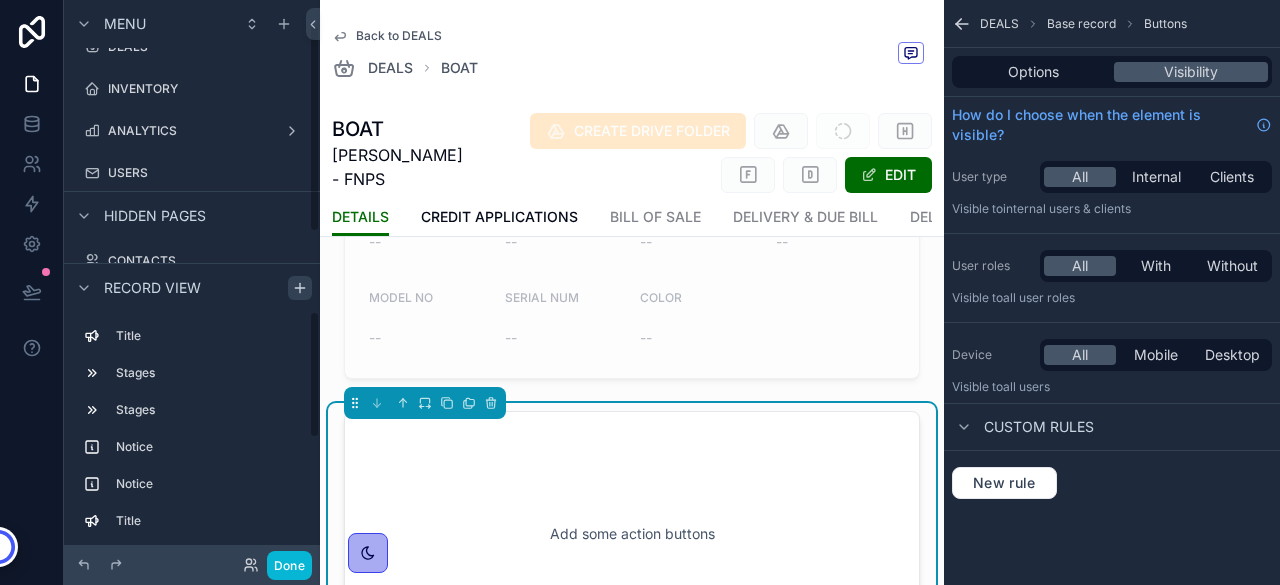scroll, scrollTop: 1236, scrollLeft: 0, axis: vertical 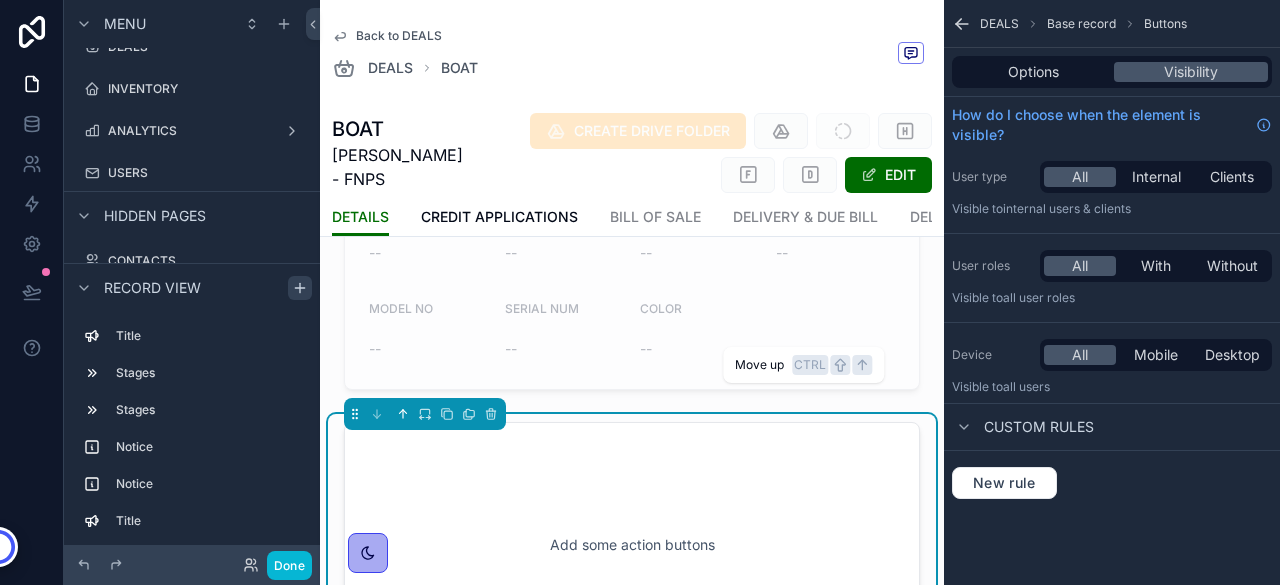 click 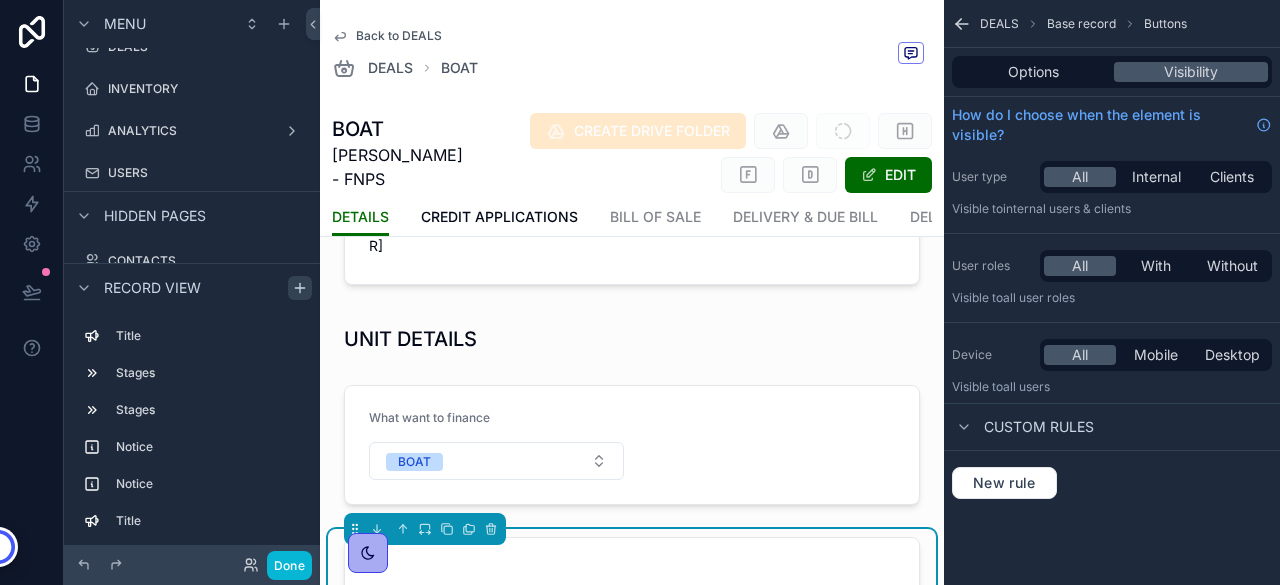scroll, scrollTop: 685, scrollLeft: 0, axis: vertical 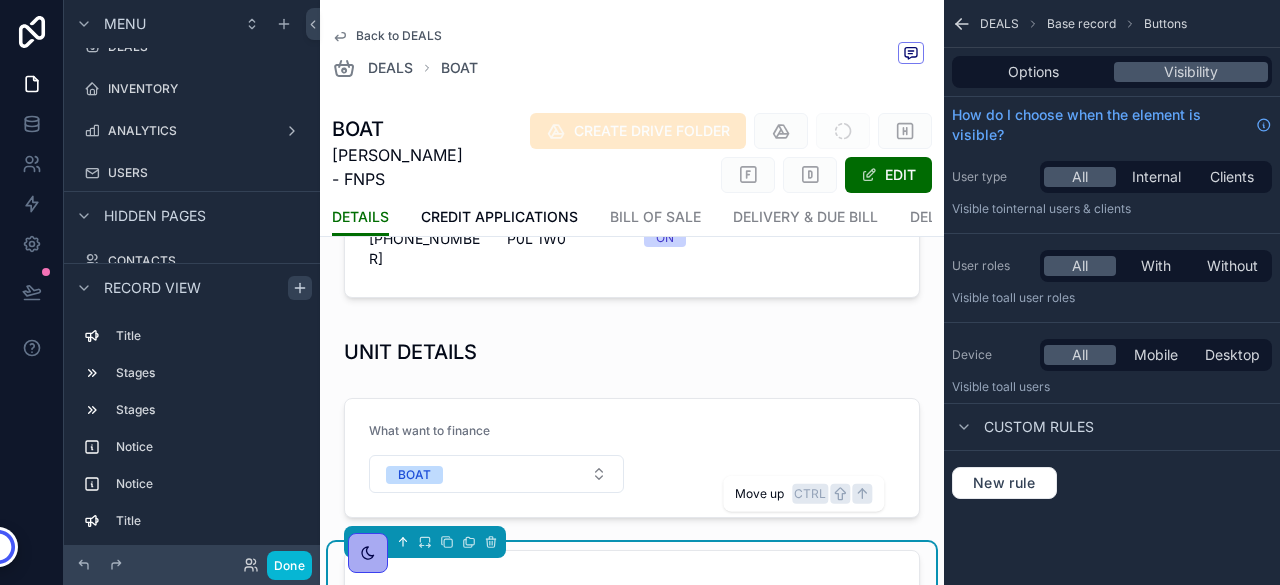 click 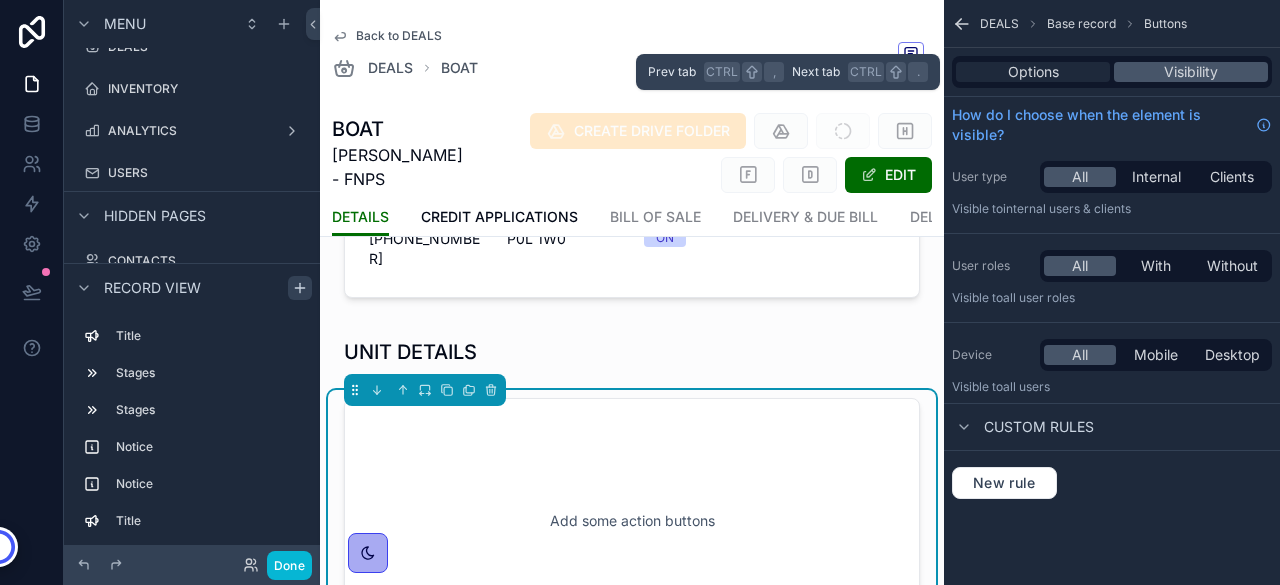 click on "Options Visibility" at bounding box center [1112, 72] 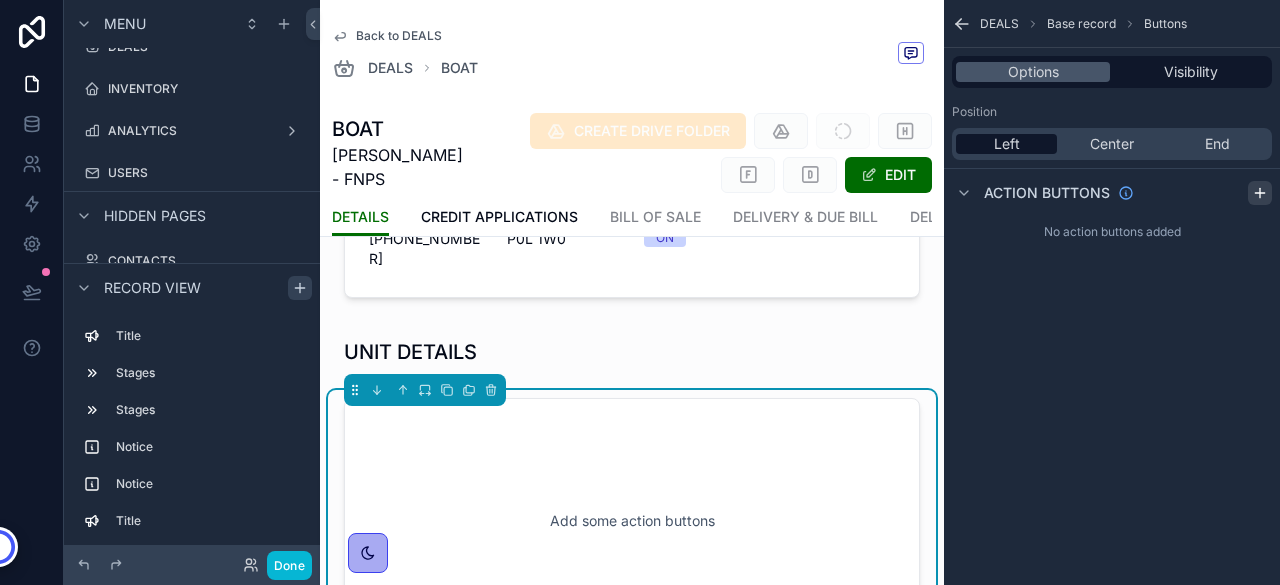 click 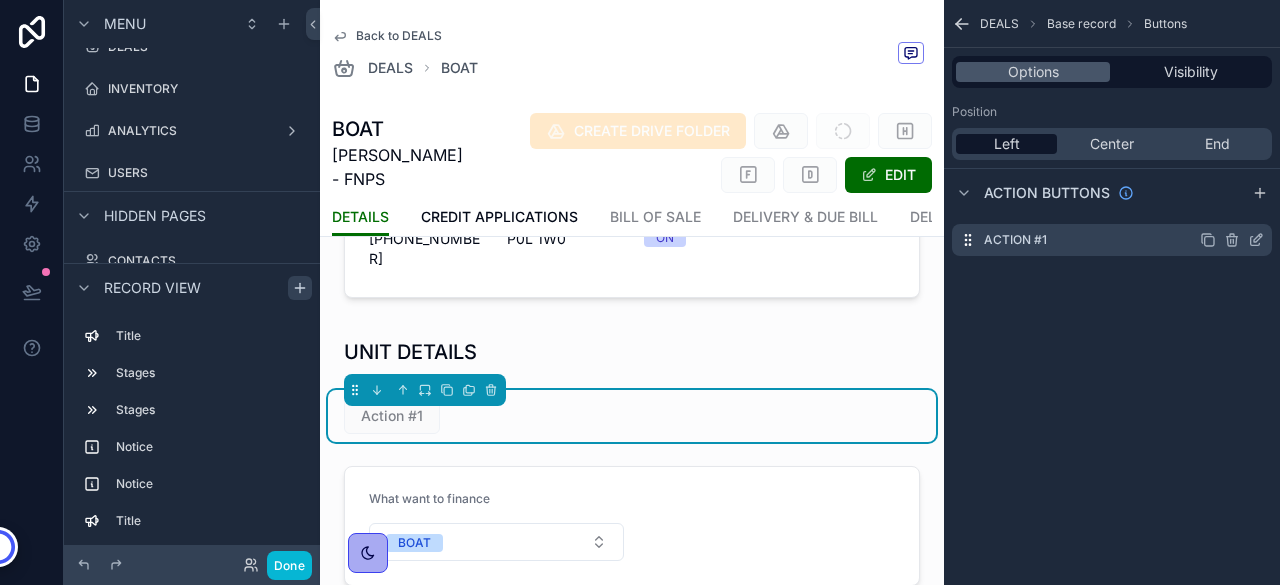 click 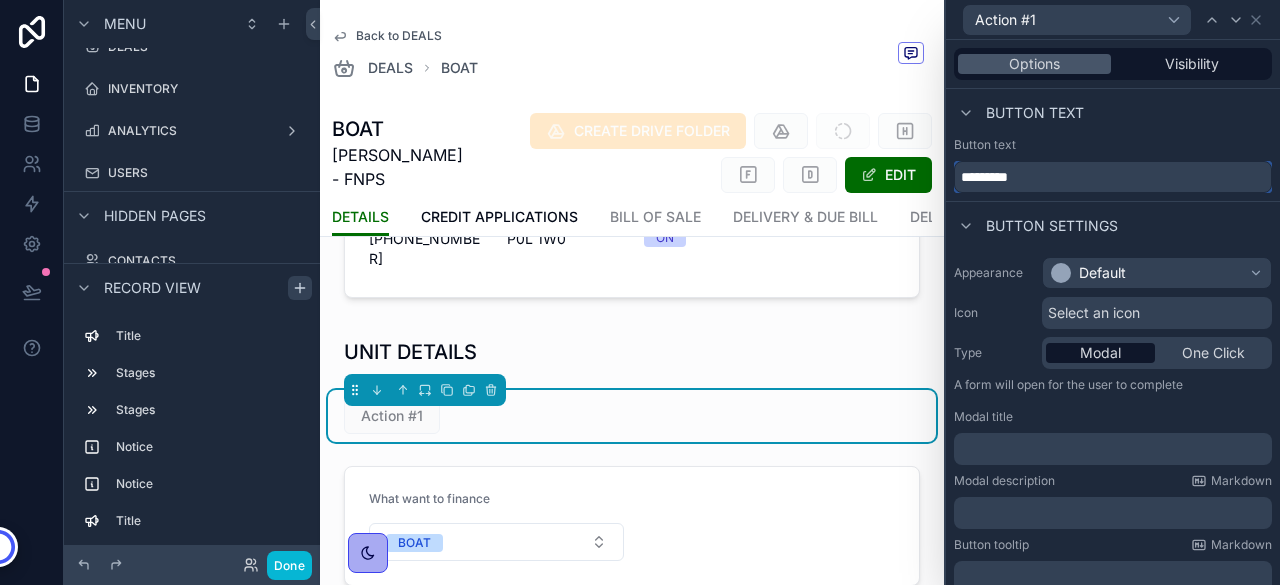 click on "*********" at bounding box center (1113, 177) 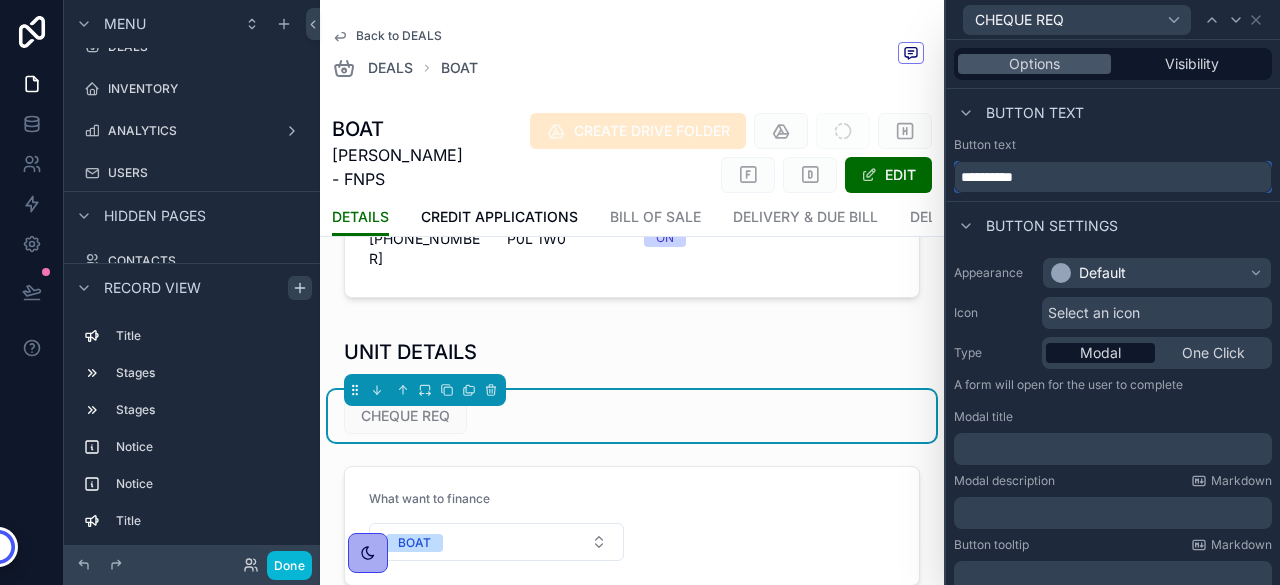 type on "**********" 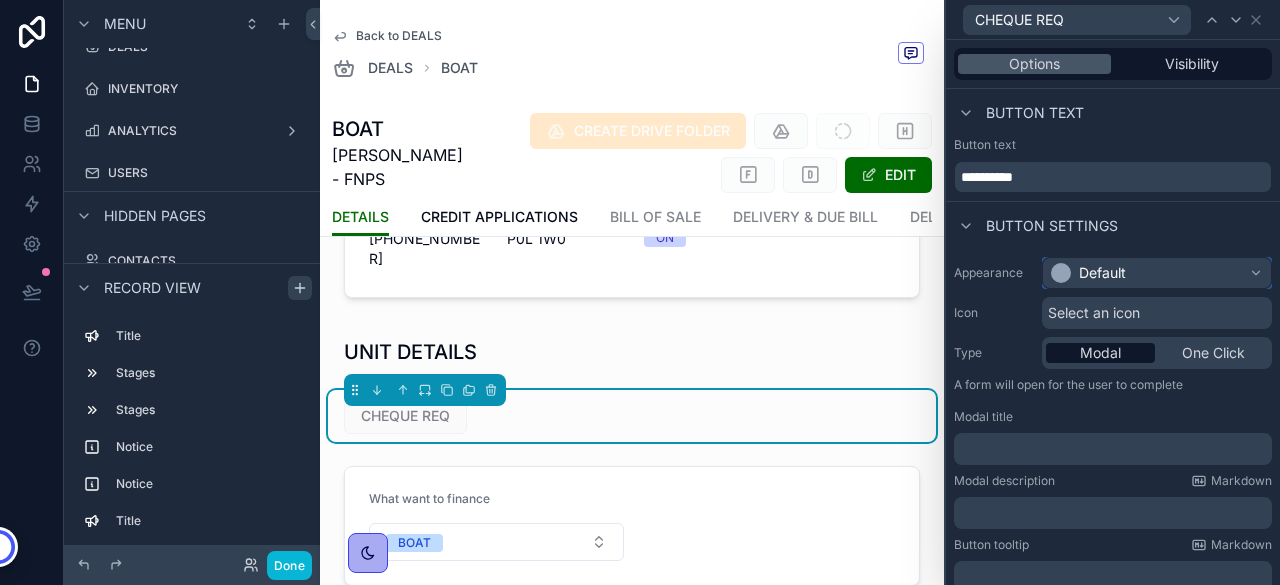 click on "Default" at bounding box center (1102, 273) 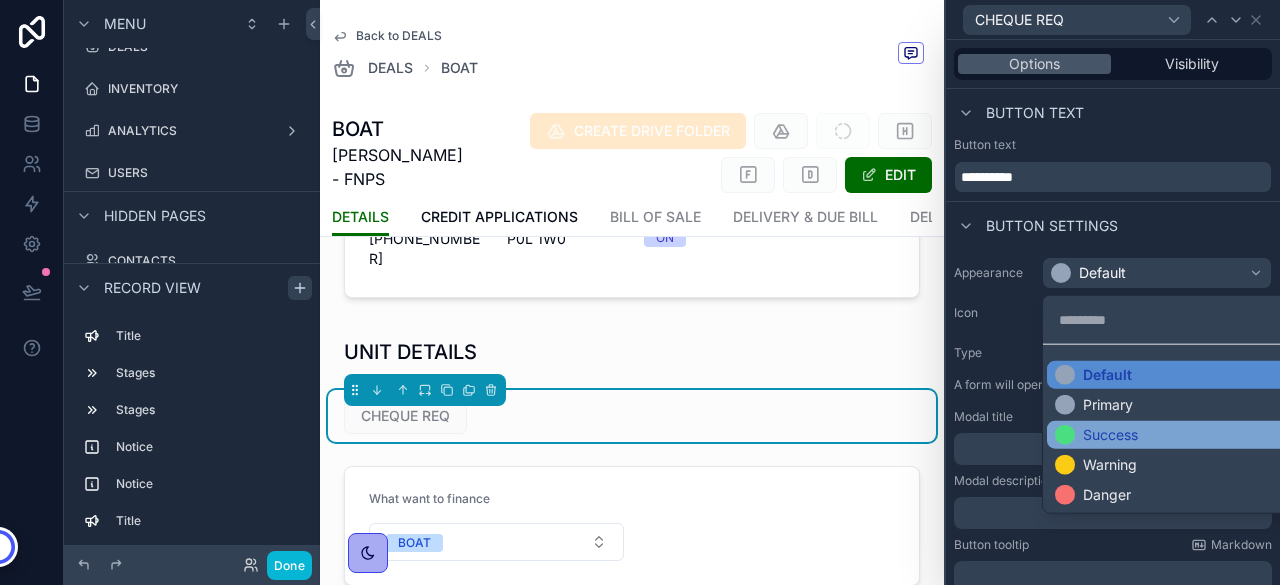 click on "Success" at bounding box center [1110, 435] 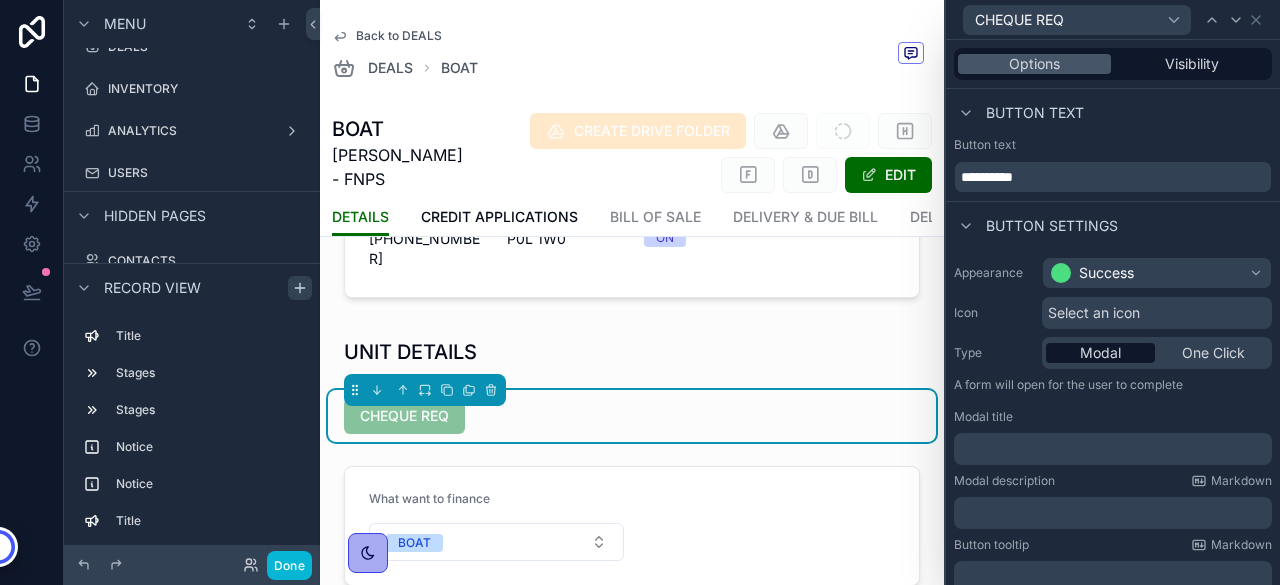 scroll, scrollTop: 211, scrollLeft: 0, axis: vertical 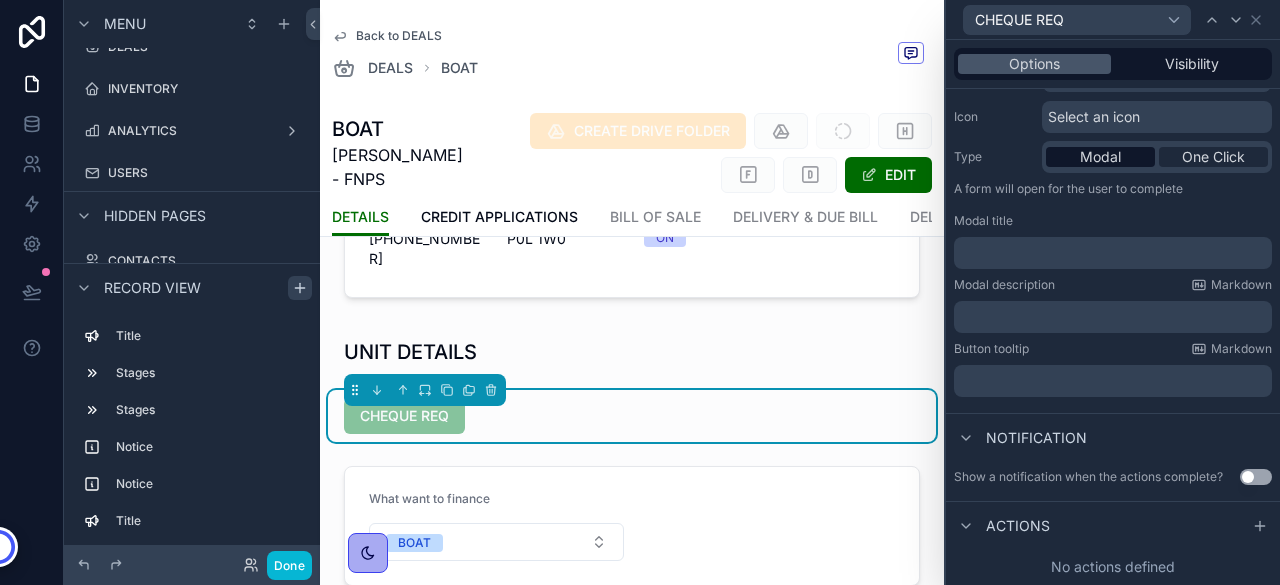 click on "One Click" at bounding box center [1213, 157] 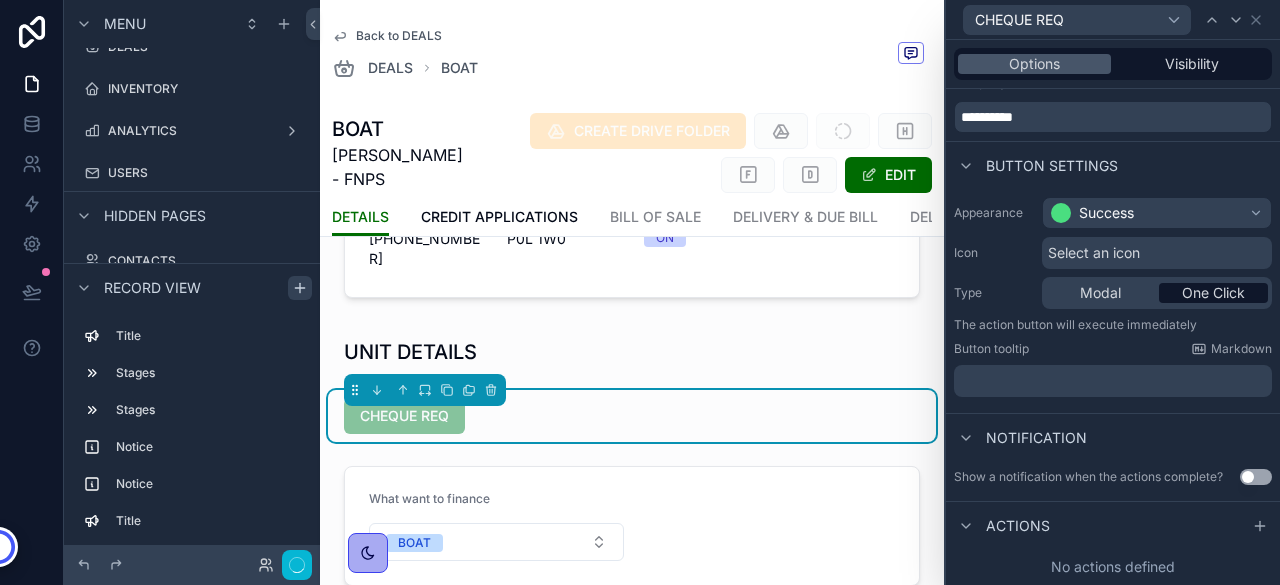 scroll, scrollTop: 75, scrollLeft: 0, axis: vertical 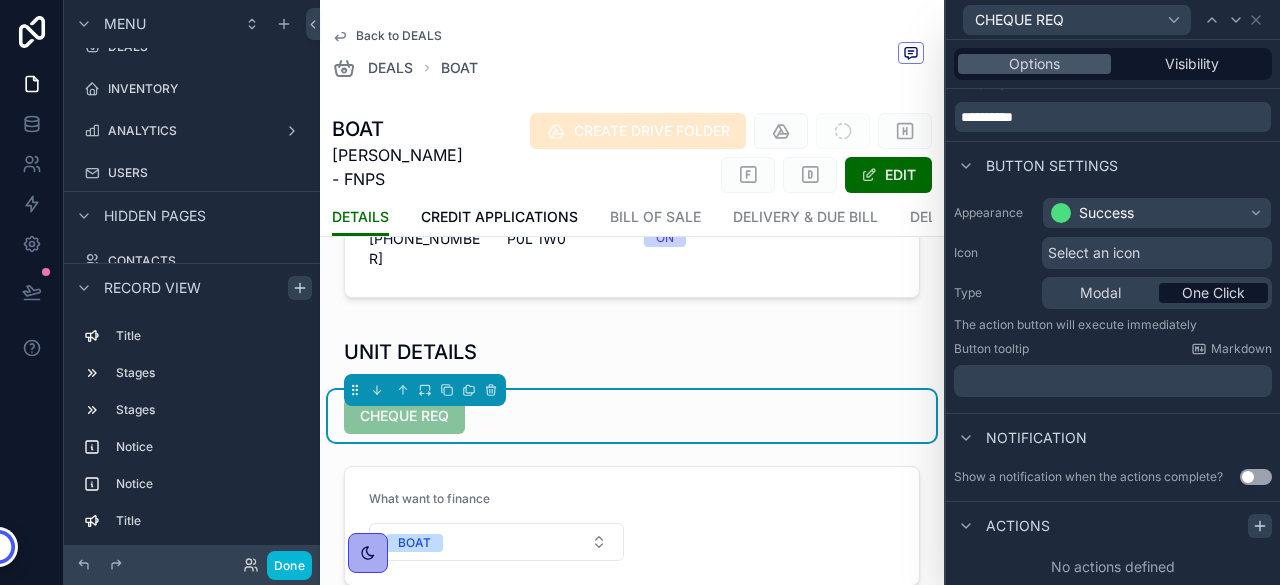 click 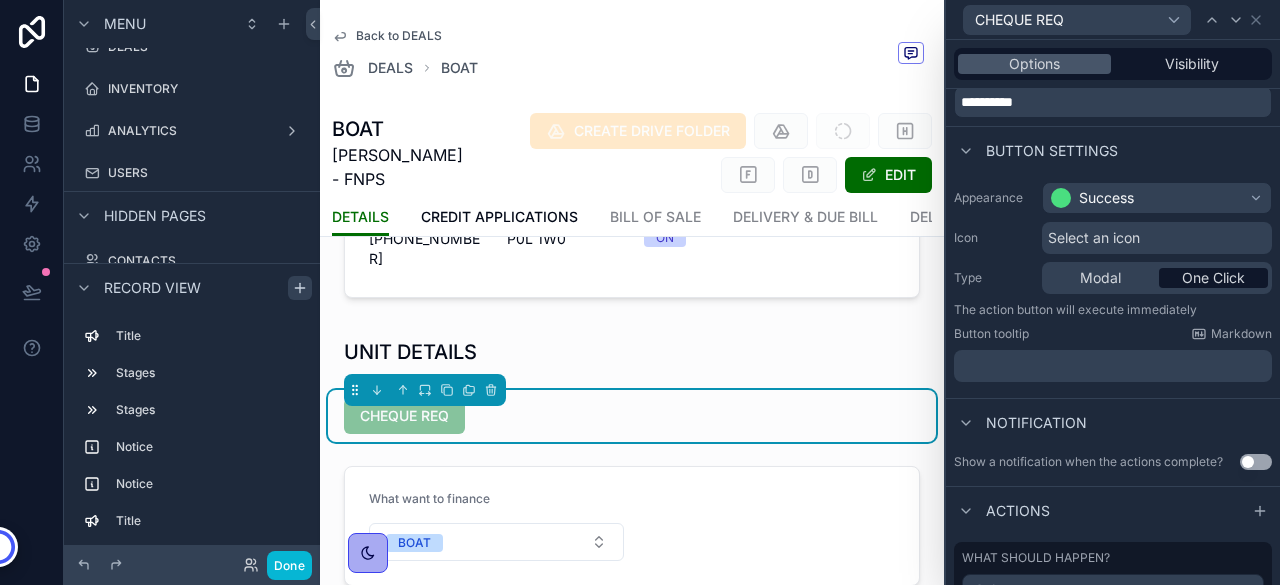 scroll, scrollTop: 178, scrollLeft: 0, axis: vertical 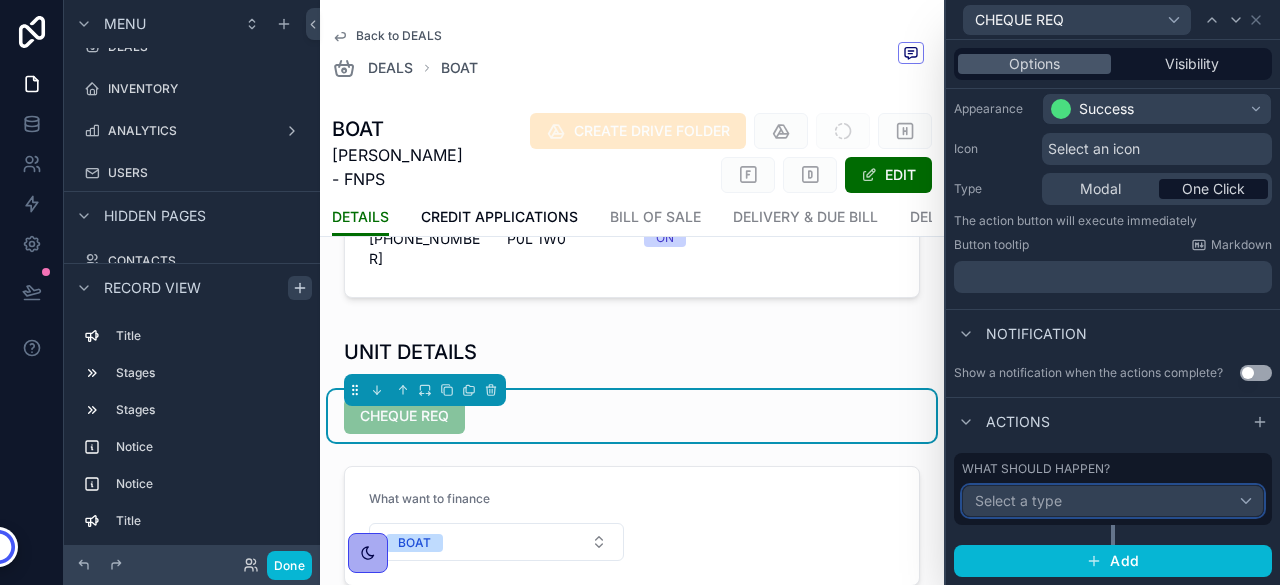 click on "Select a type" at bounding box center (1113, 501) 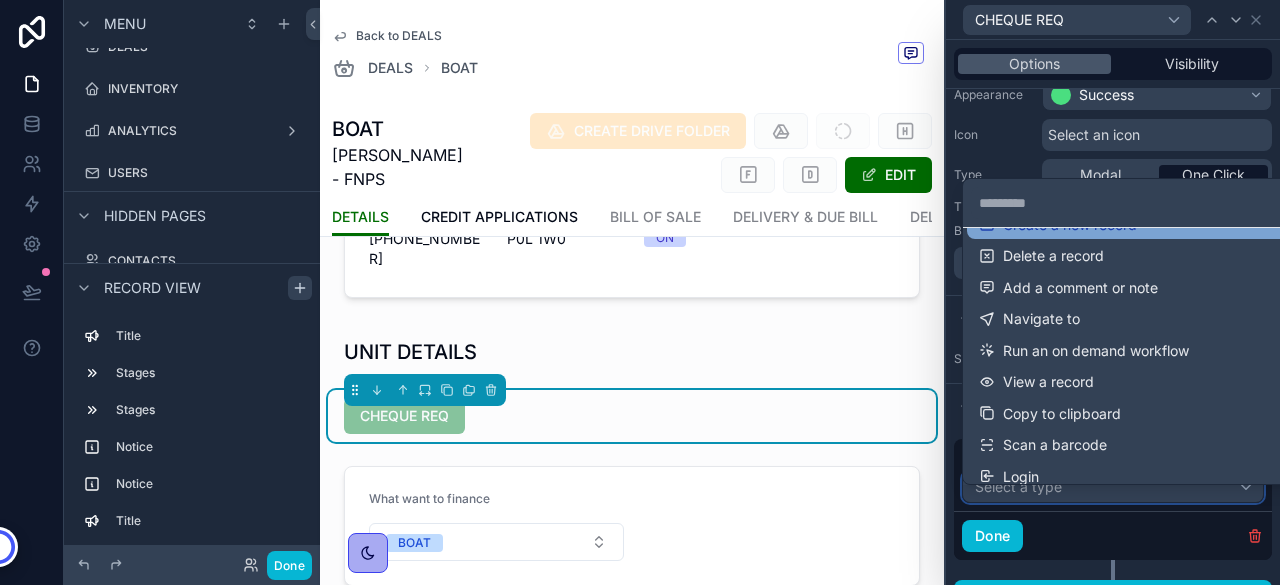 scroll, scrollTop: 67, scrollLeft: 0, axis: vertical 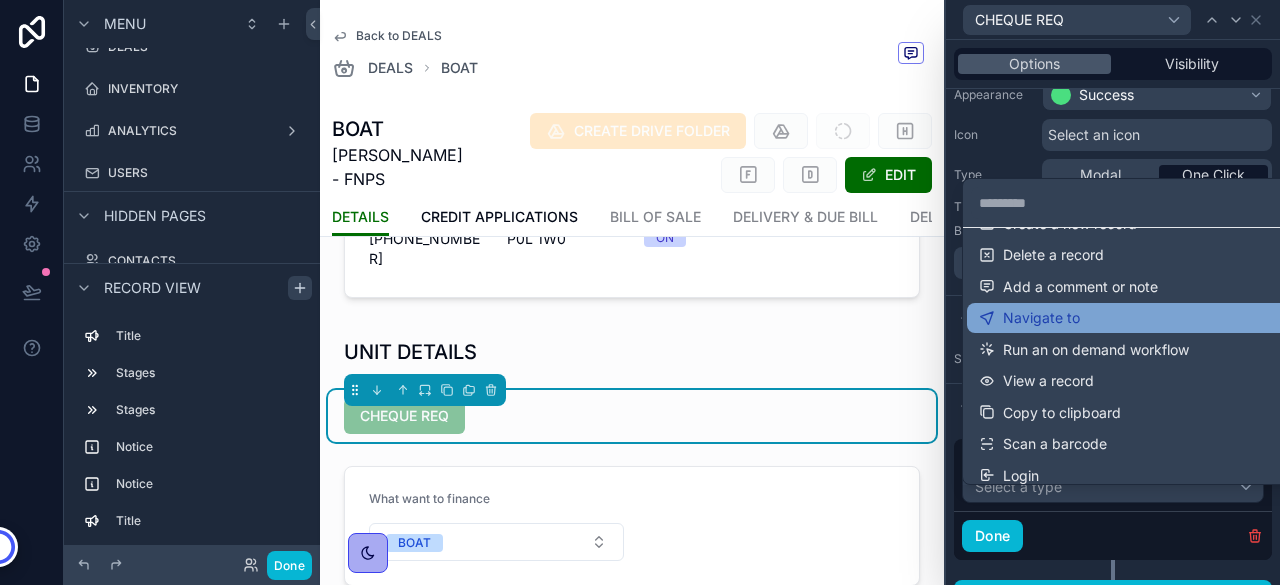 click on "Navigate to" at bounding box center [1041, 318] 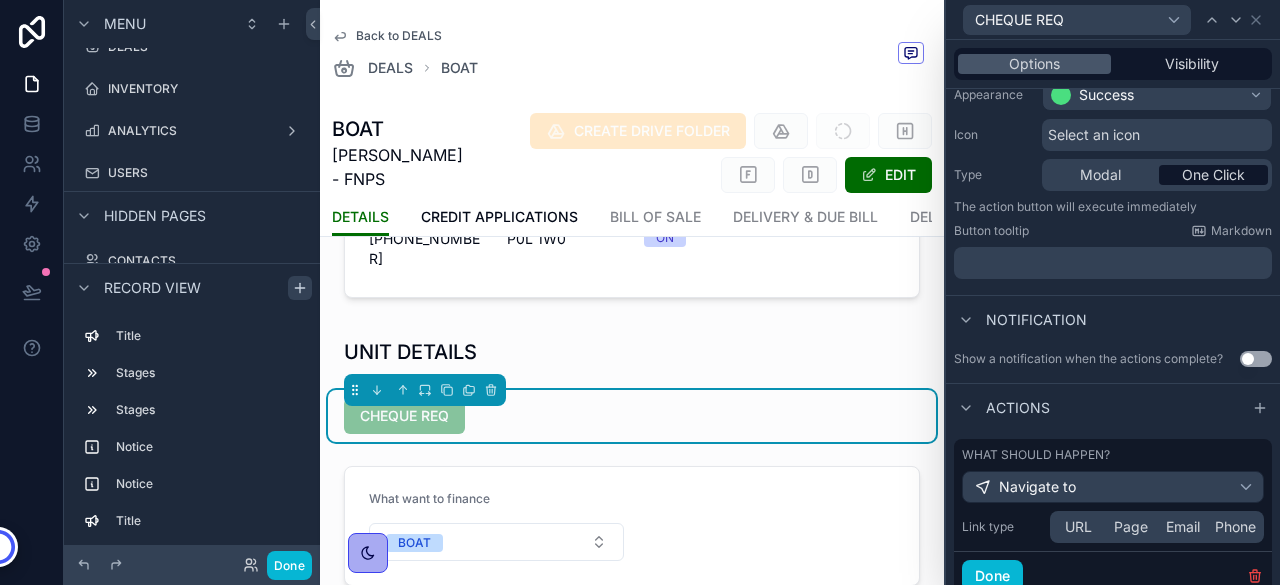 scroll, scrollTop: 266, scrollLeft: 0, axis: vertical 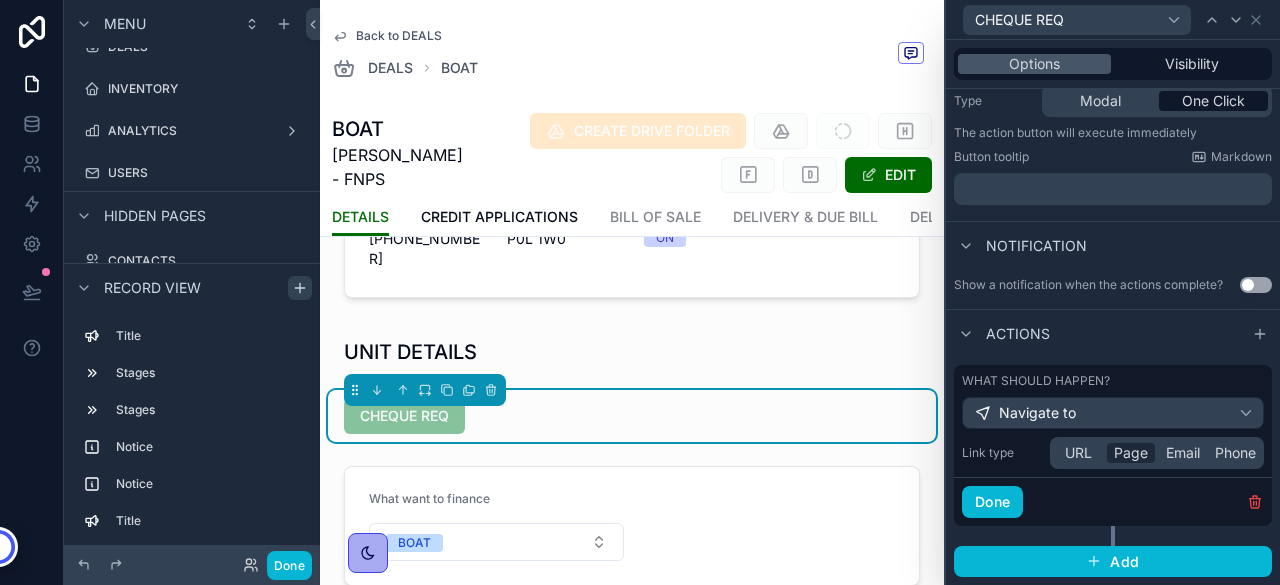 click on "Page" at bounding box center (1131, 453) 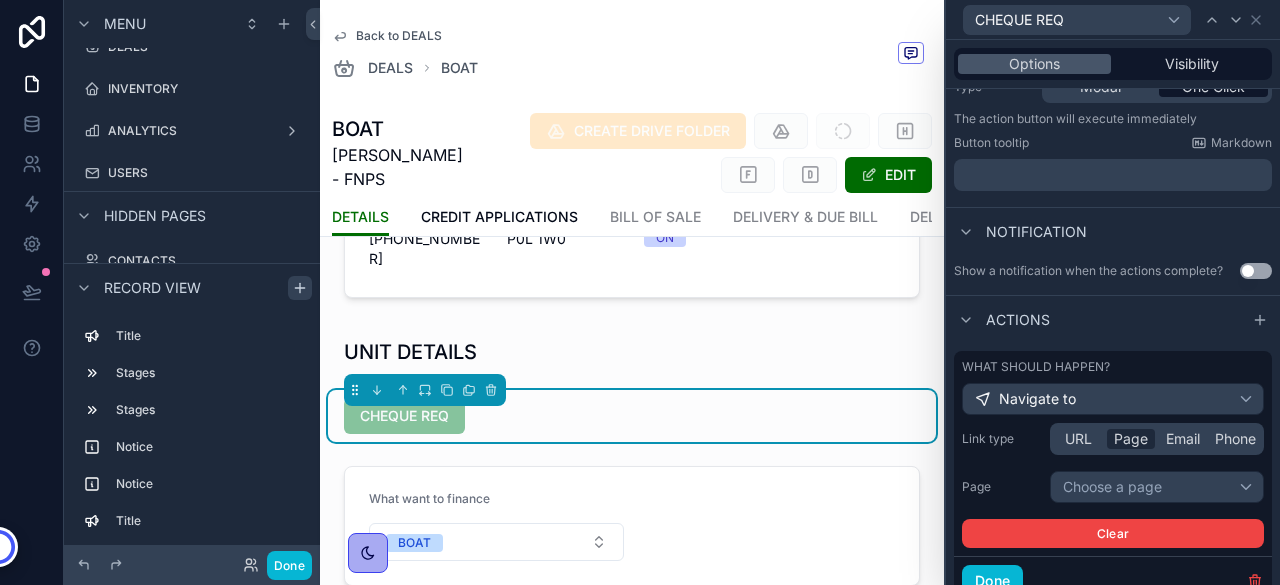 scroll, scrollTop: 358, scrollLeft: 0, axis: vertical 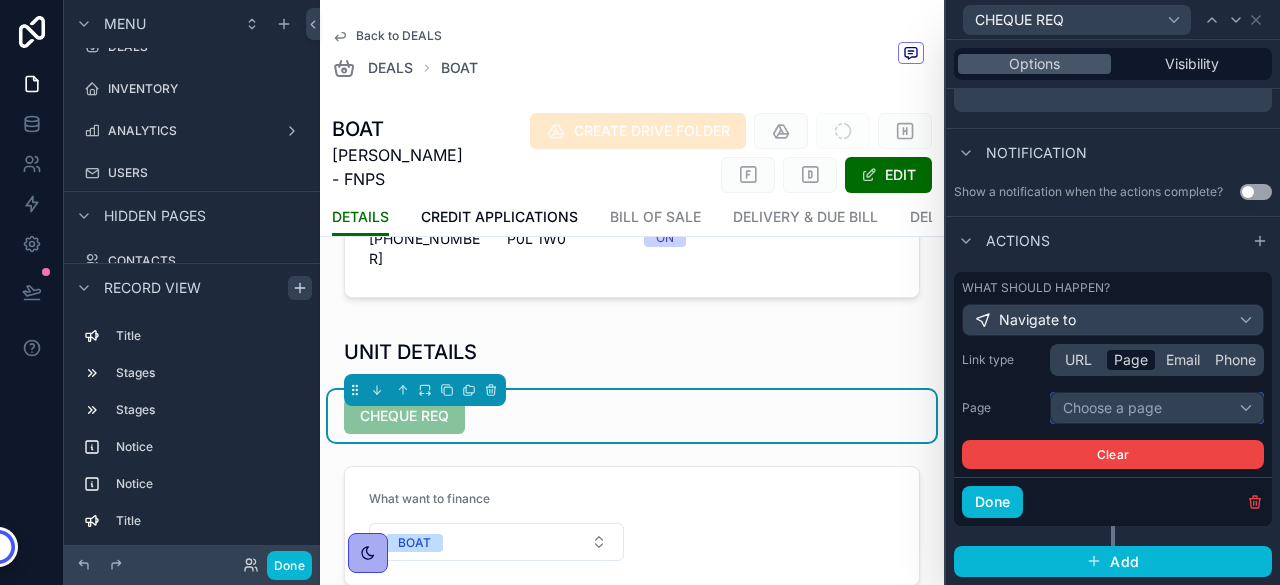 click on "Choose a page" at bounding box center (1157, 408) 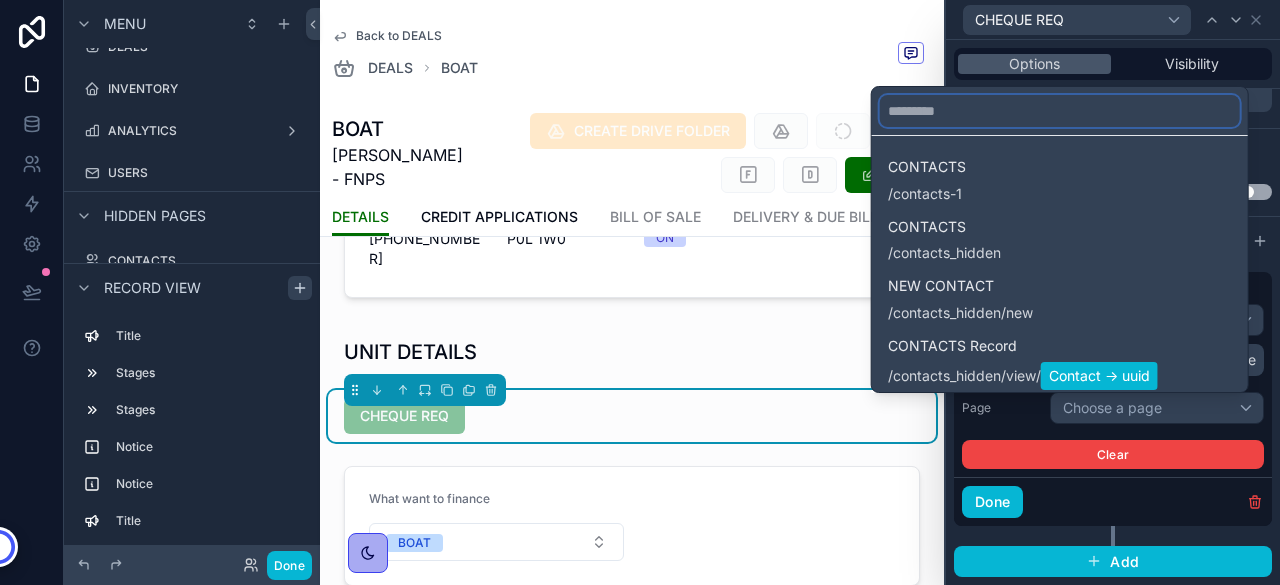 click at bounding box center [1060, 111] 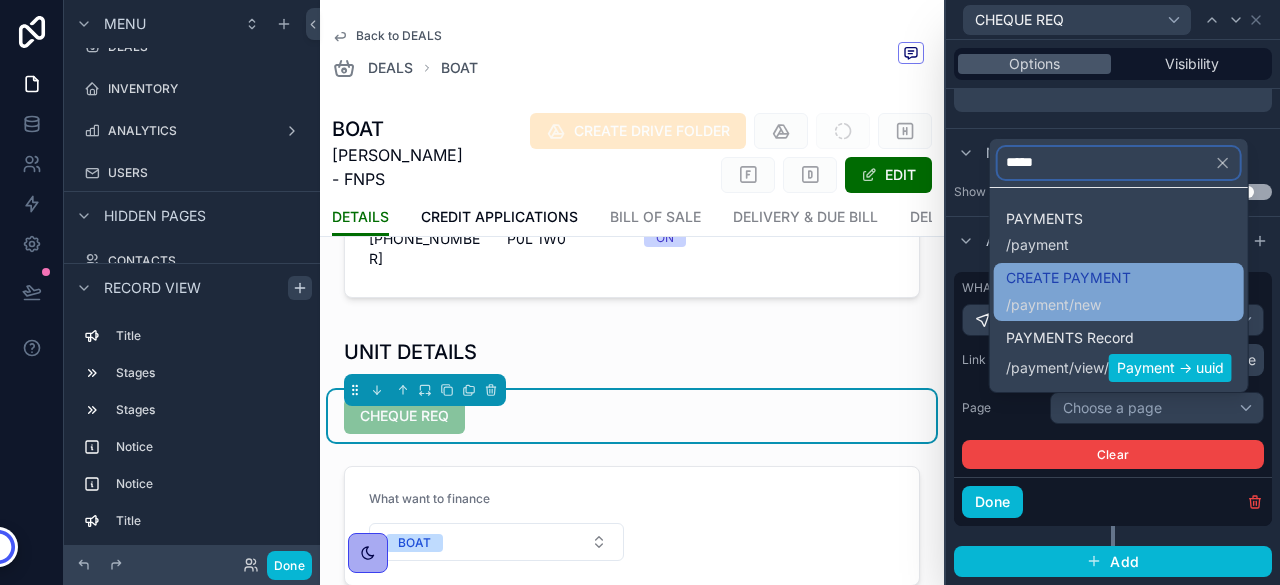 type on "*****" 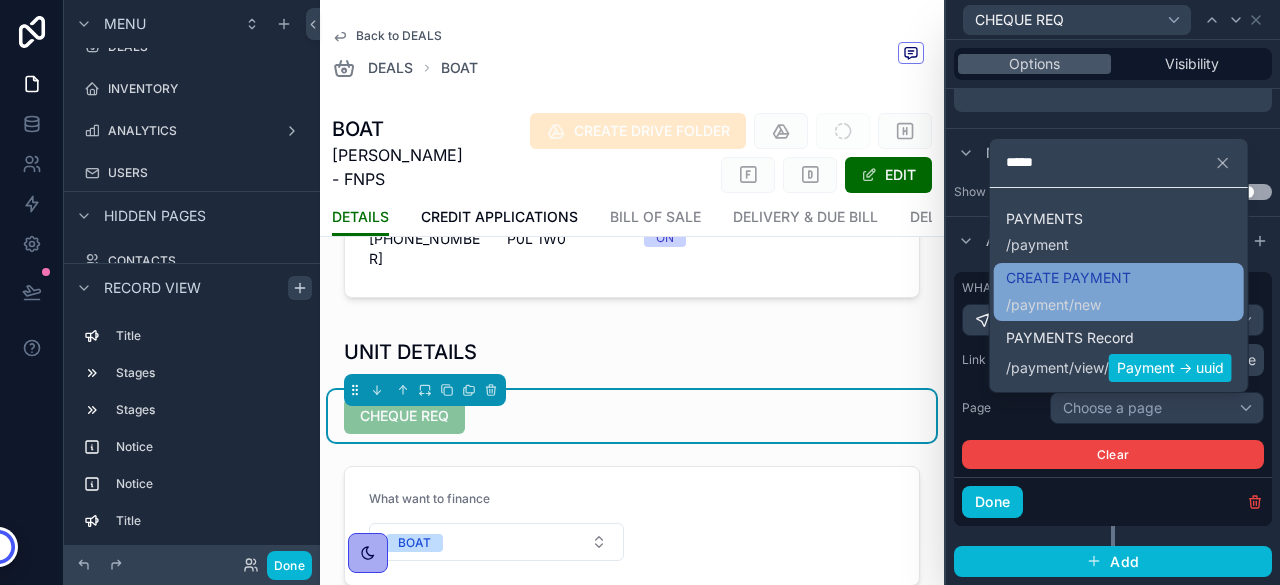 click on "/ payment /new" at bounding box center (1068, 303) 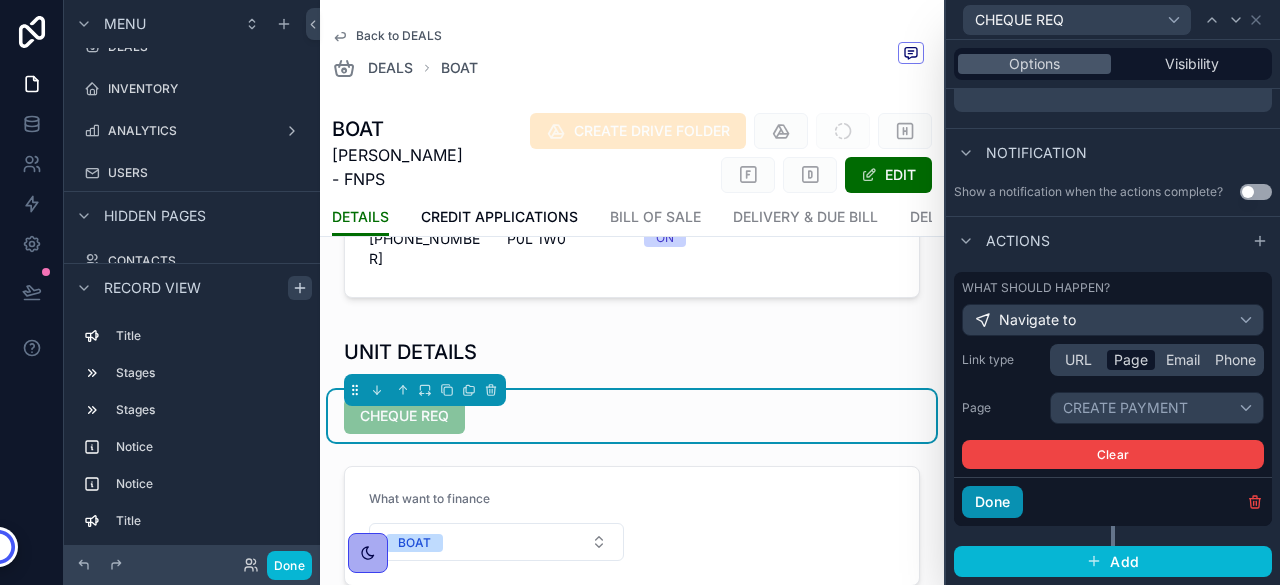 click on "Done" at bounding box center [992, 502] 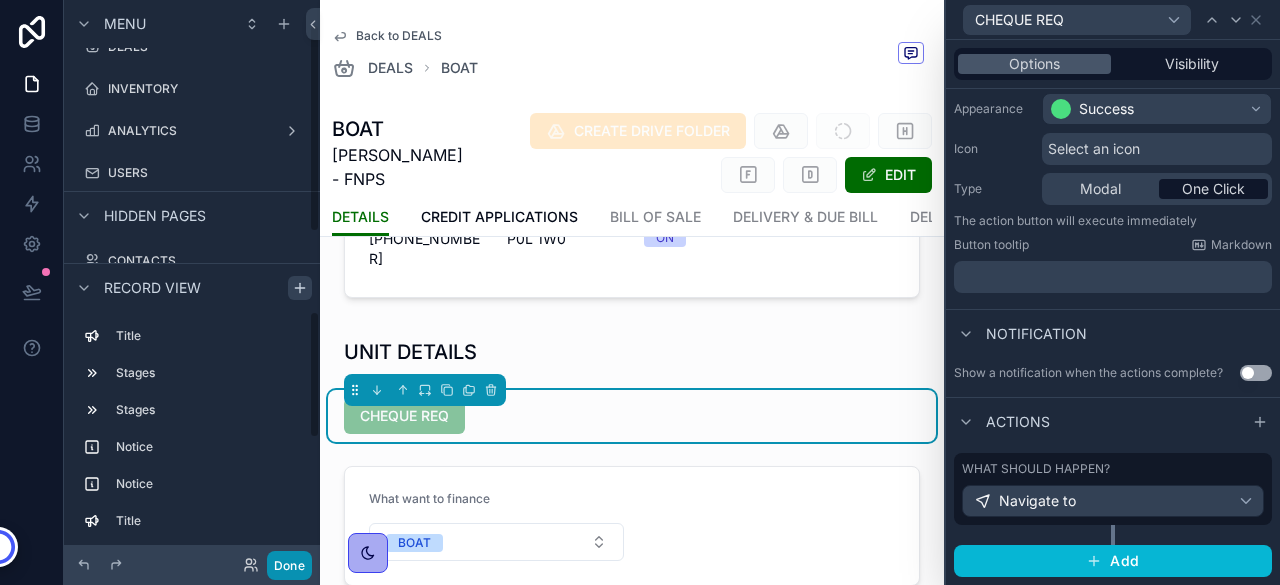 click on "Done" at bounding box center [289, 565] 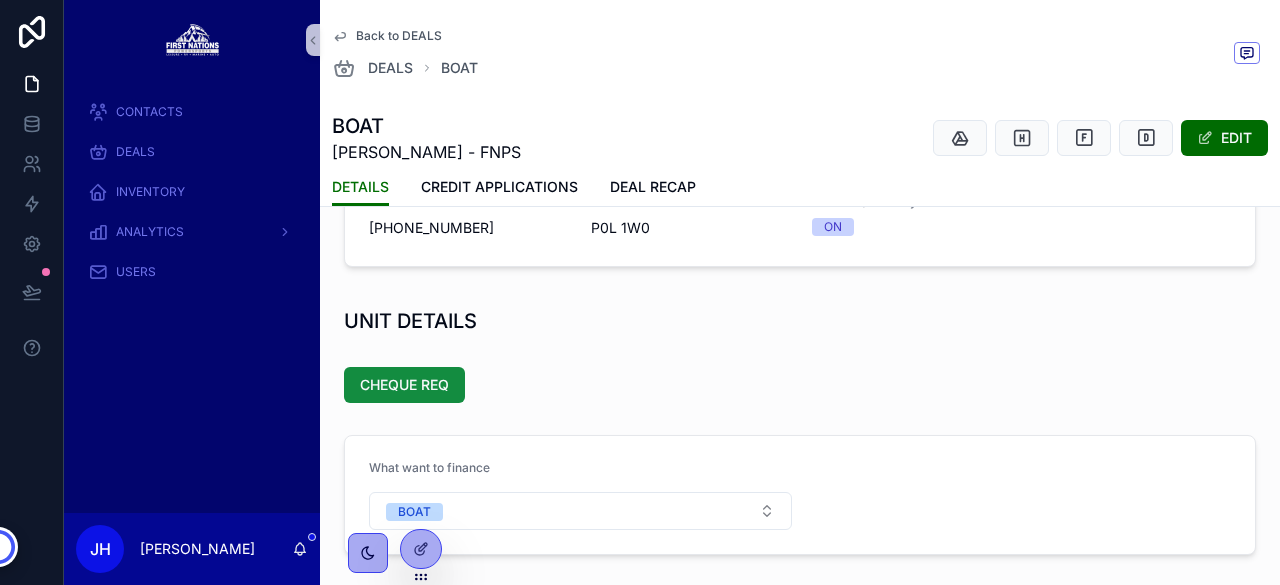 scroll, scrollTop: 0, scrollLeft: 0, axis: both 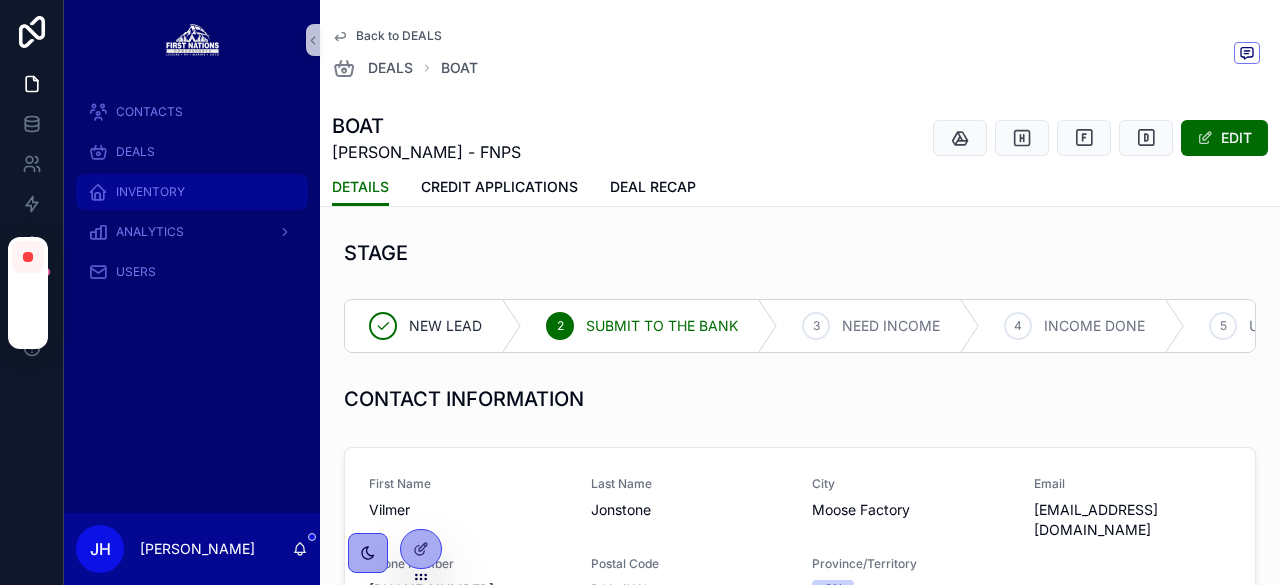 click on "INVENTORY" at bounding box center [192, 192] 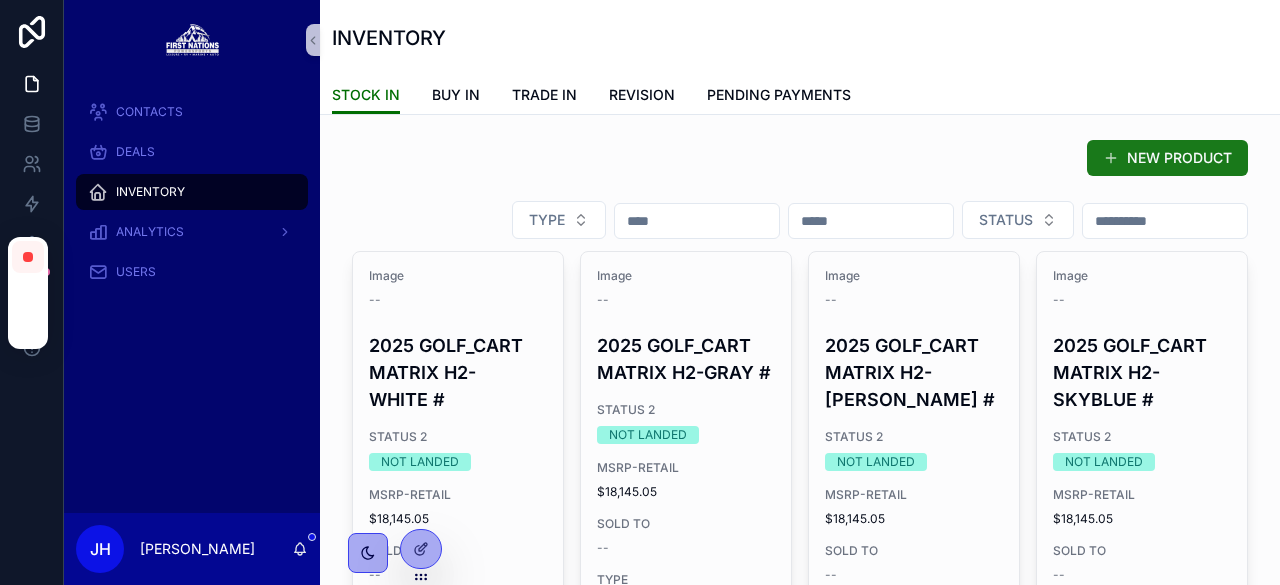 click on "NEW PRODUCT" at bounding box center [1167, 158] 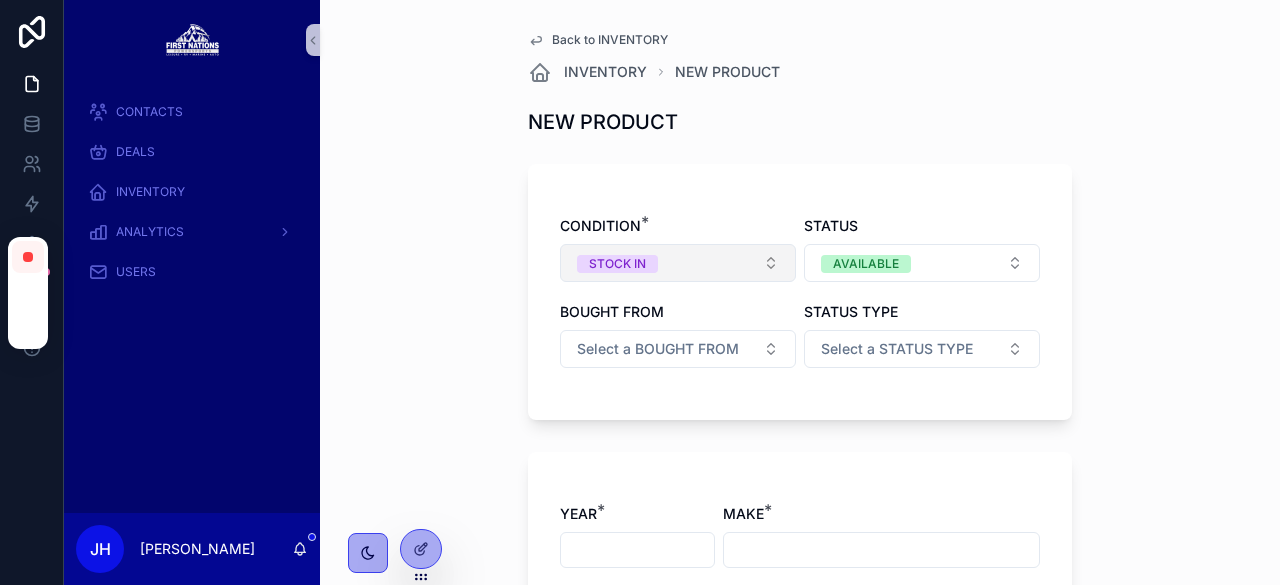 click on "STOCK IN" at bounding box center [678, 263] 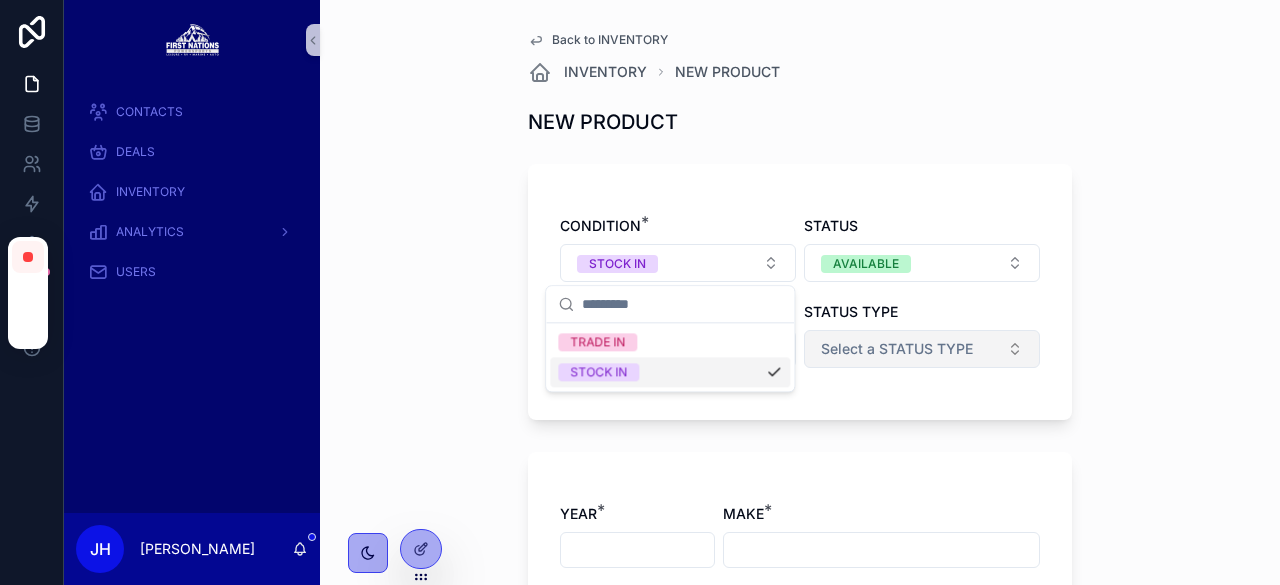click on "Select a STATUS TYPE" at bounding box center [897, 349] 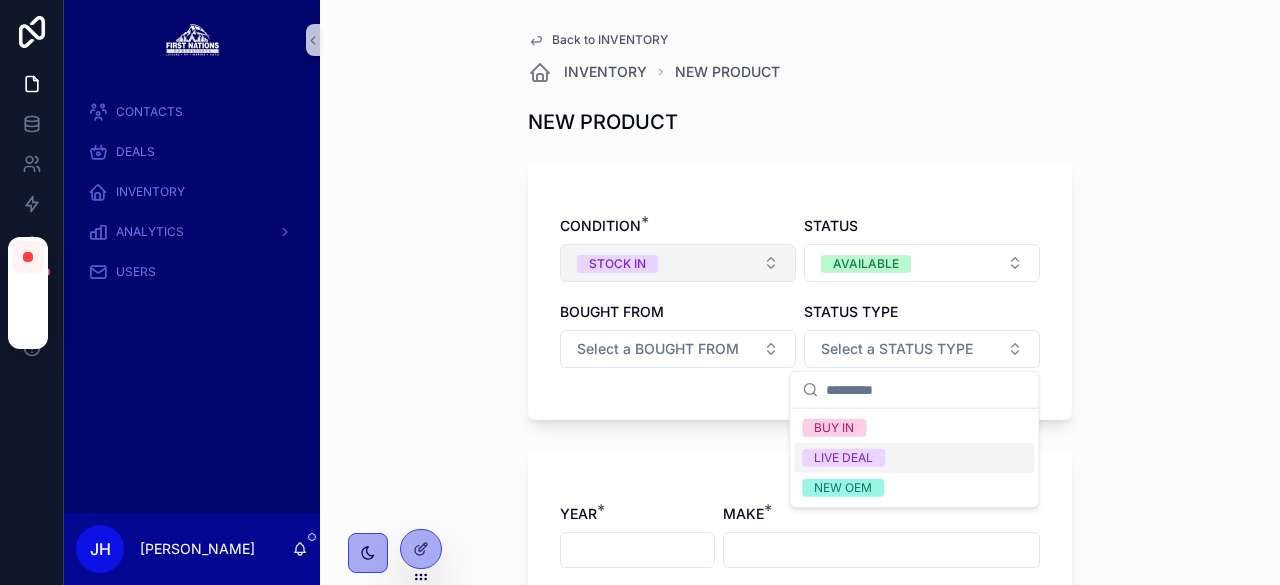 click on "STOCK IN" at bounding box center (617, 264) 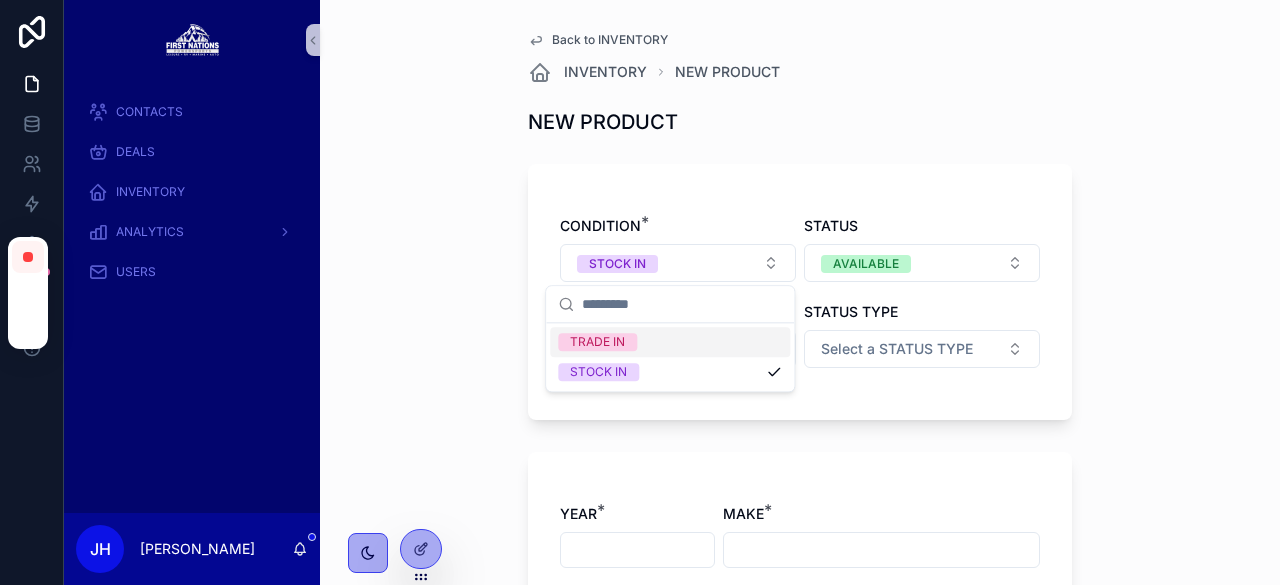 click on "Back to INVENTORY INVENTORY NEW PRODUCT NEW PRODUCT CONDITION * STOCK IN STATUS AVAILABLE BOUGHT FROM Select a BOUGHT FROM STATUS TYPE Select a STATUS TYPE YEAR * MAKE * MODEL * TYPE Select a TYPE SPECIAL NOTES COLOR ACCESORIES IMPORTANT NOTES KMS-HRS * SERIAL NUM * INTERNAL COST * ACV BUY IN FREIGHT * SHOP PDI PURCHASE FROM * DESTINATION Select a DESTINATION ETA BANK TO PAY Select a BANK TO PAY STATUS 2 Select a STATUS 2 WEBSITE LINK - PHOTOS WEBSITE YELLOWHEAD BILL OF SALE NVIS CARFAX VIN PLATE Save" at bounding box center (800, 292) 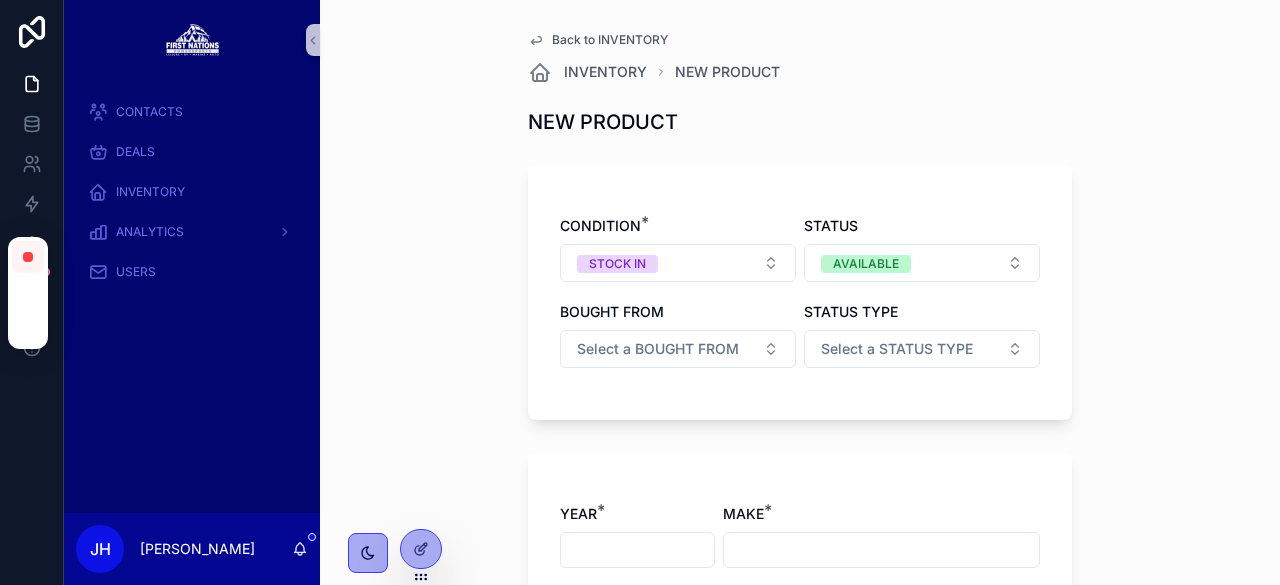 click on "Back to INVENTORY" at bounding box center (610, 40) 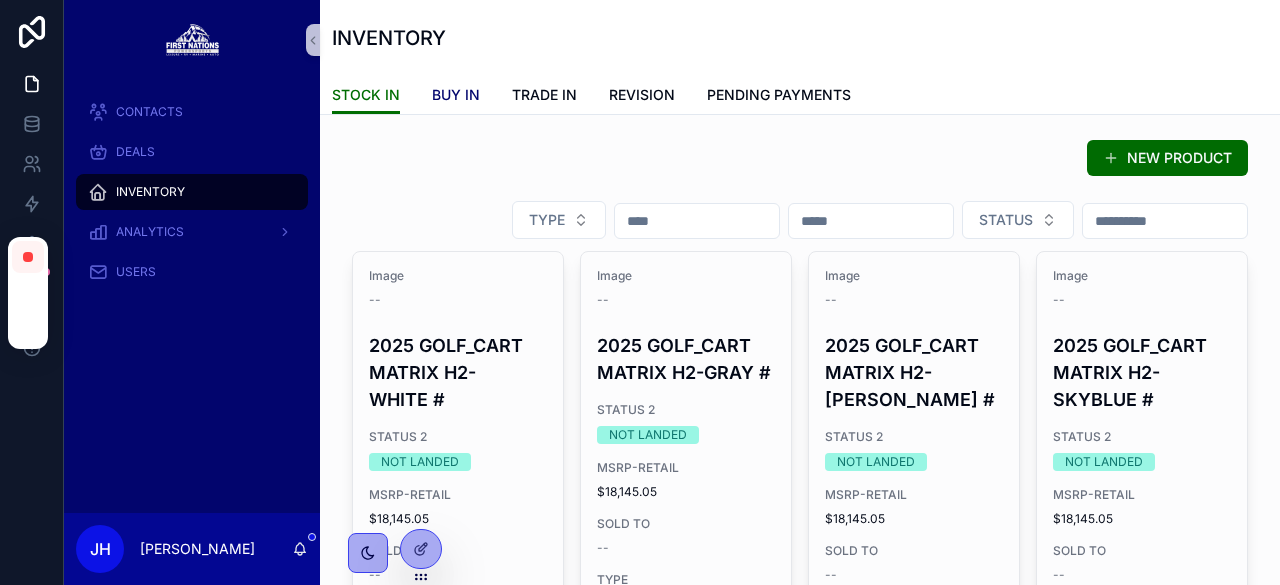 click on "BUY IN" at bounding box center (456, 95) 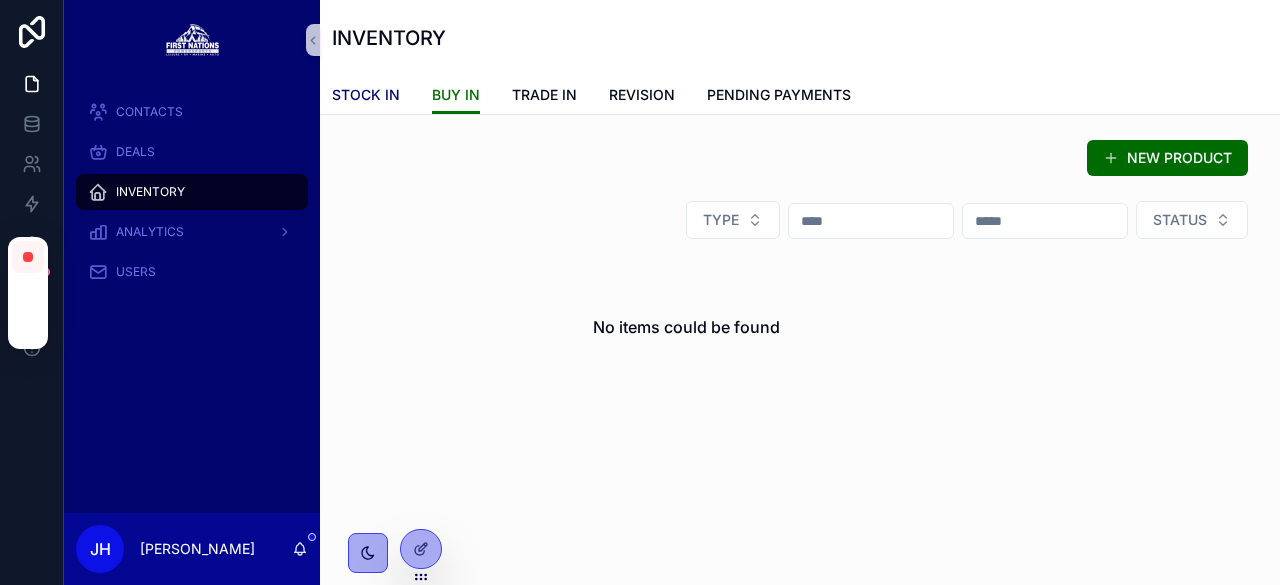 click on "STOCK IN" at bounding box center (366, 95) 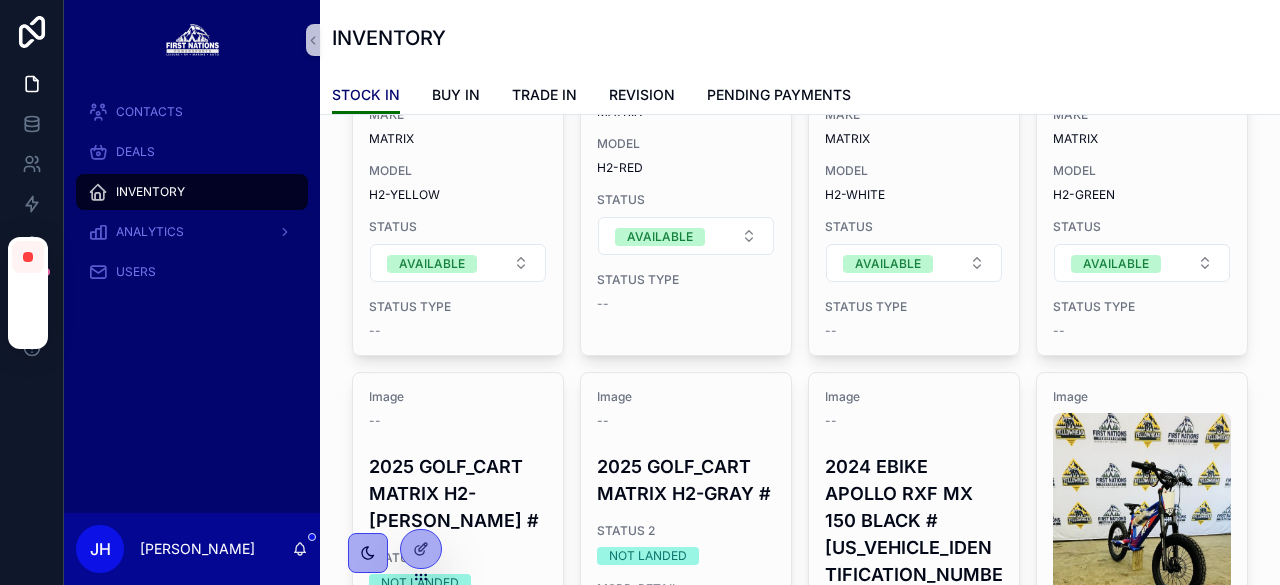 scroll, scrollTop: 0, scrollLeft: 0, axis: both 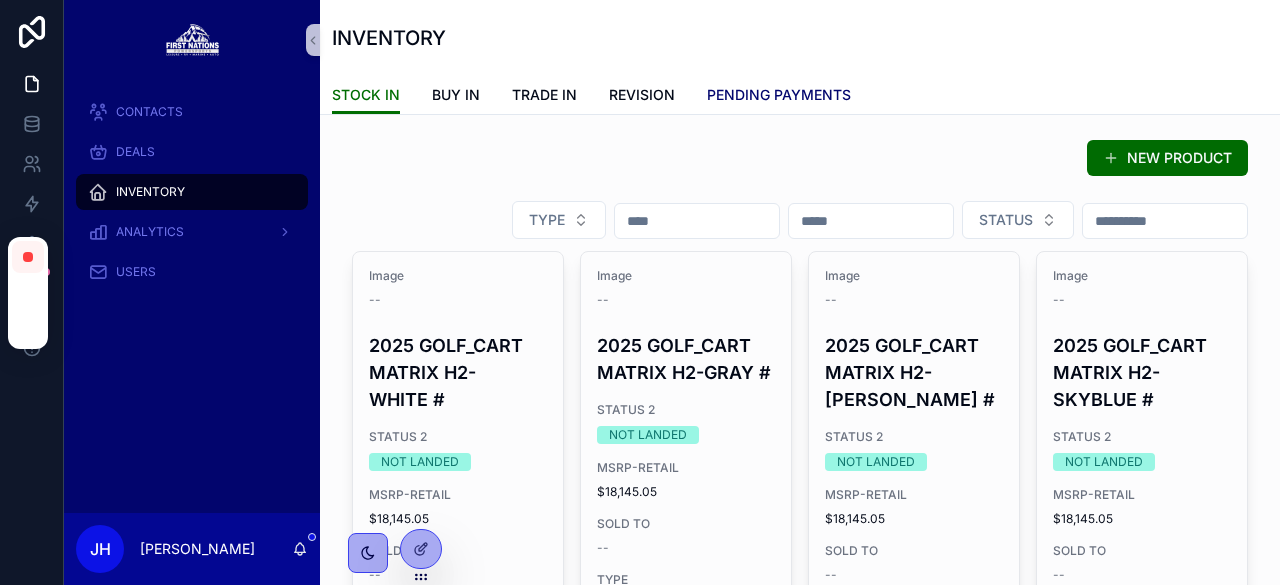 click on "PENDING PAYMENTS" at bounding box center [779, 95] 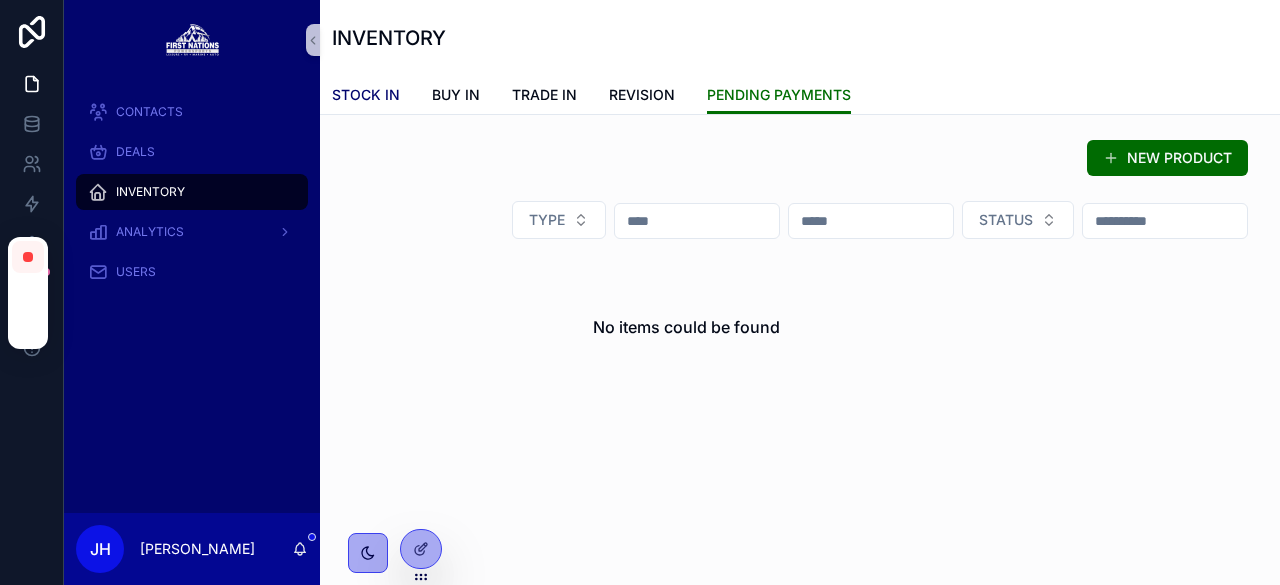 click on "STOCK IN" at bounding box center [366, 97] 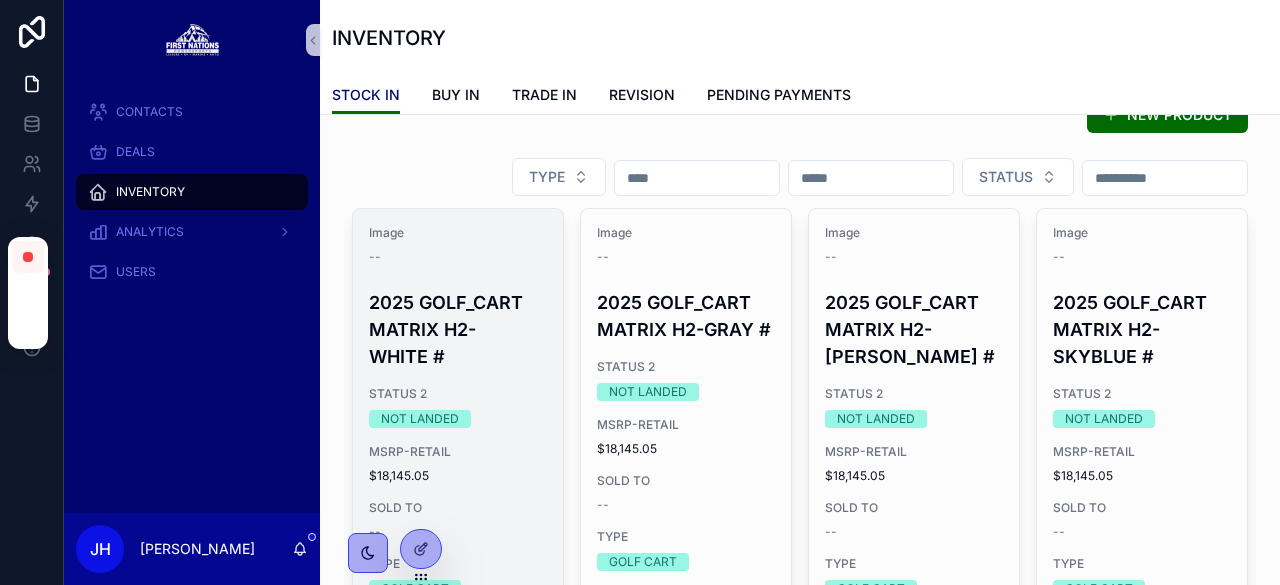 scroll, scrollTop: 42, scrollLeft: 0, axis: vertical 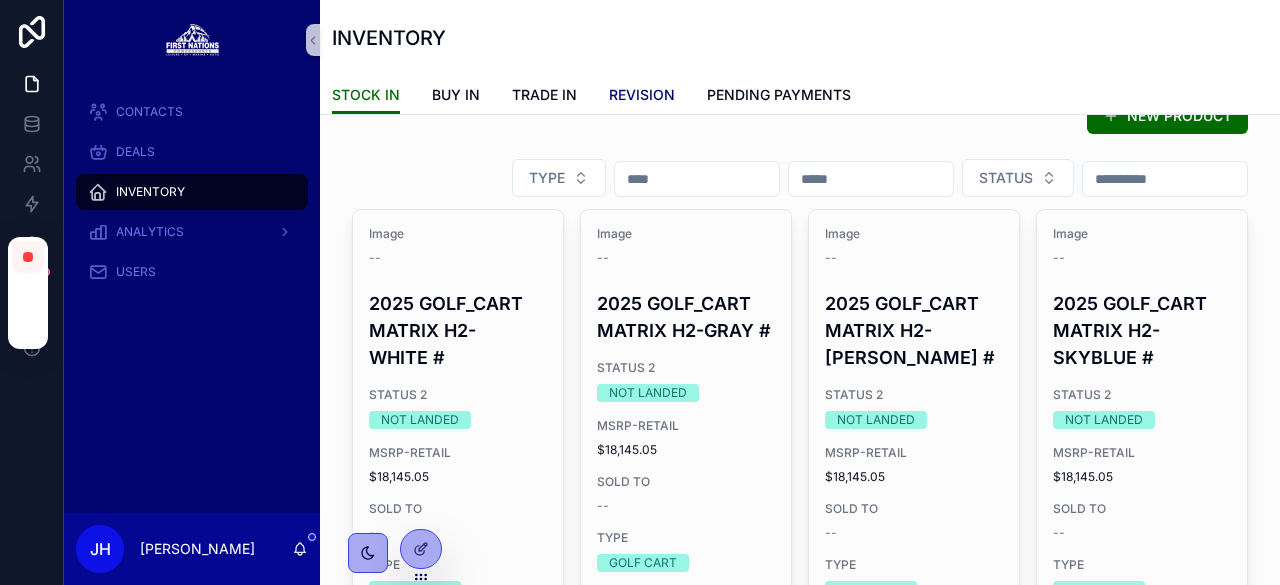 click on "REVISION" at bounding box center (642, 95) 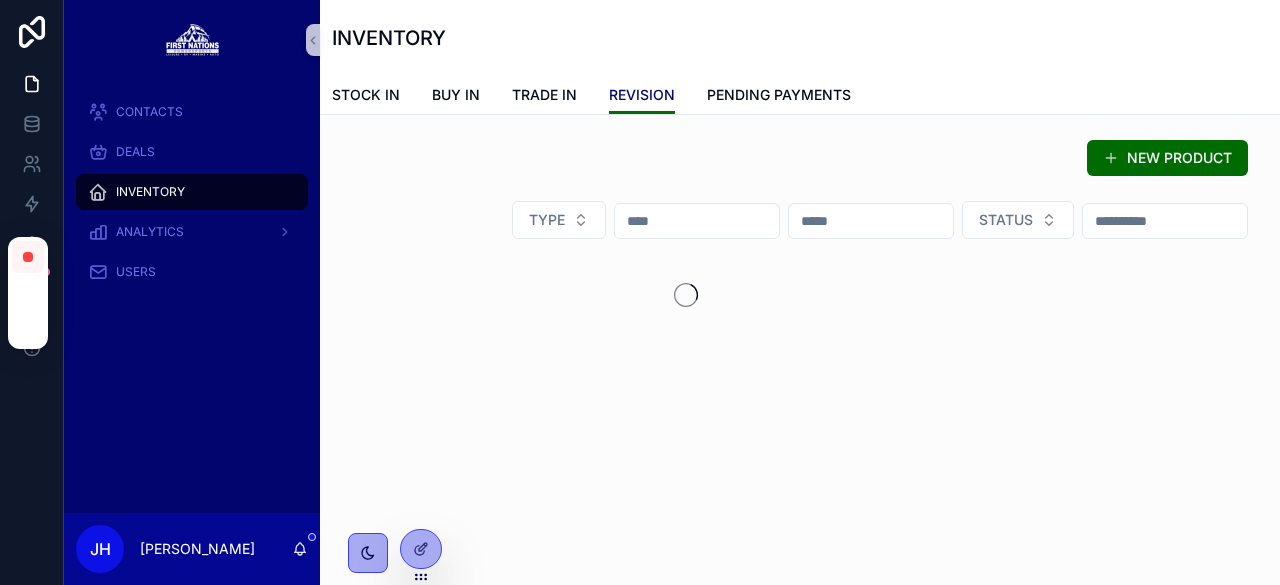 scroll, scrollTop: 0, scrollLeft: 0, axis: both 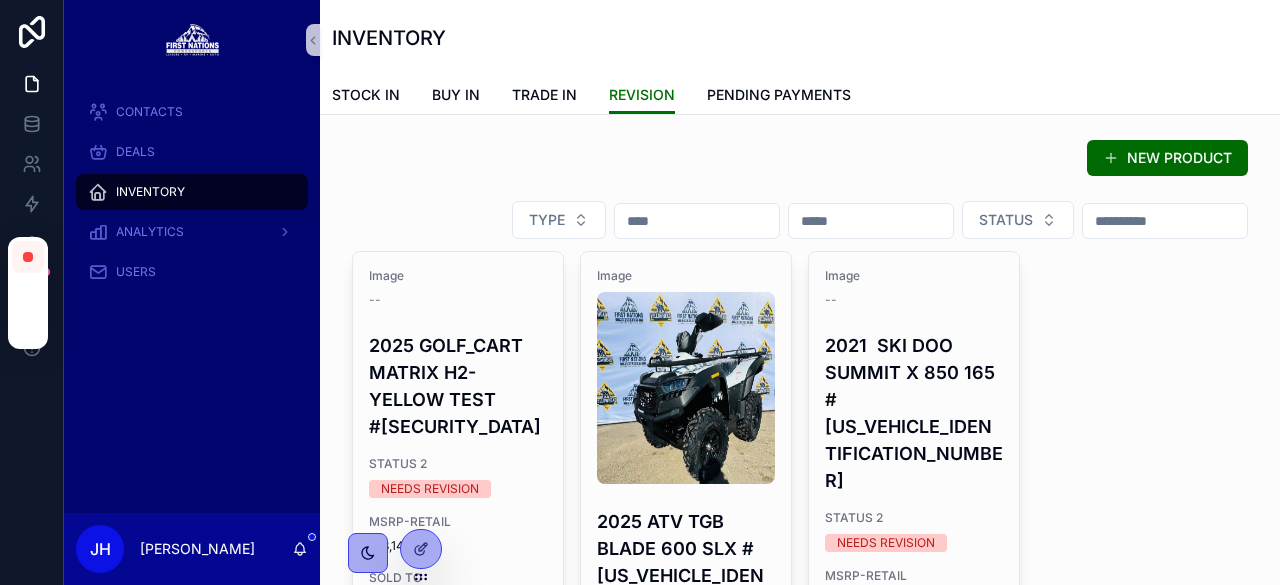 click on "2025 GOLF_CART MATRIX H2-YELLOW TEST #[SECURITY_DATA]" at bounding box center [458, 386] 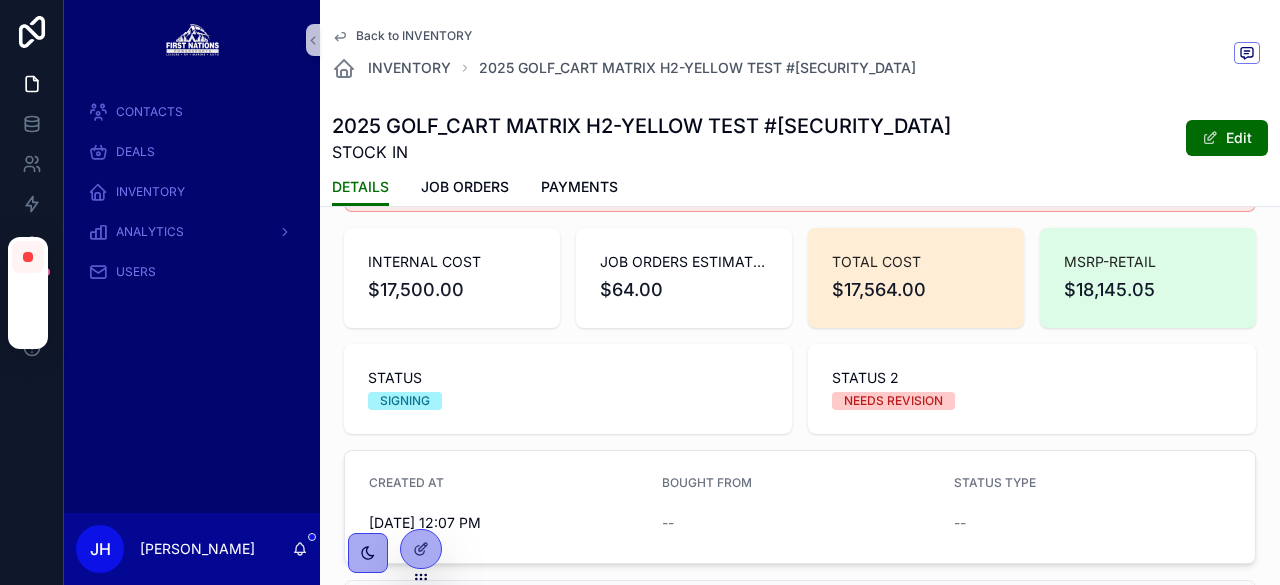 scroll, scrollTop: 0, scrollLeft: 0, axis: both 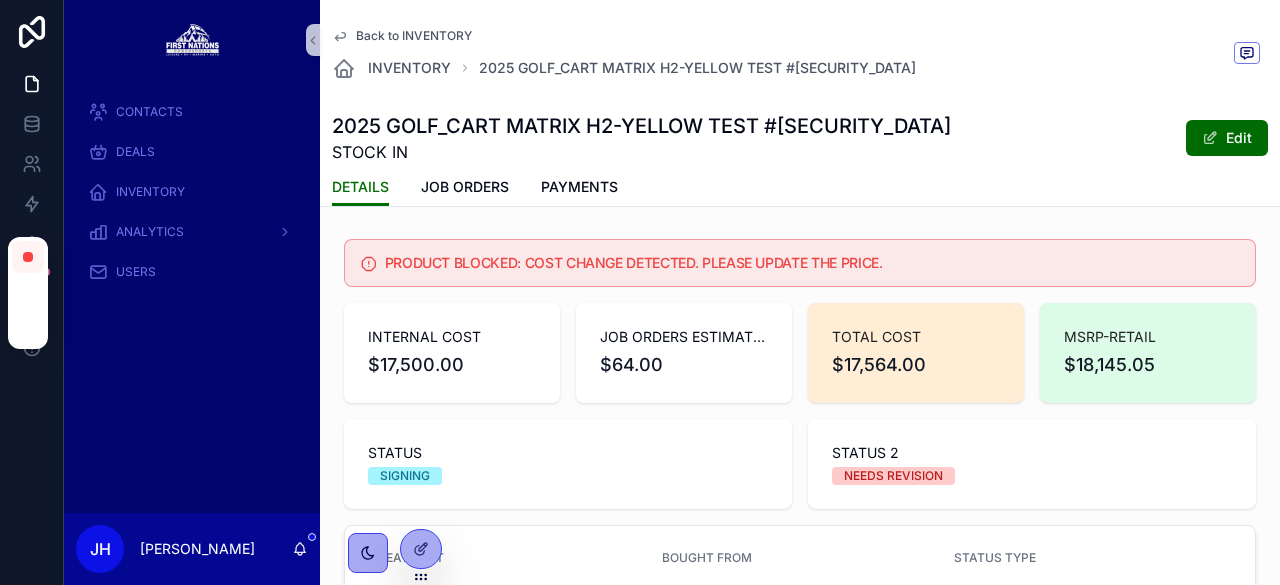 click on "PRODUCT BLOCKED: COST CHANGE DETECTED. PLEASE UPDATE THE PRICE." at bounding box center (812, 263) 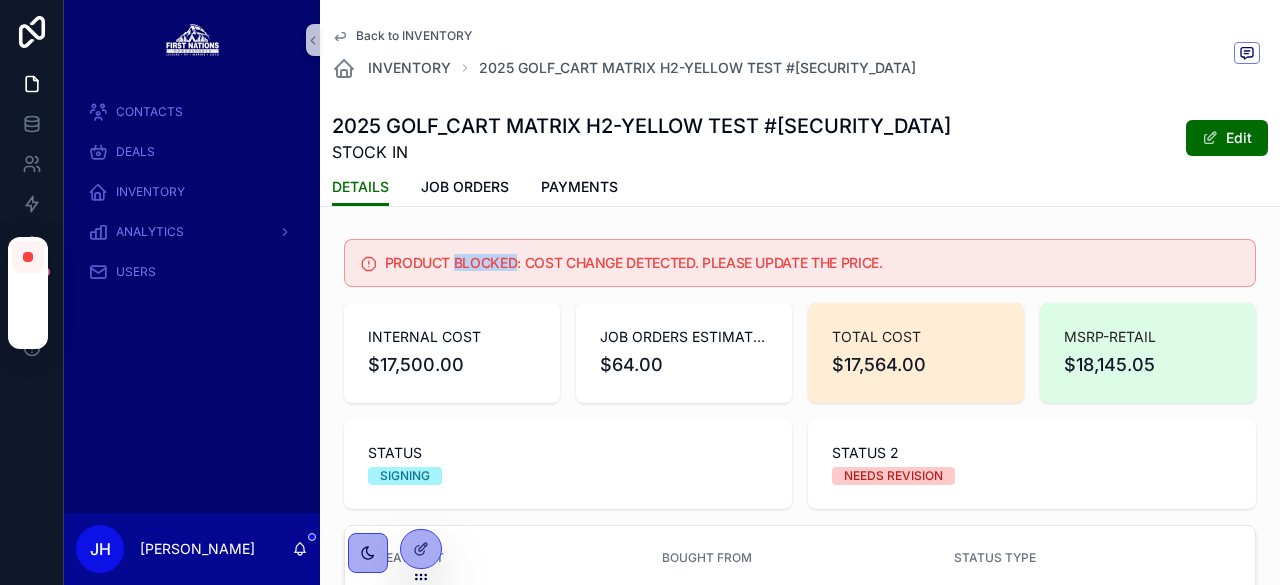 click on "PRODUCT BLOCKED: COST CHANGE DETECTED. PLEASE UPDATE THE PRICE." at bounding box center (812, 263) 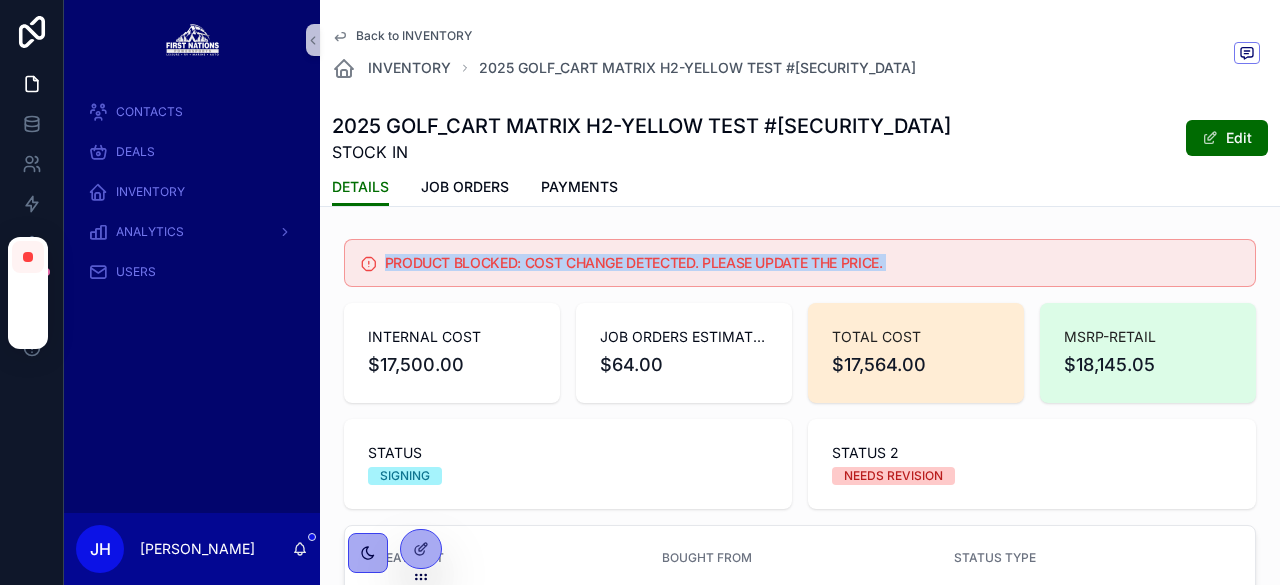 click on "PRODUCT BLOCKED: COST CHANGE DETECTED. PLEASE UPDATE THE PRICE." at bounding box center [812, 263] 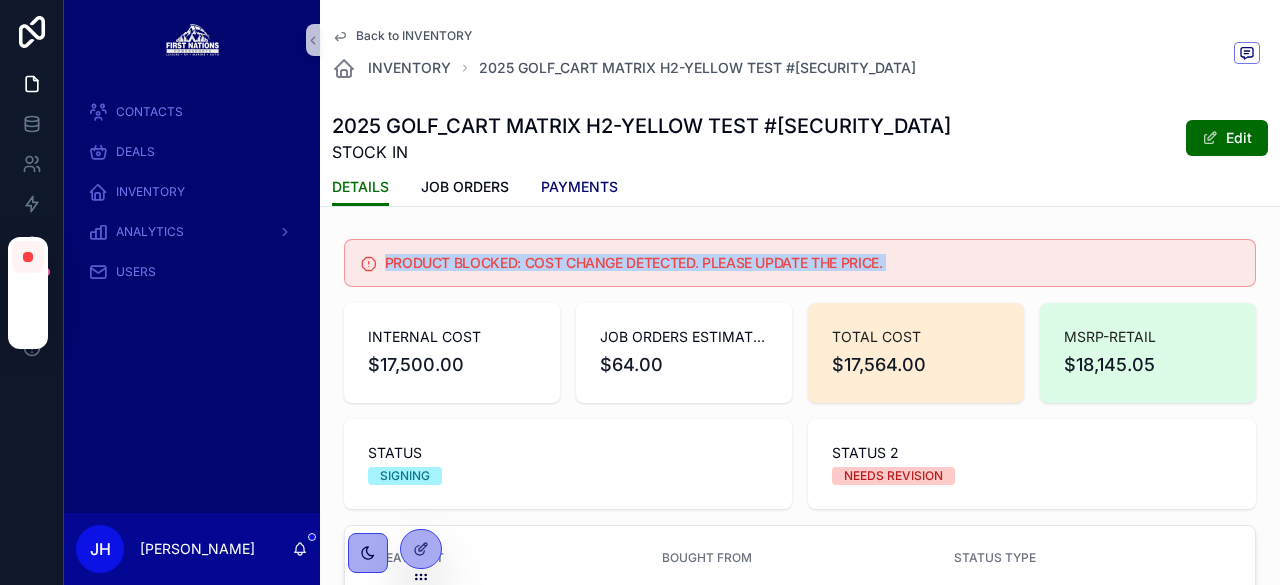 click on "PAYMENTS" at bounding box center [579, 187] 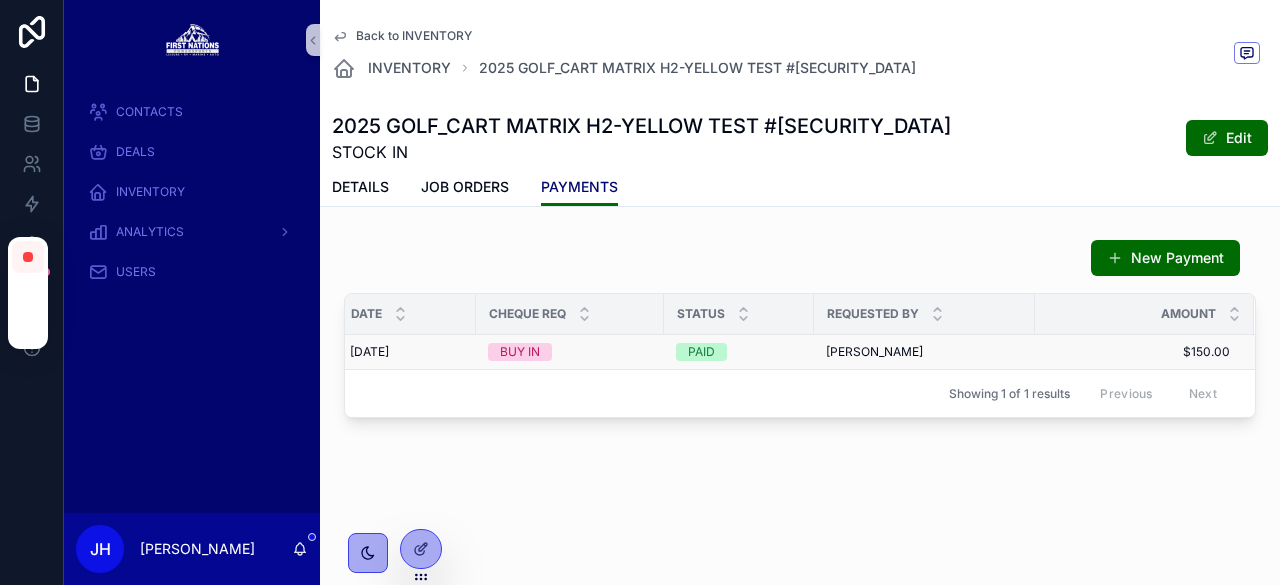 scroll, scrollTop: 0, scrollLeft: 0, axis: both 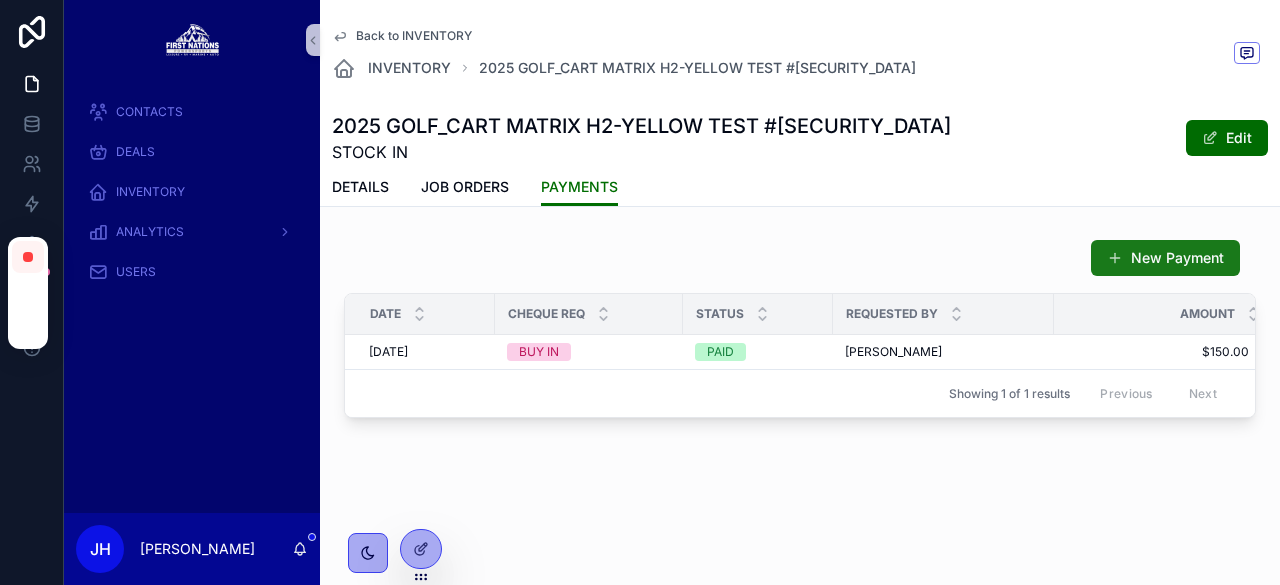 click on "New Payment" at bounding box center [1165, 258] 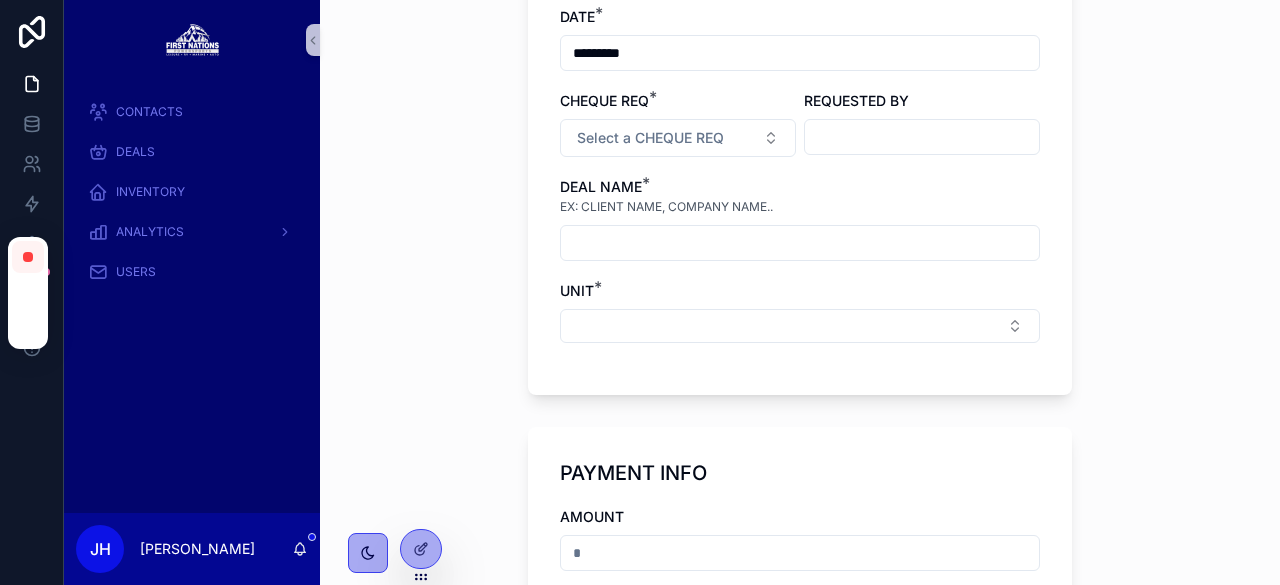 scroll, scrollTop: 210, scrollLeft: 0, axis: vertical 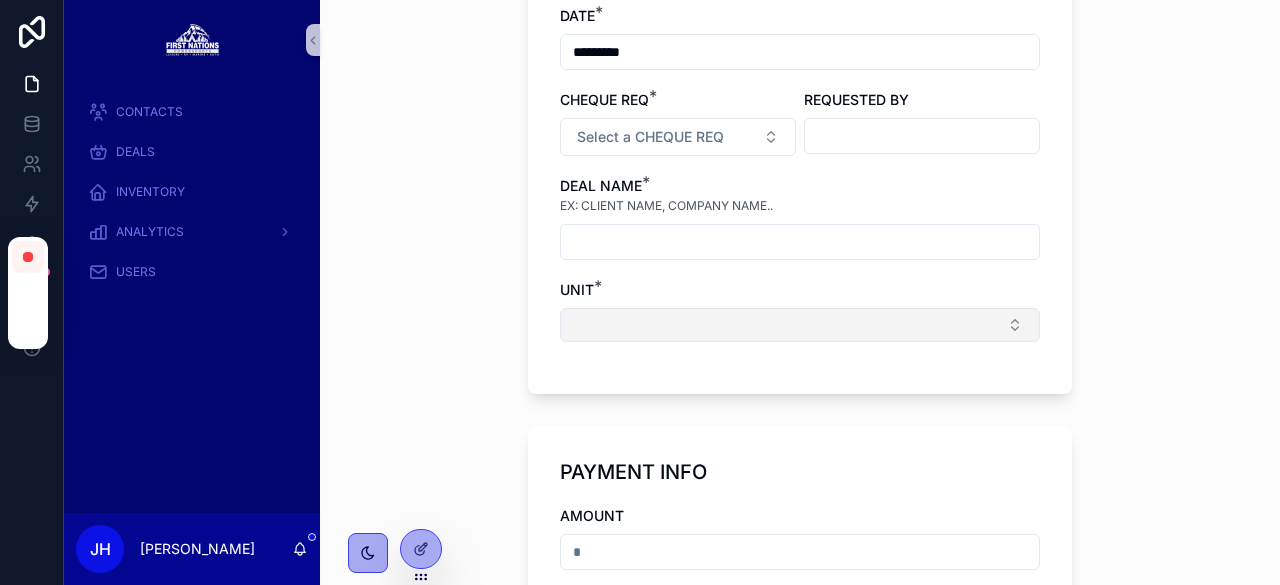 click at bounding box center (800, 325) 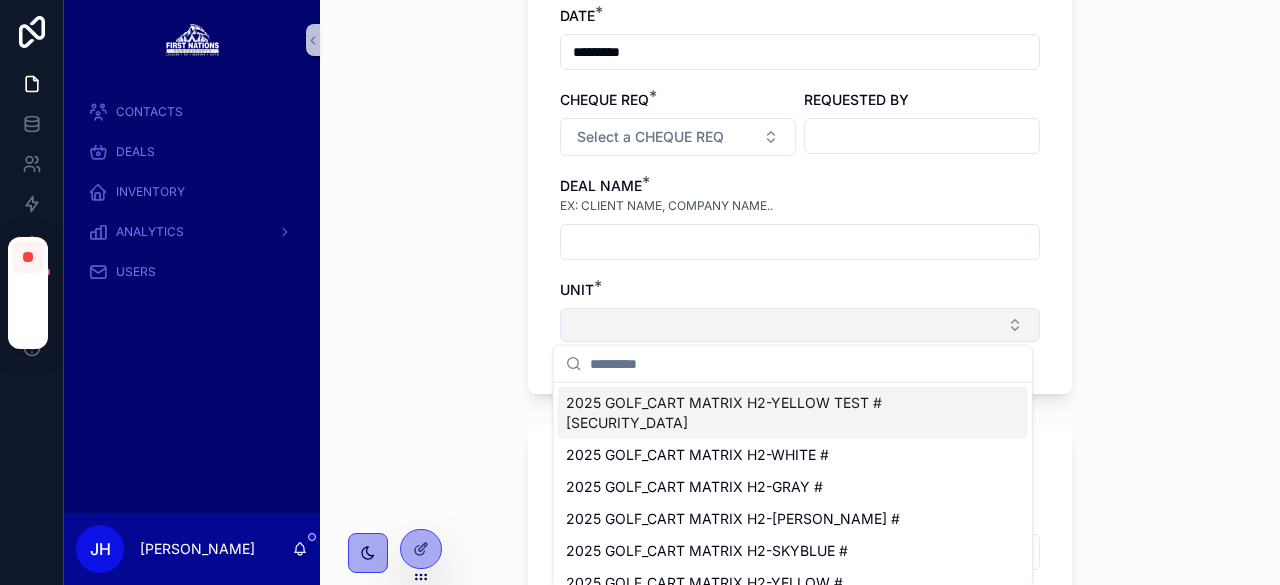 click at bounding box center [800, 325] 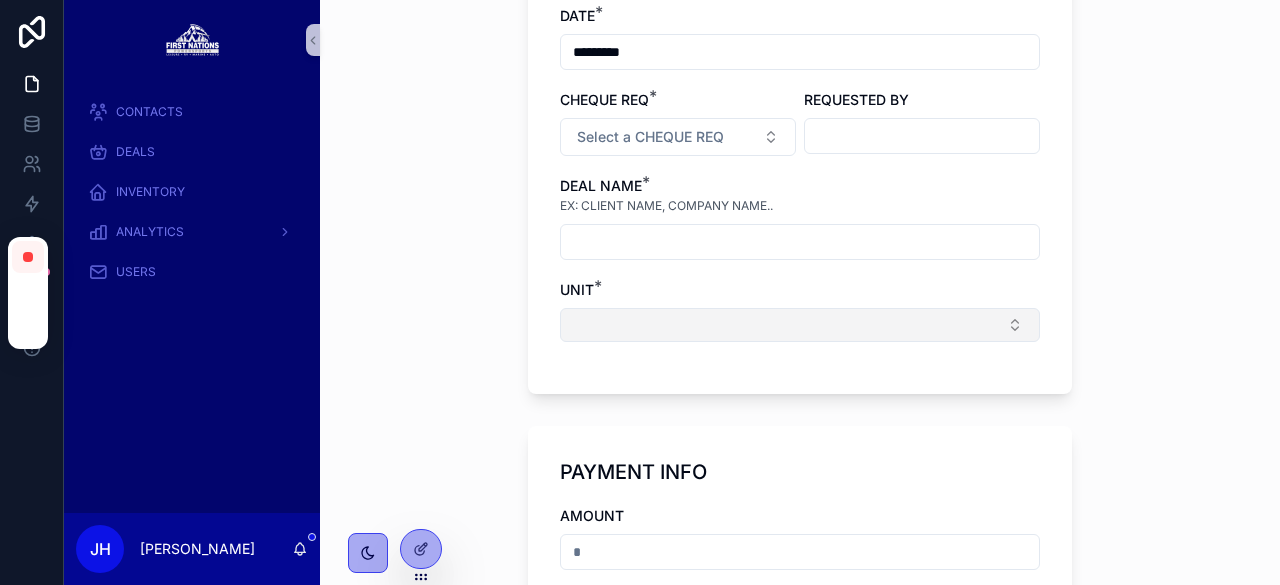 scroll, scrollTop: 26, scrollLeft: 0, axis: vertical 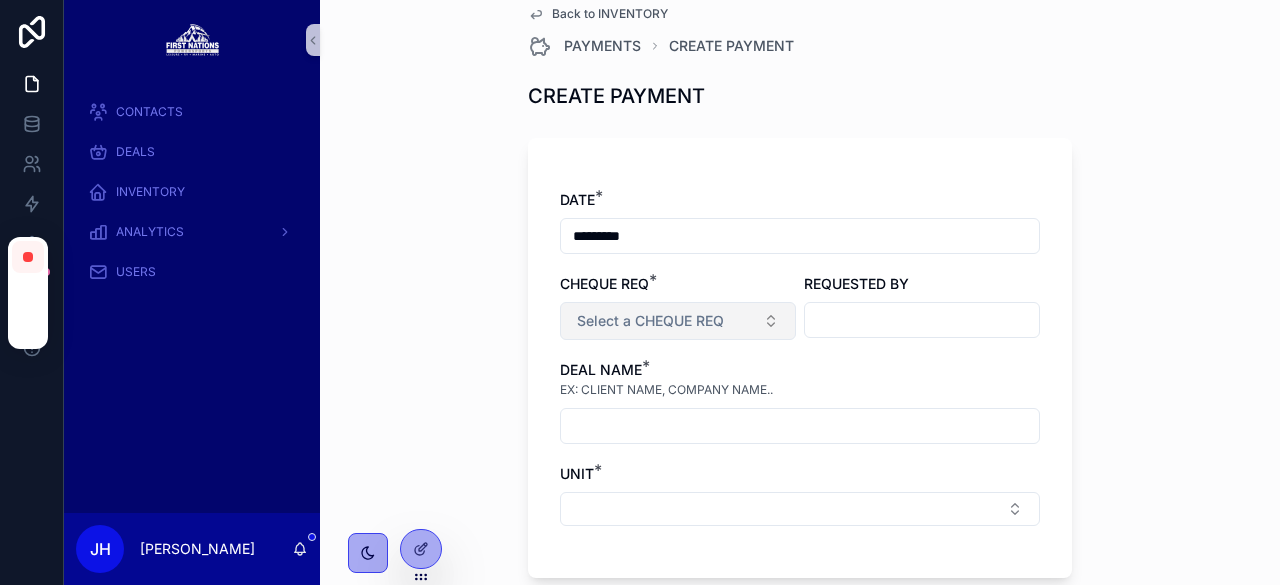 click on "Select a CHEQUE REQ" at bounding box center [678, 321] 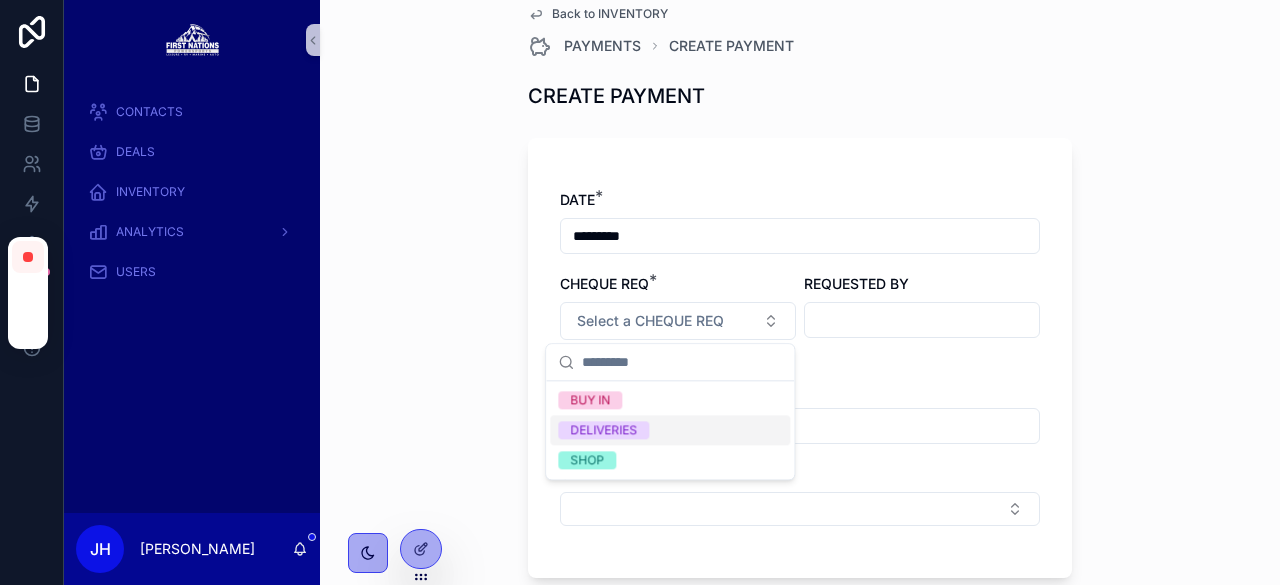 click on "DELIVERIES" at bounding box center (603, 430) 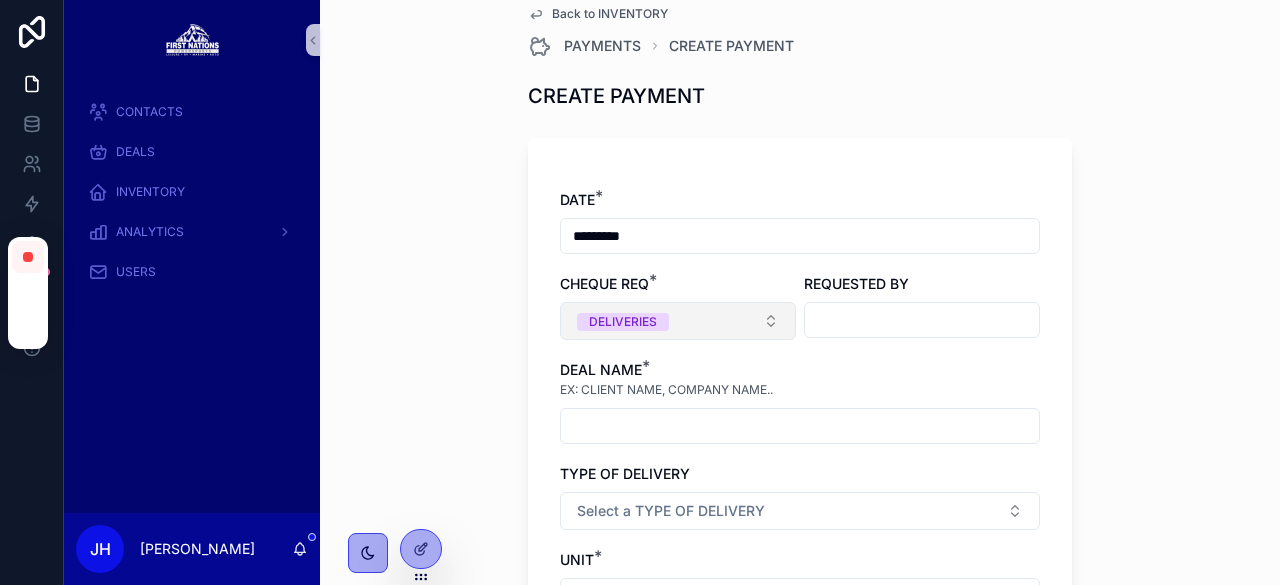 click on "DELIVERIES" at bounding box center (623, 322) 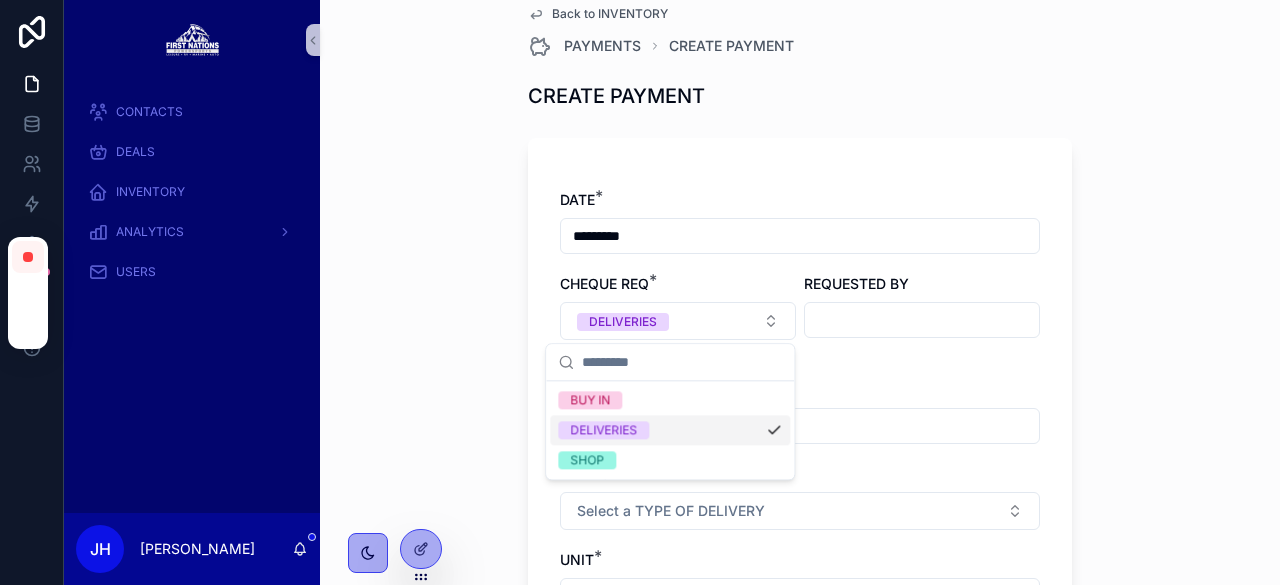 click on "DELIVERIES" at bounding box center [670, 430] 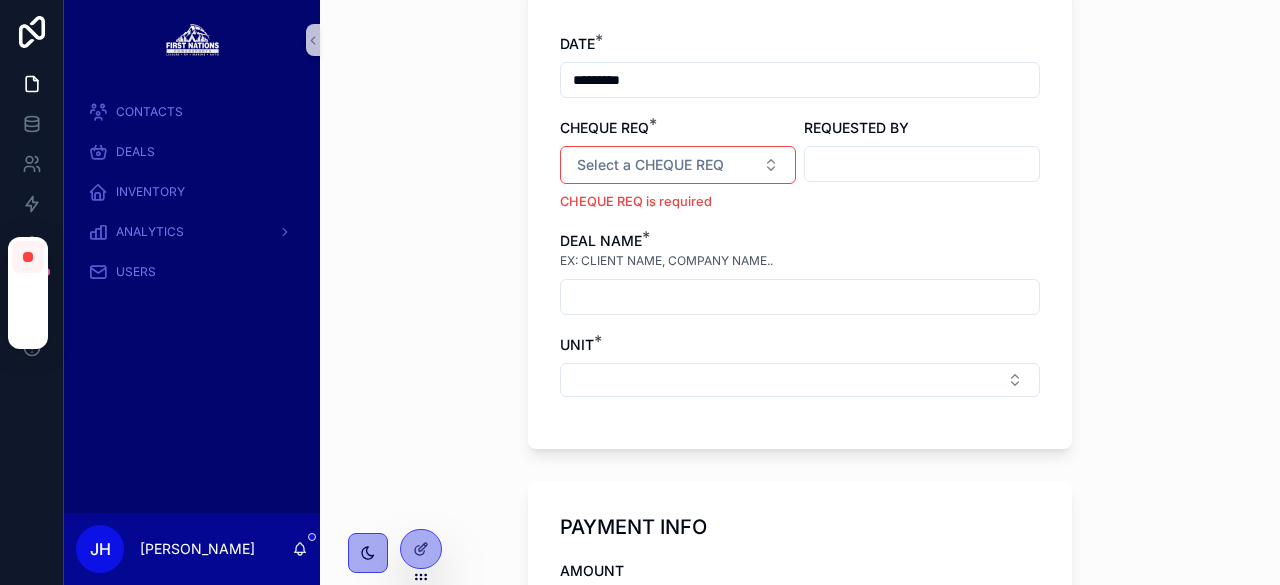 scroll, scrollTop: 0, scrollLeft: 0, axis: both 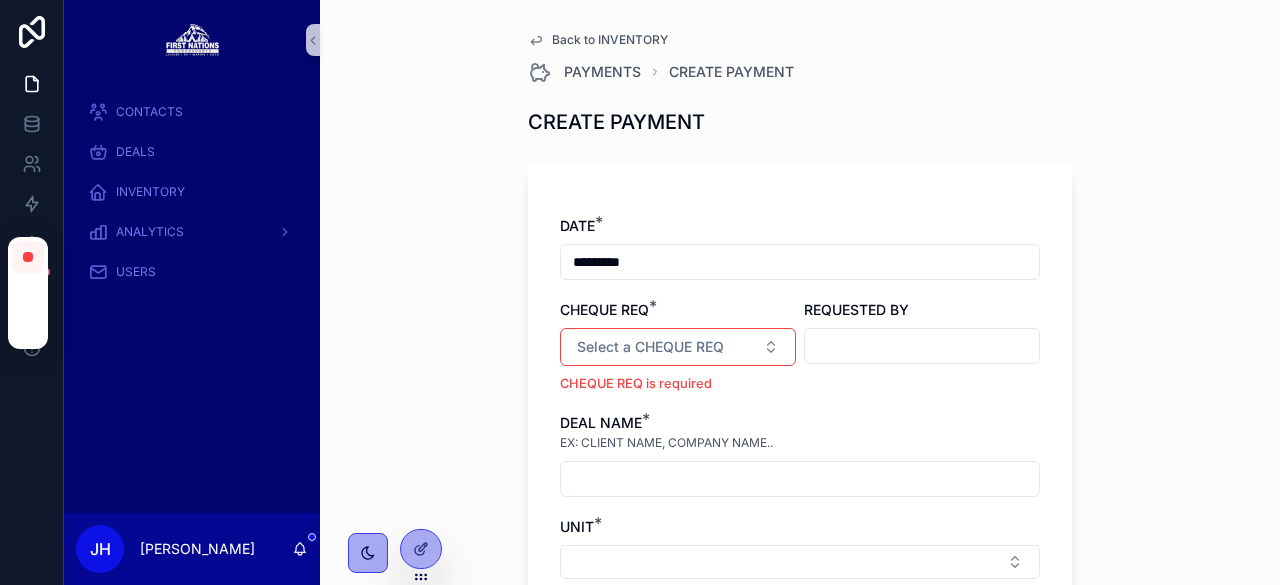 click on "Back to INVENTORY" at bounding box center (610, 40) 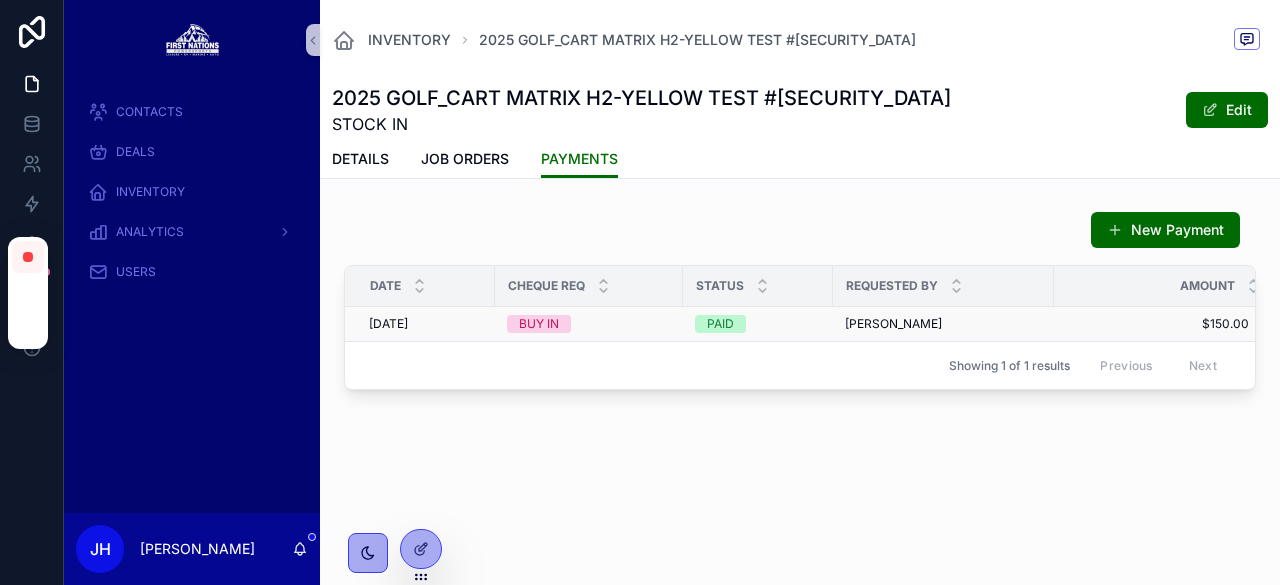click on "BUY IN" at bounding box center (589, 324) 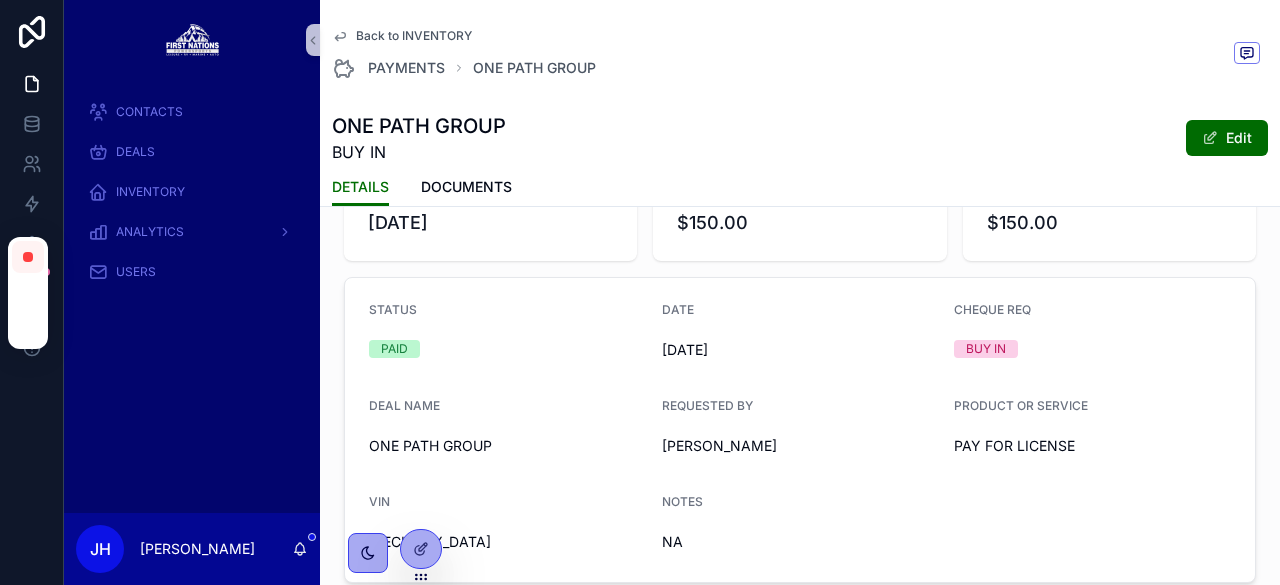 scroll, scrollTop: 76, scrollLeft: 0, axis: vertical 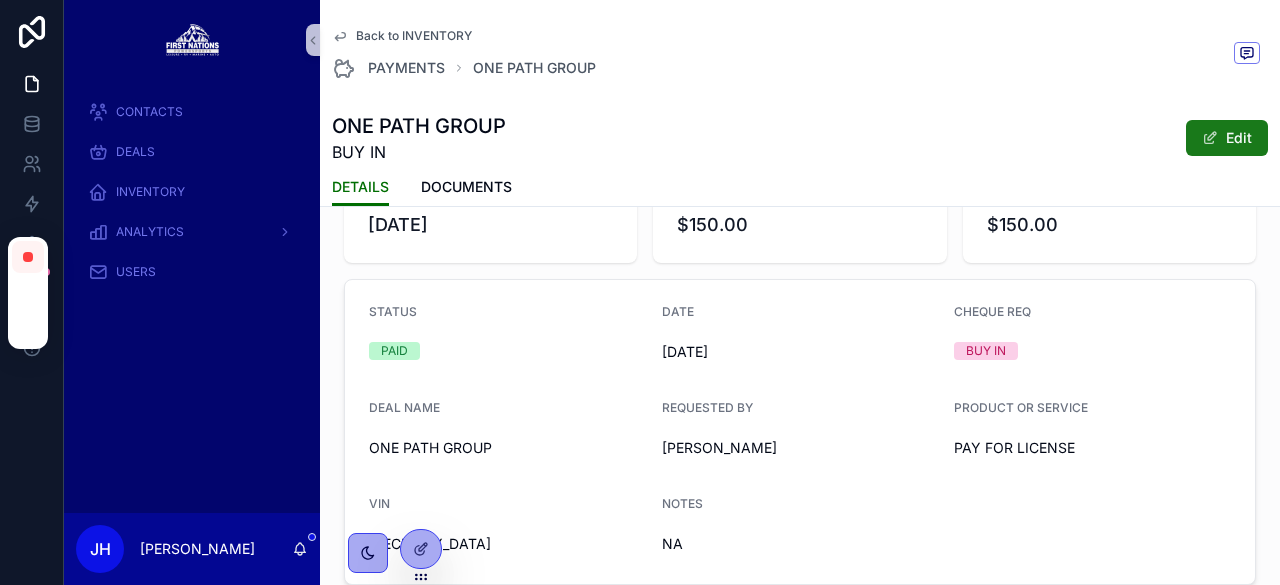 click on "Edit" at bounding box center (1227, 138) 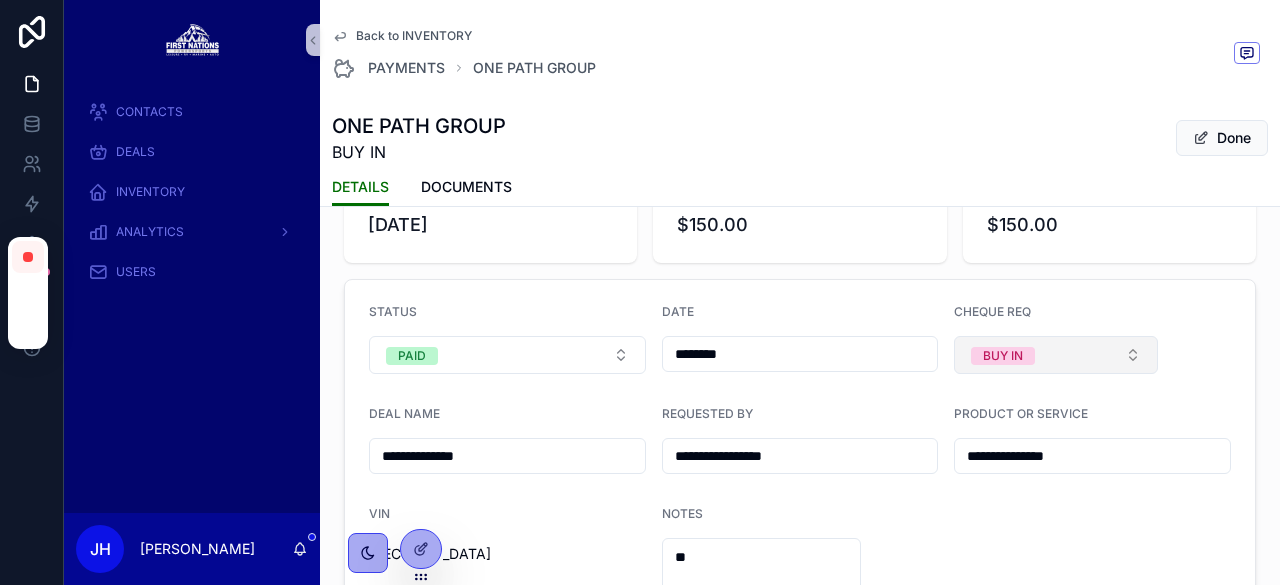 click on "BUY IN" at bounding box center (1003, 356) 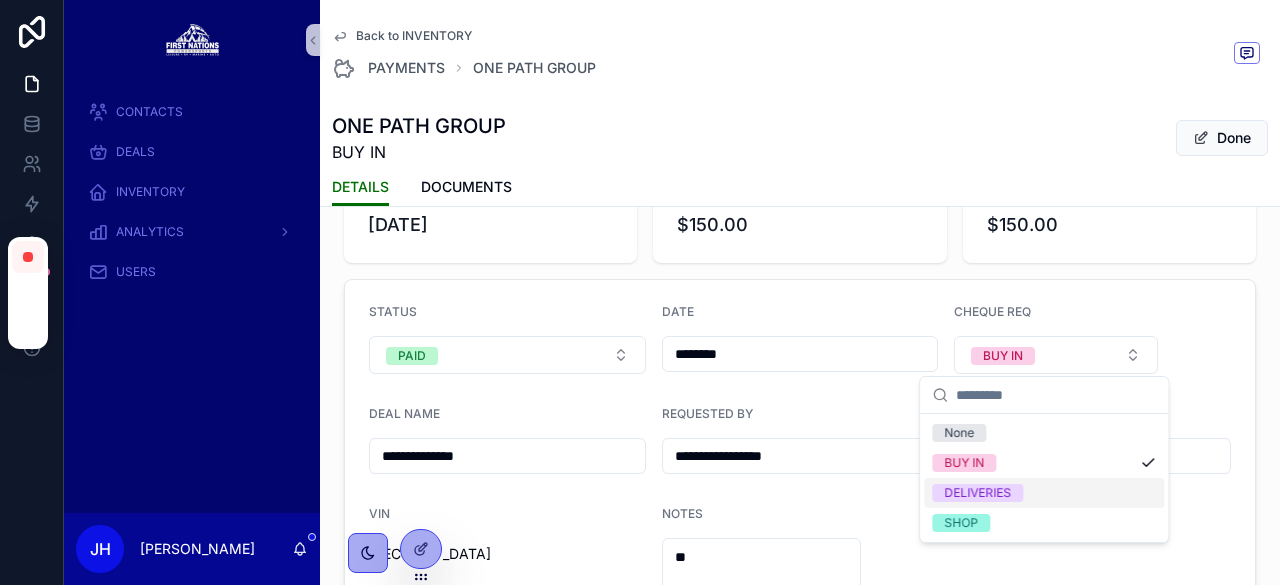 click on "DELIVERIES" at bounding box center (1044, 493) 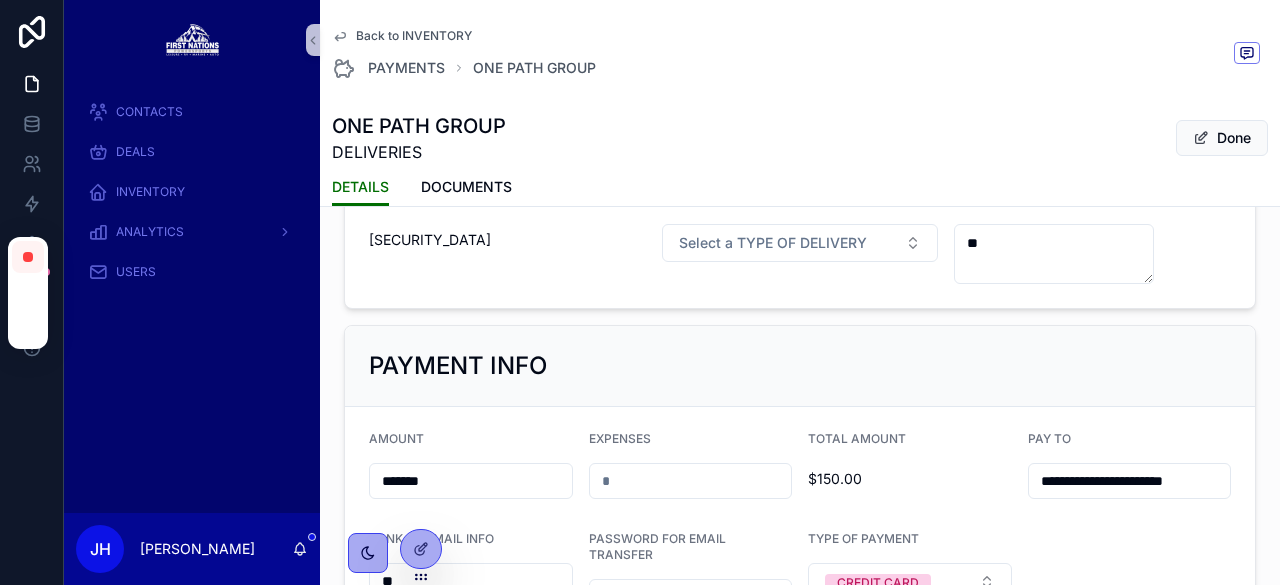 scroll, scrollTop: 578, scrollLeft: 0, axis: vertical 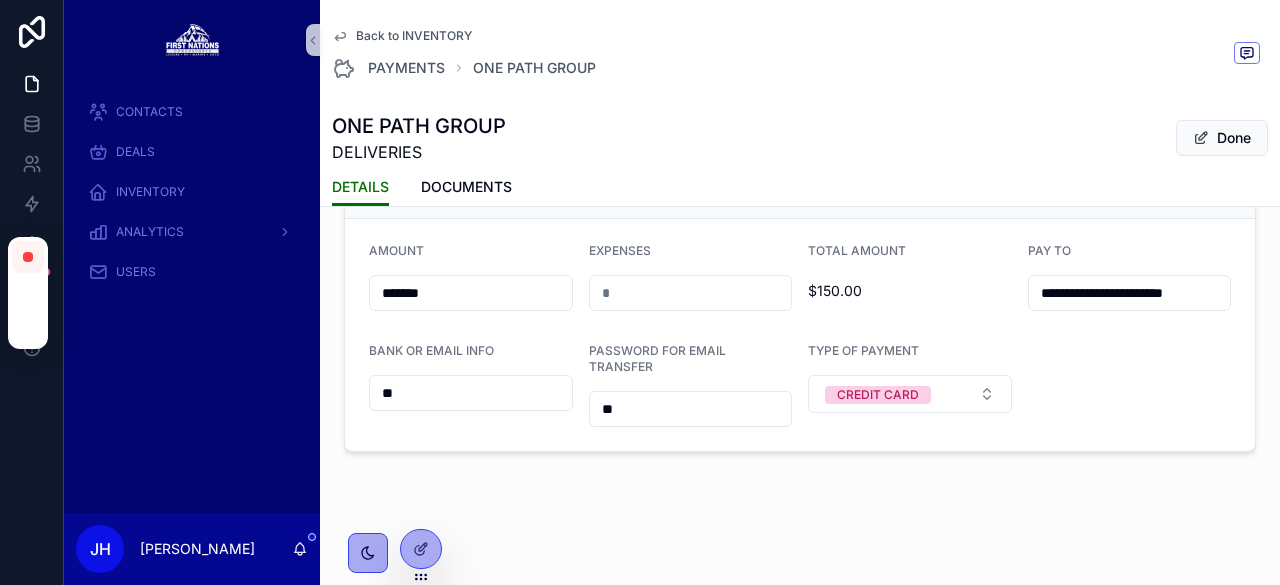 click at bounding box center (691, 293) 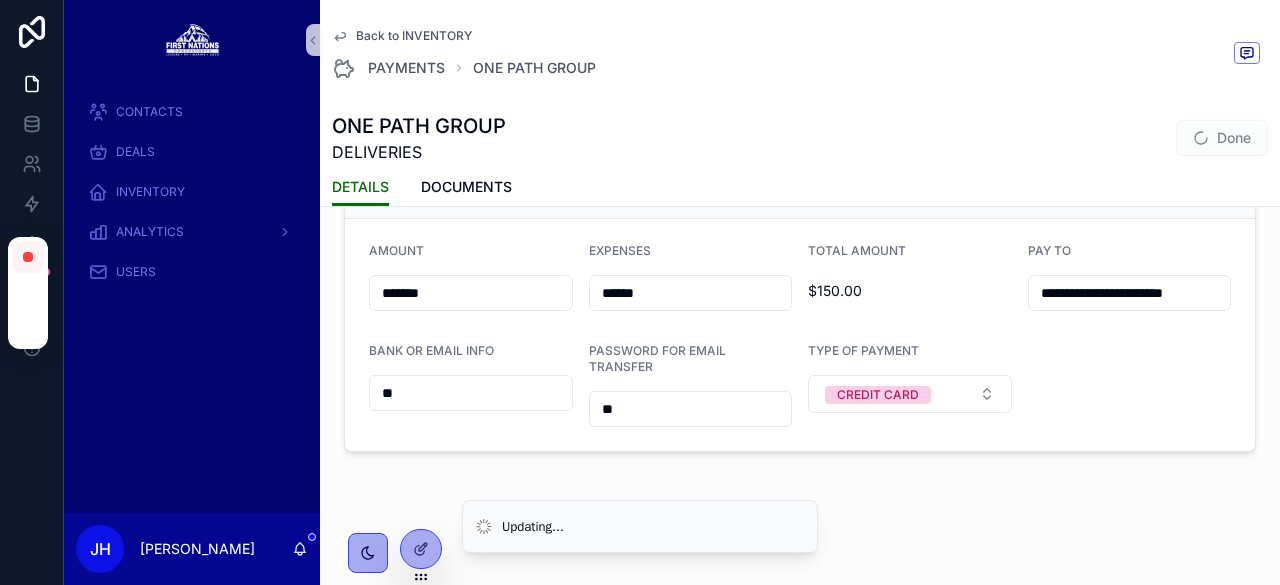 click on "EXPENSES" at bounding box center (691, 255) 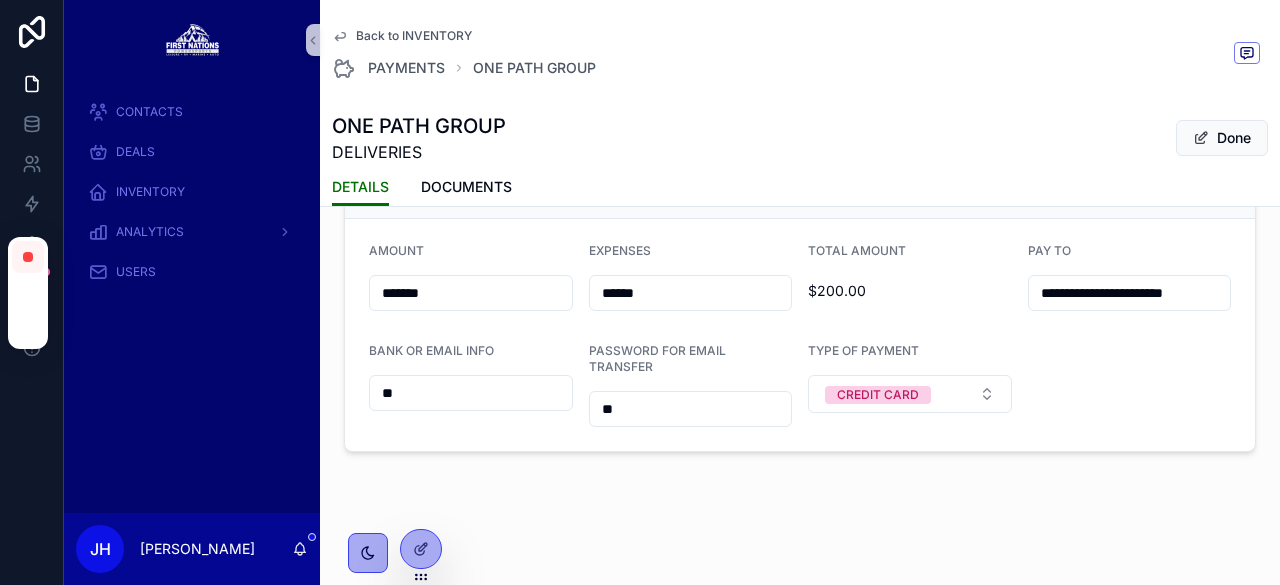 click on "******" at bounding box center (691, 293) 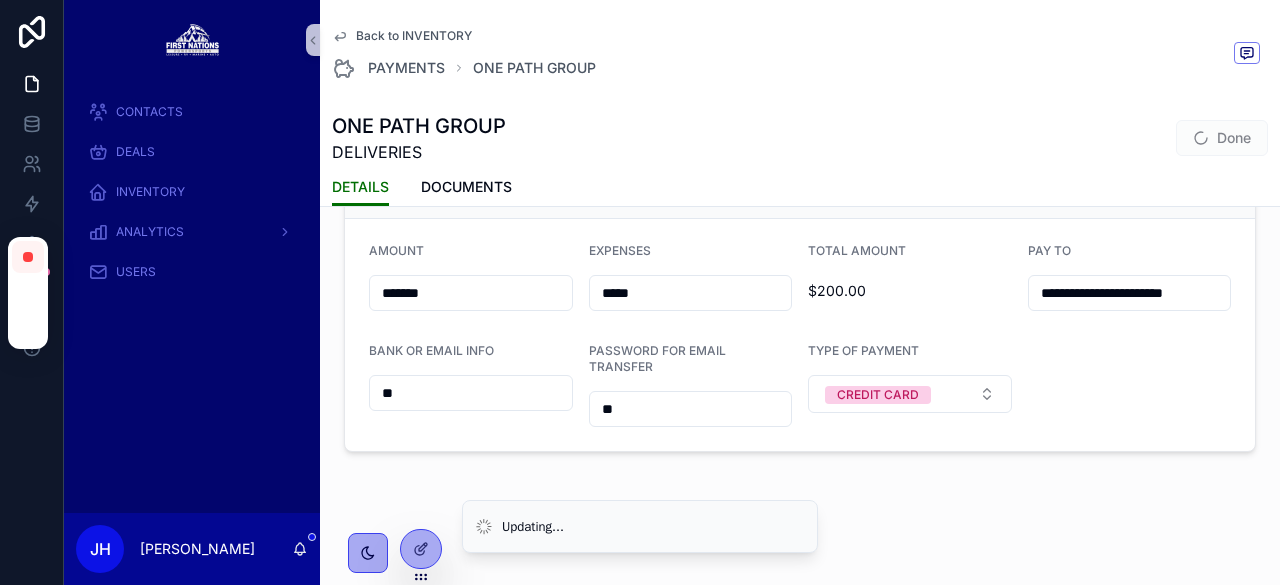 scroll, scrollTop: 0, scrollLeft: 0, axis: both 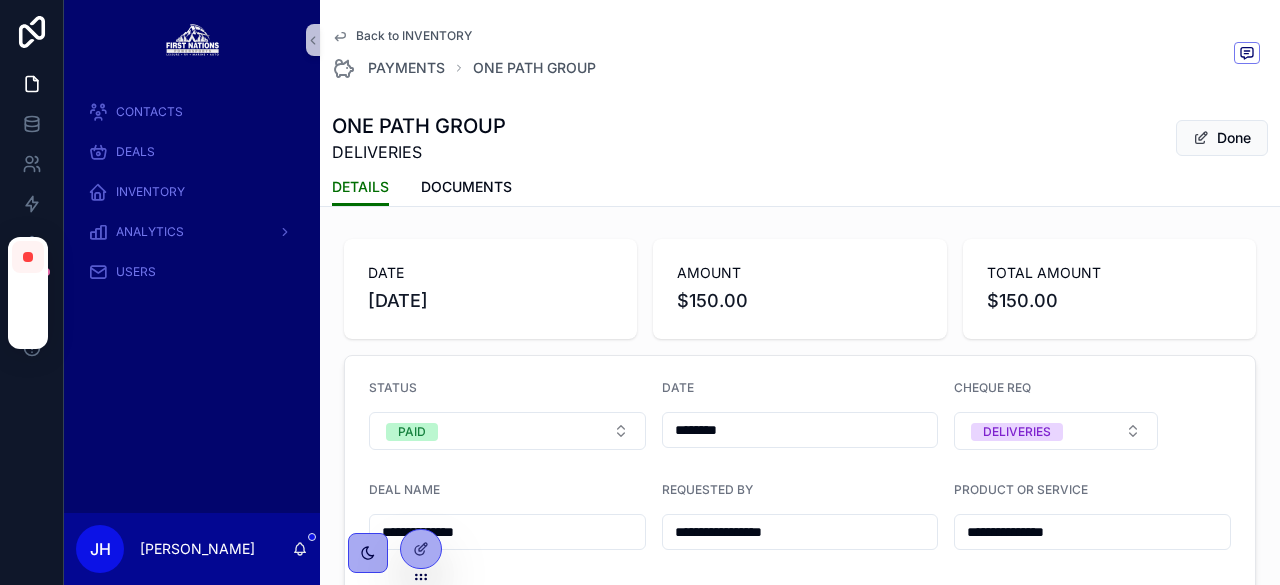 type on "*****" 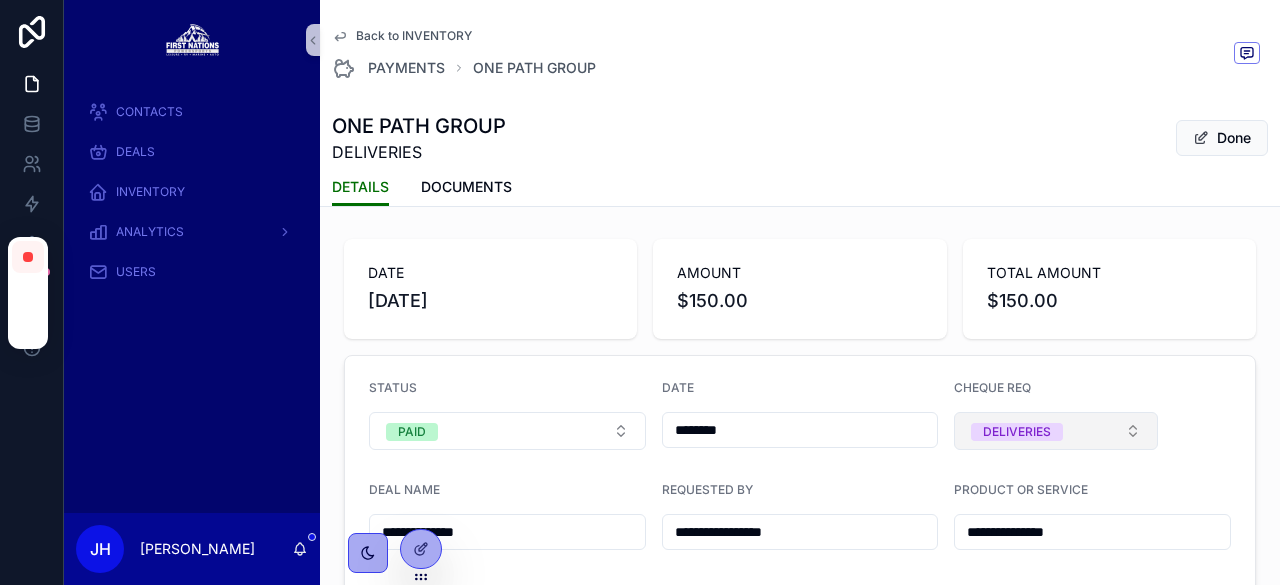 click on "DELIVERIES" at bounding box center (1056, 431) 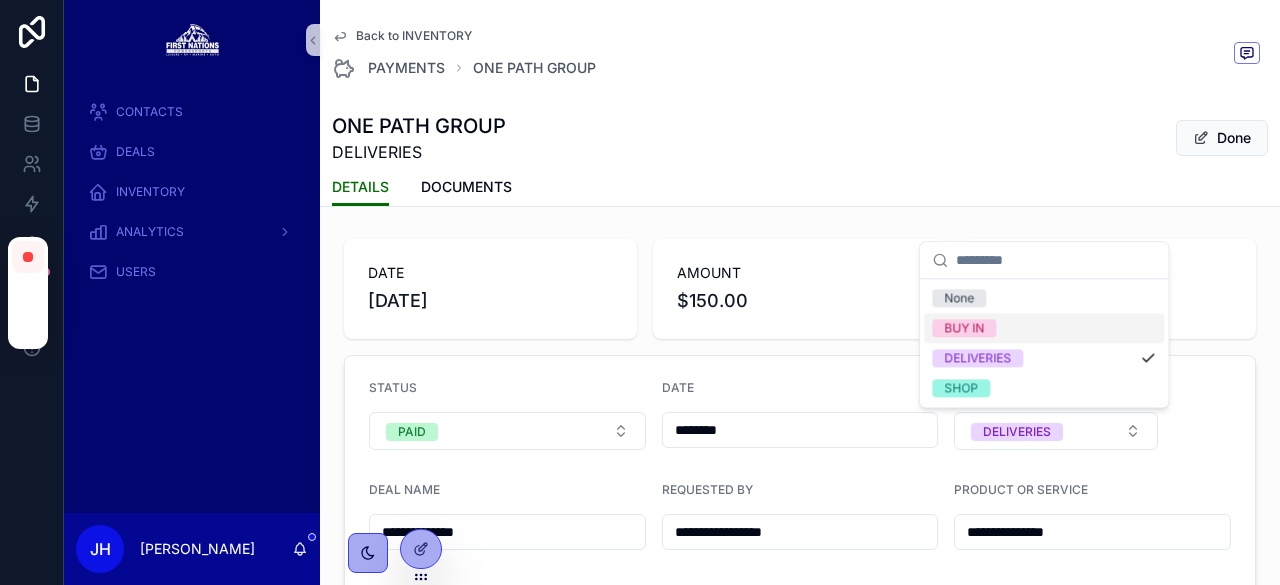 click on "BUY IN" at bounding box center (964, 328) 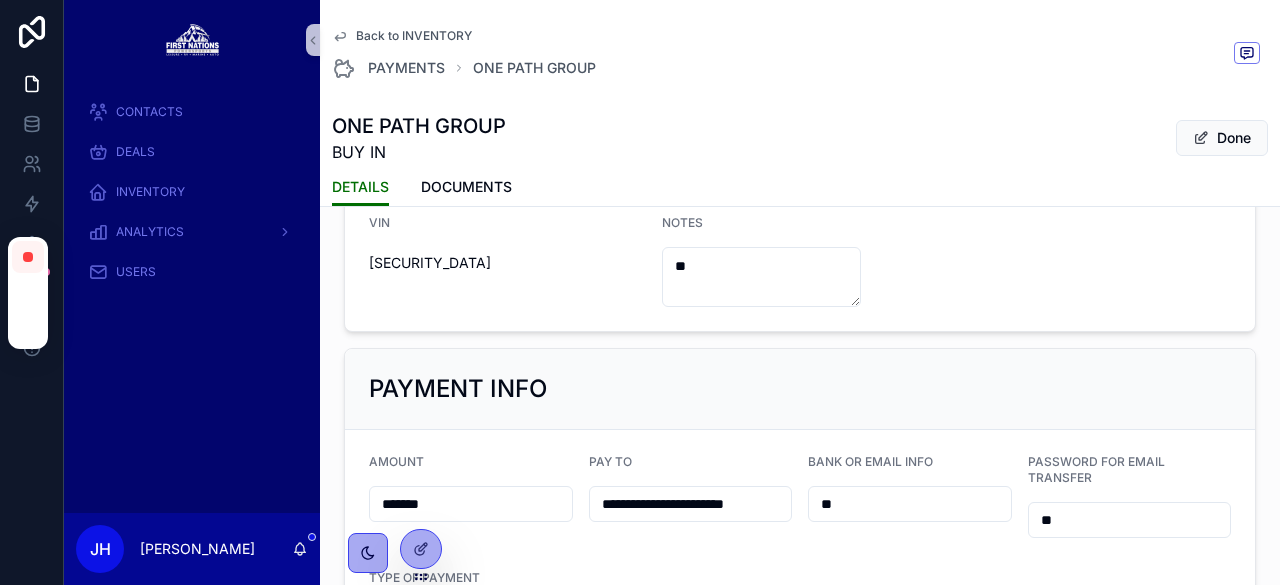 scroll, scrollTop: 579, scrollLeft: 0, axis: vertical 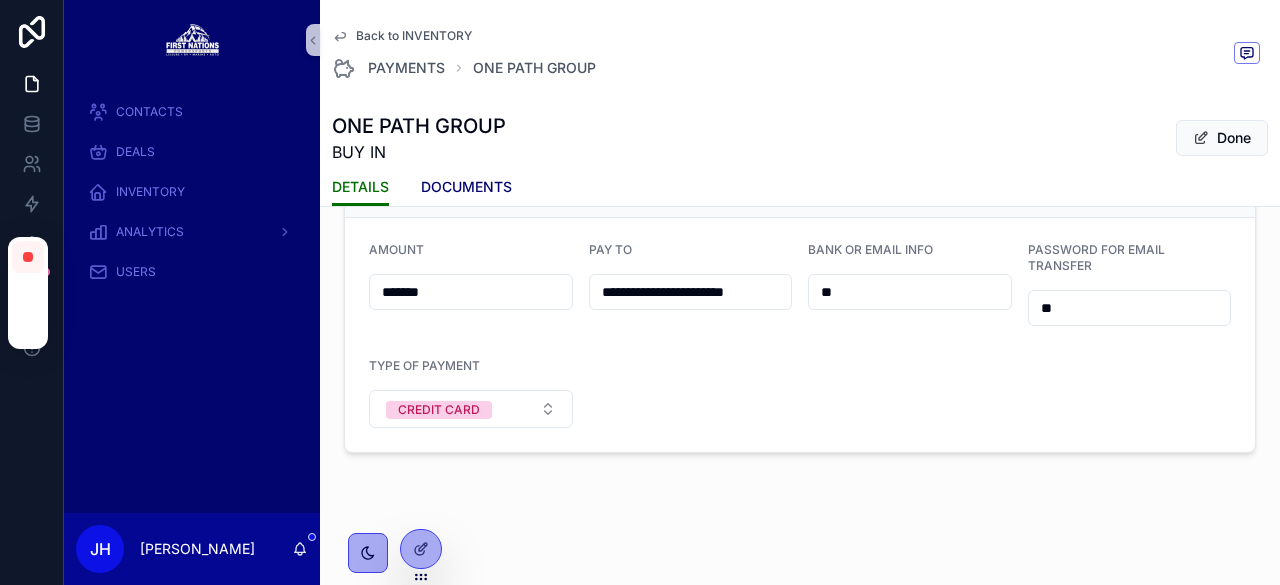 click on "DOCUMENTS" at bounding box center [466, 187] 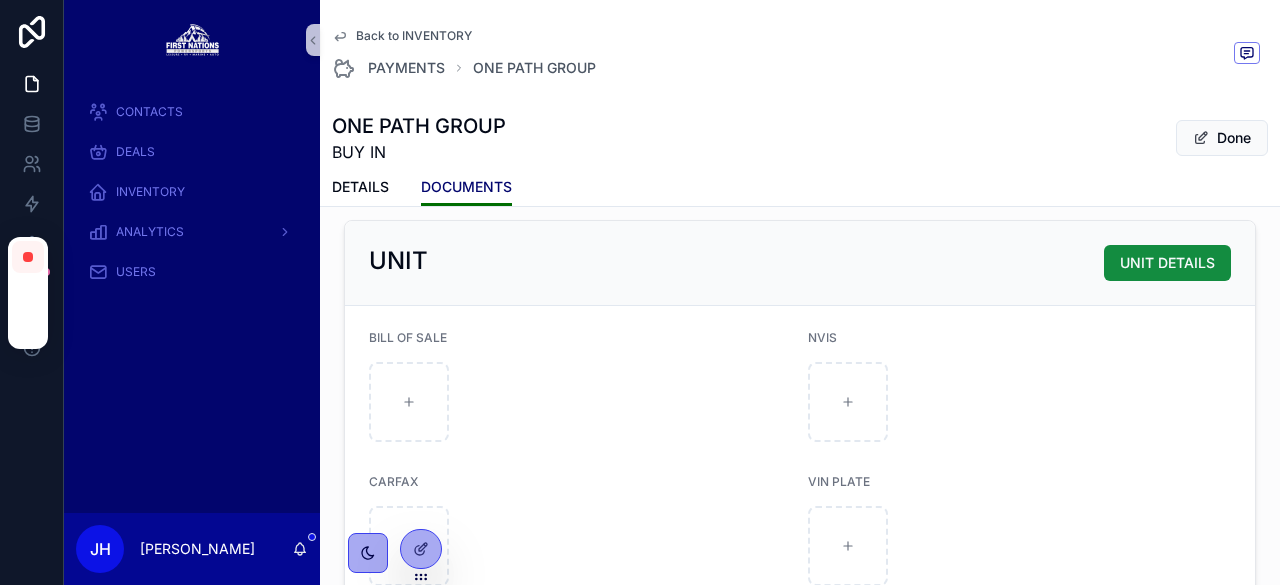 scroll, scrollTop: 346, scrollLeft: 0, axis: vertical 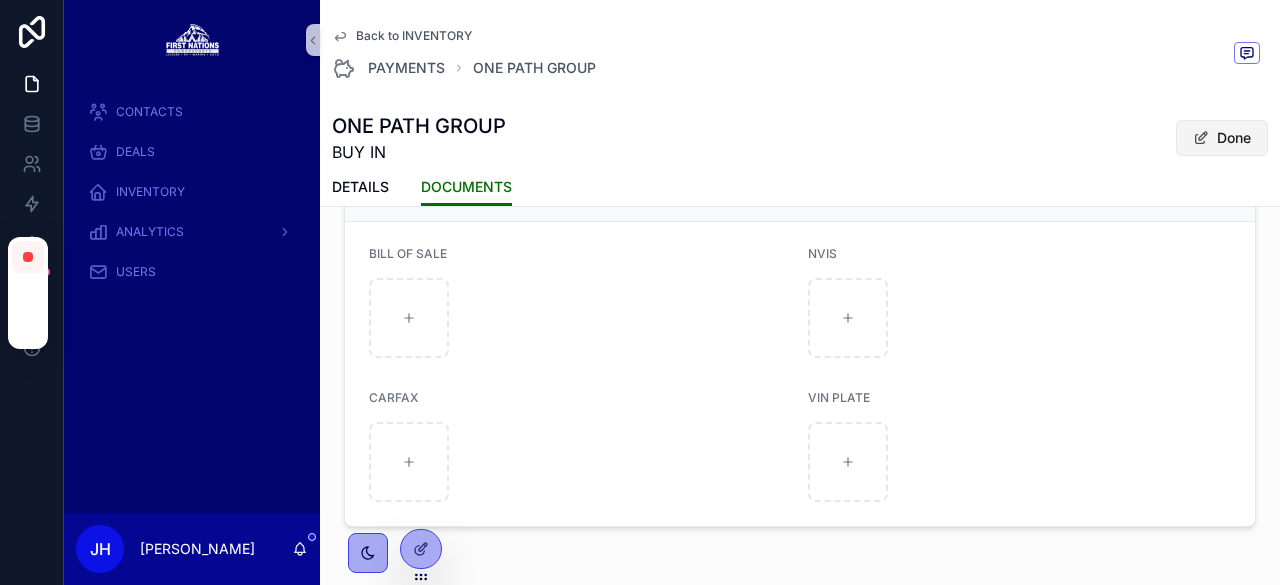 click on "Done" at bounding box center [1222, 138] 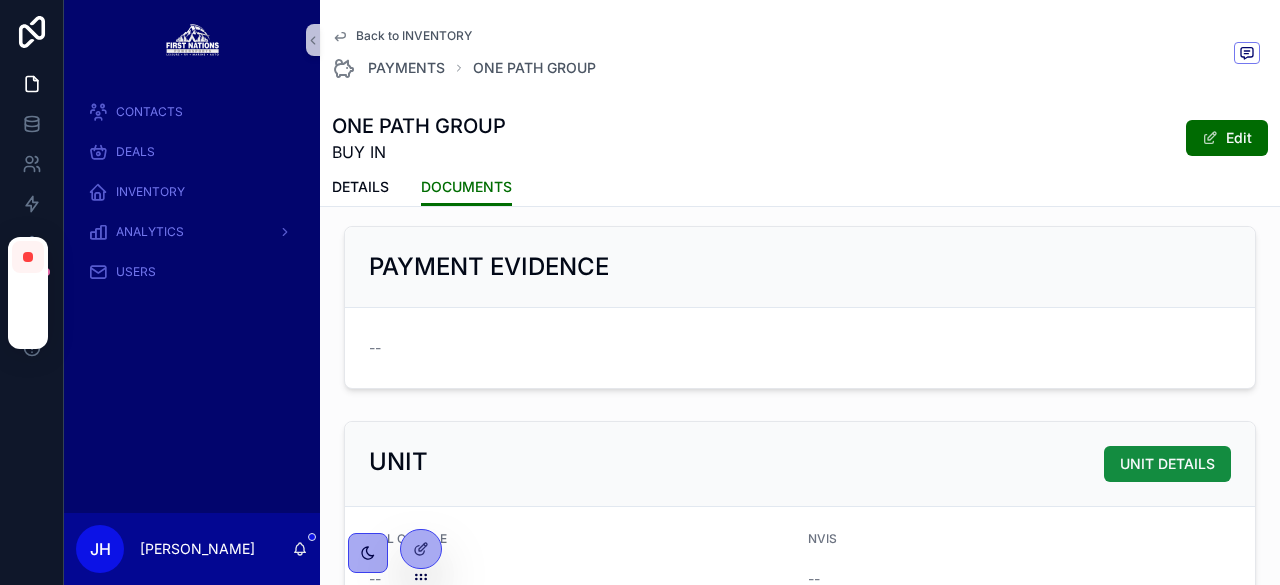 scroll, scrollTop: 0, scrollLeft: 0, axis: both 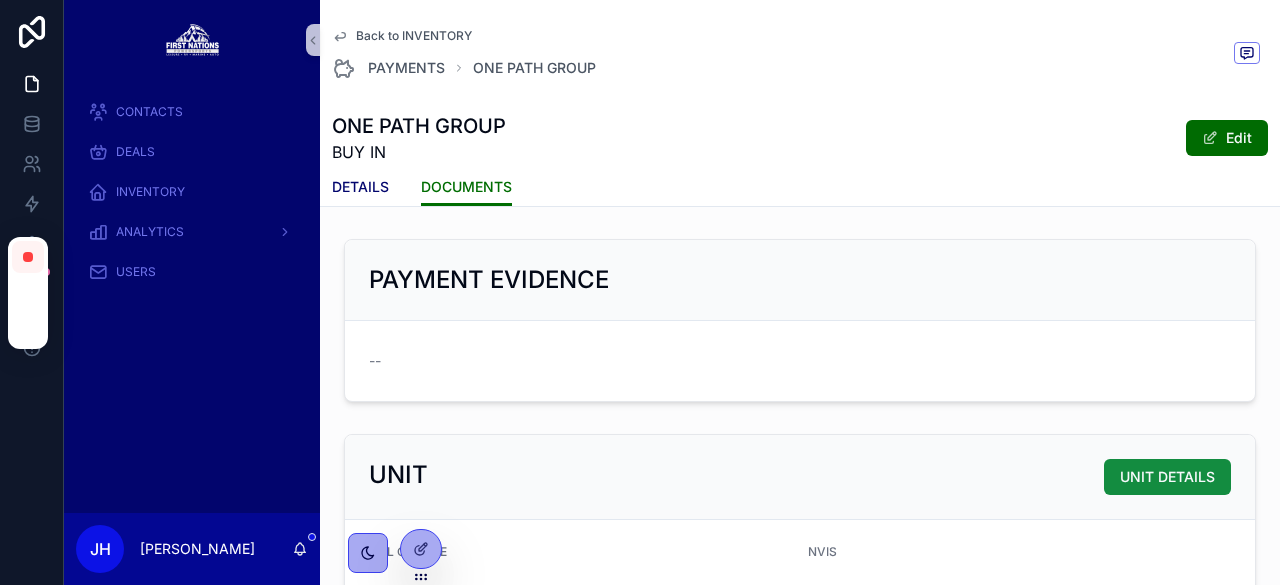 click on "DETAILS" at bounding box center (360, 187) 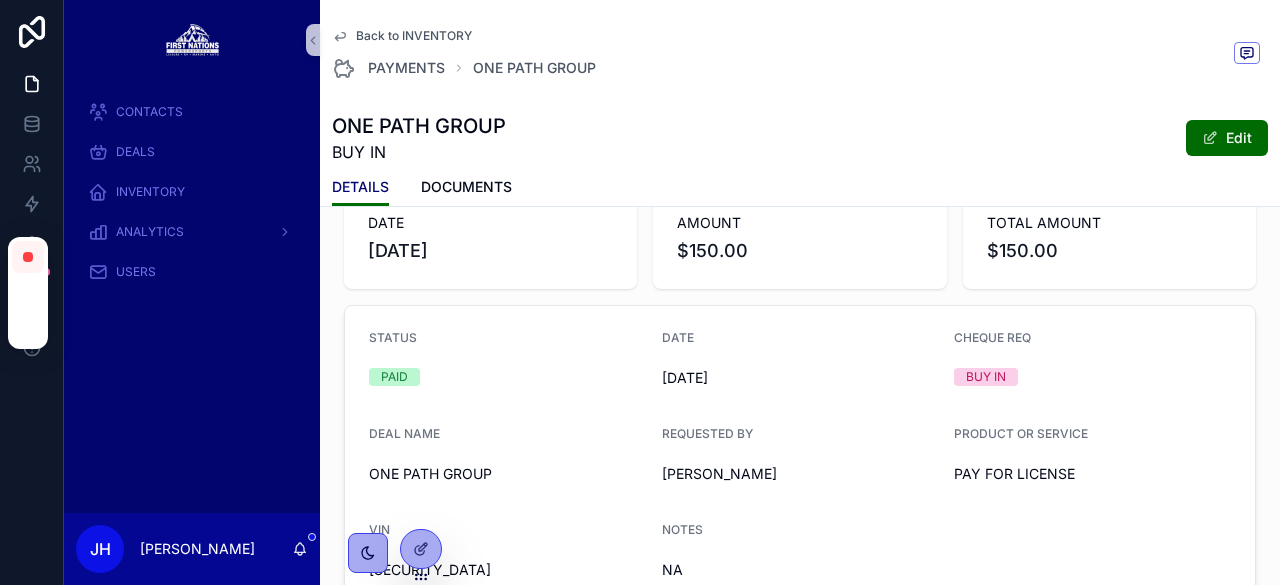 scroll, scrollTop: 46, scrollLeft: 0, axis: vertical 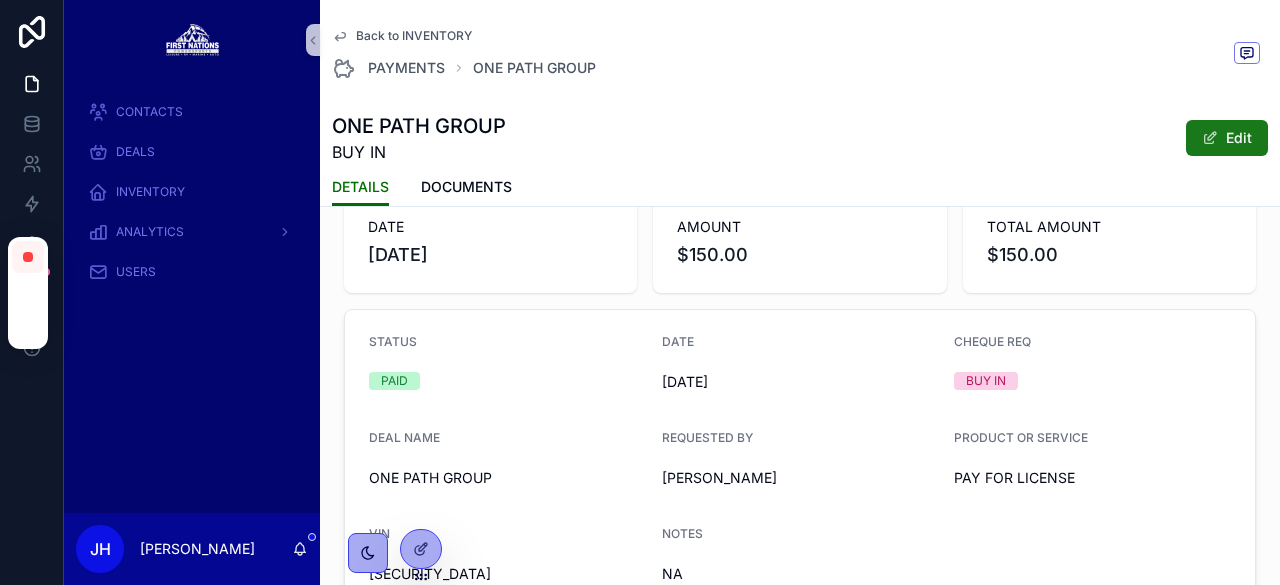 click on "Edit" at bounding box center (1227, 138) 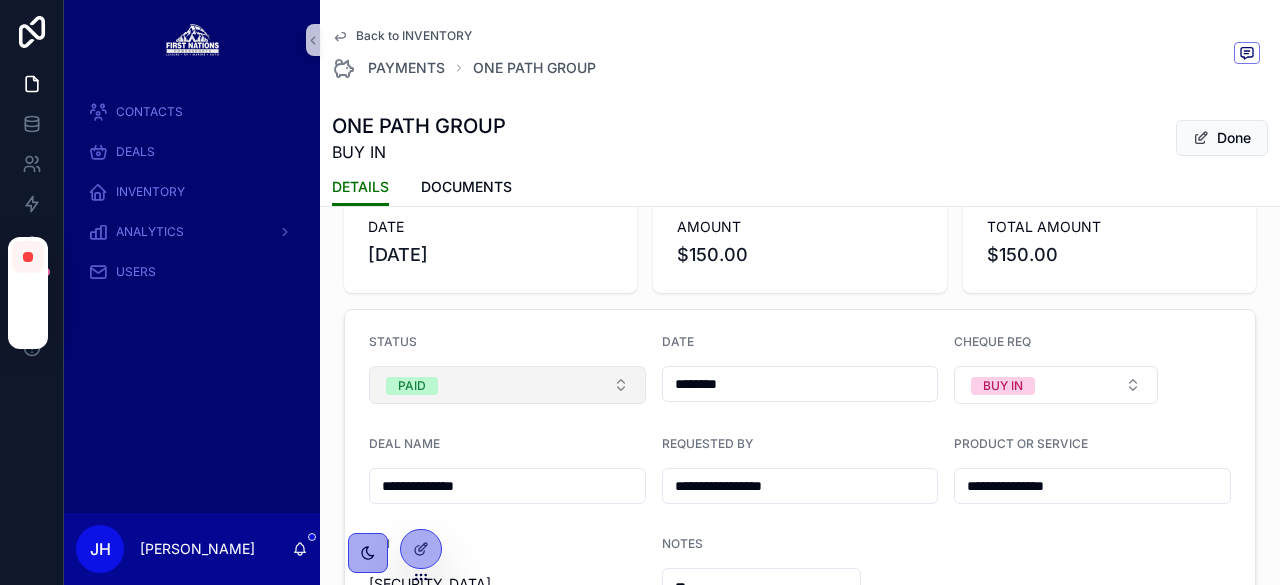 click on "PAID" at bounding box center [507, 385] 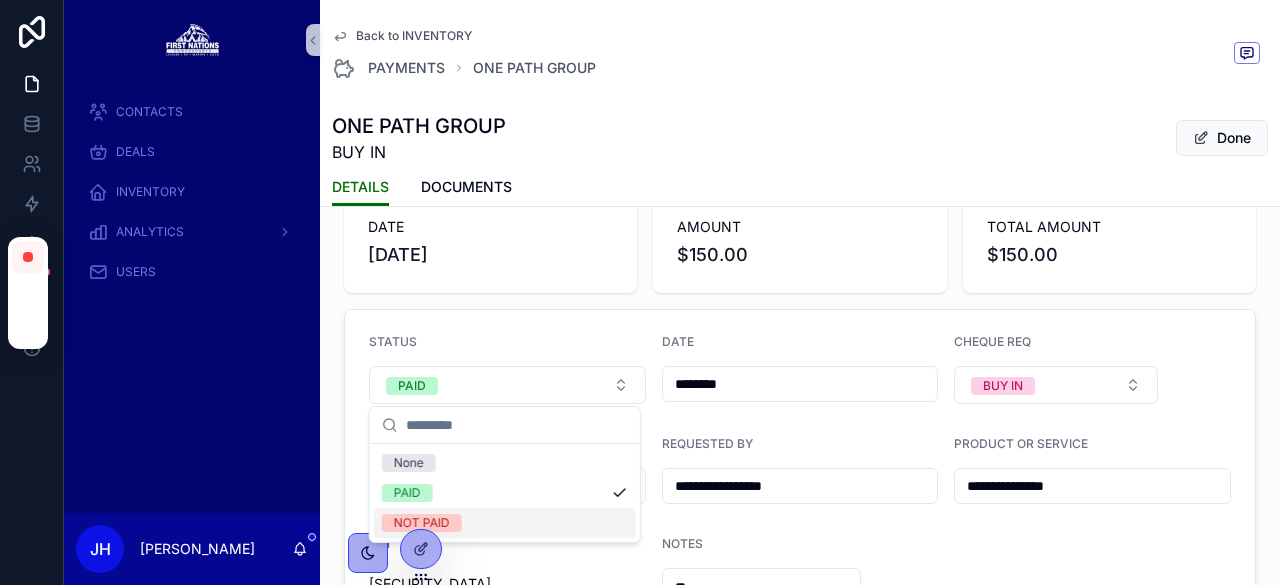 click on "NOT PAID" at bounding box center [422, 523] 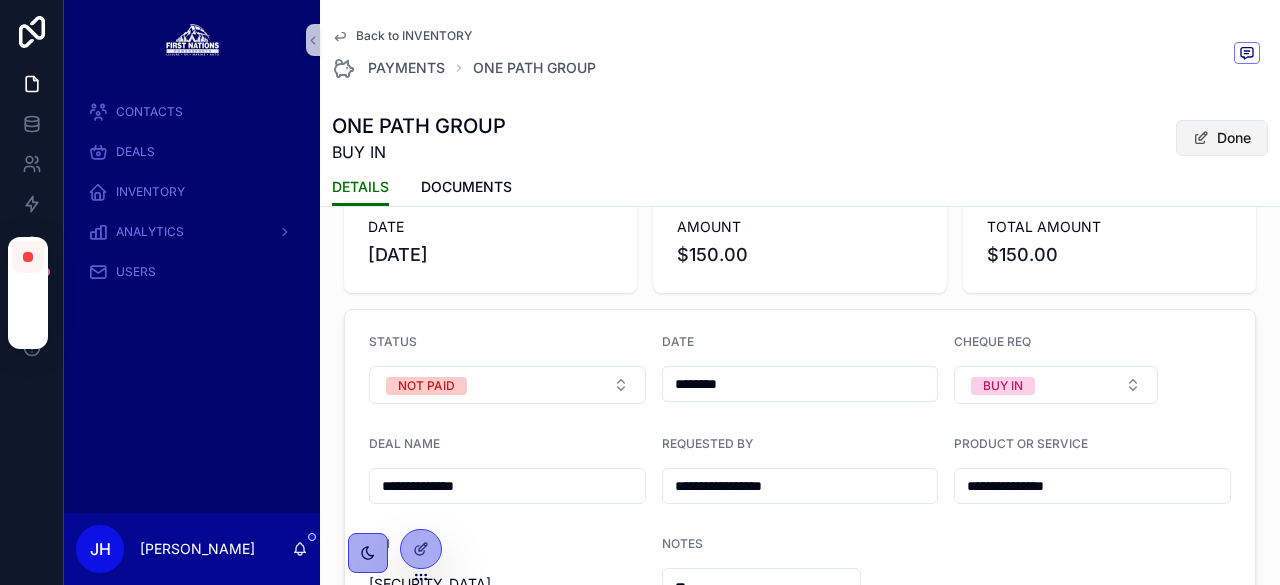 click on "Done" at bounding box center [1222, 138] 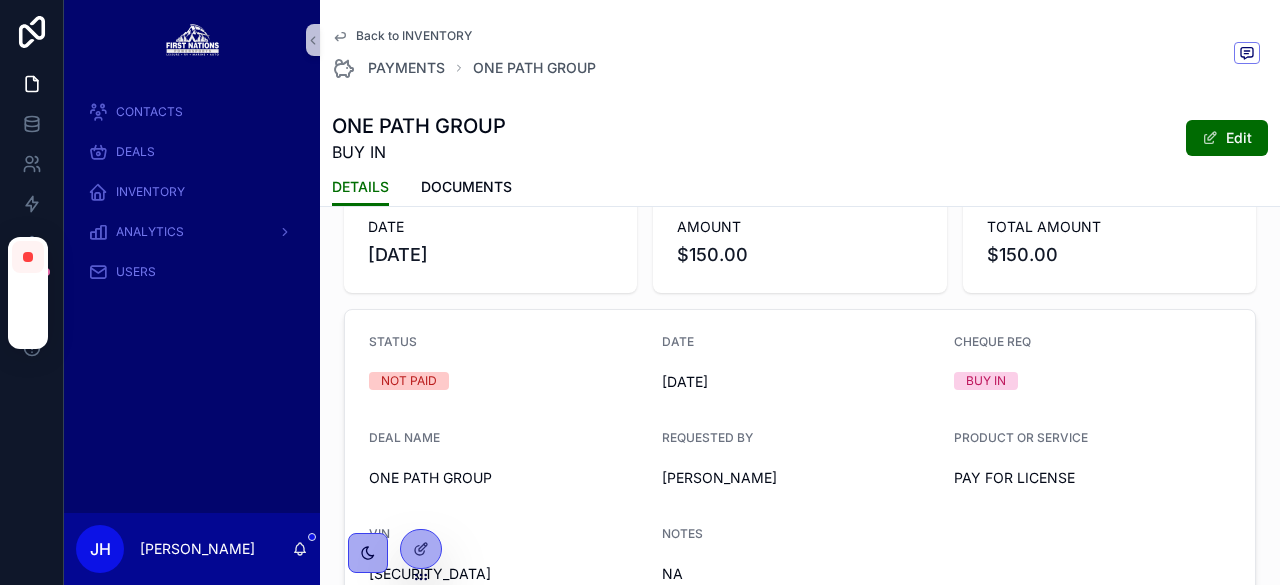 click on "Back to INVENTORY" at bounding box center (414, 36) 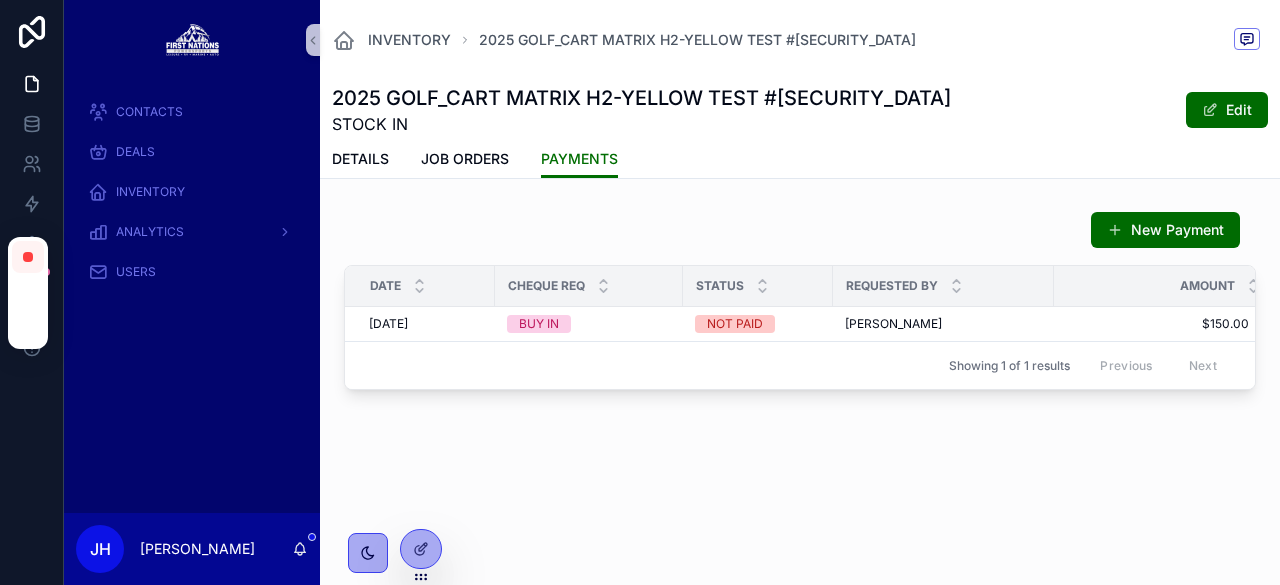 scroll, scrollTop: 0, scrollLeft: 0, axis: both 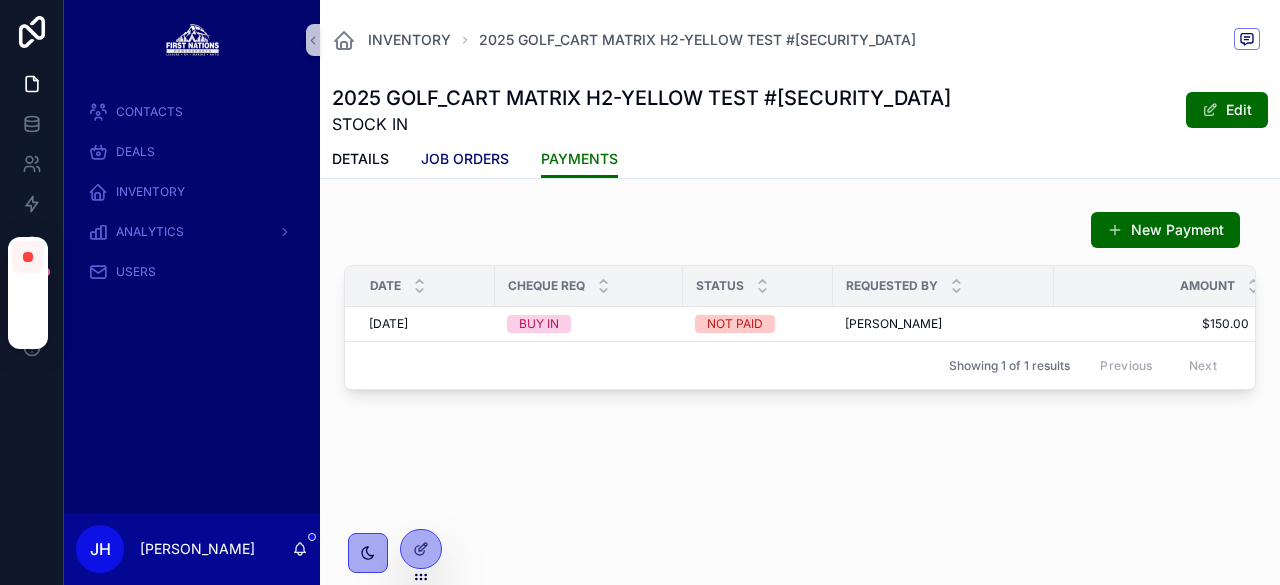 click on "JOB ORDERS" at bounding box center (465, 159) 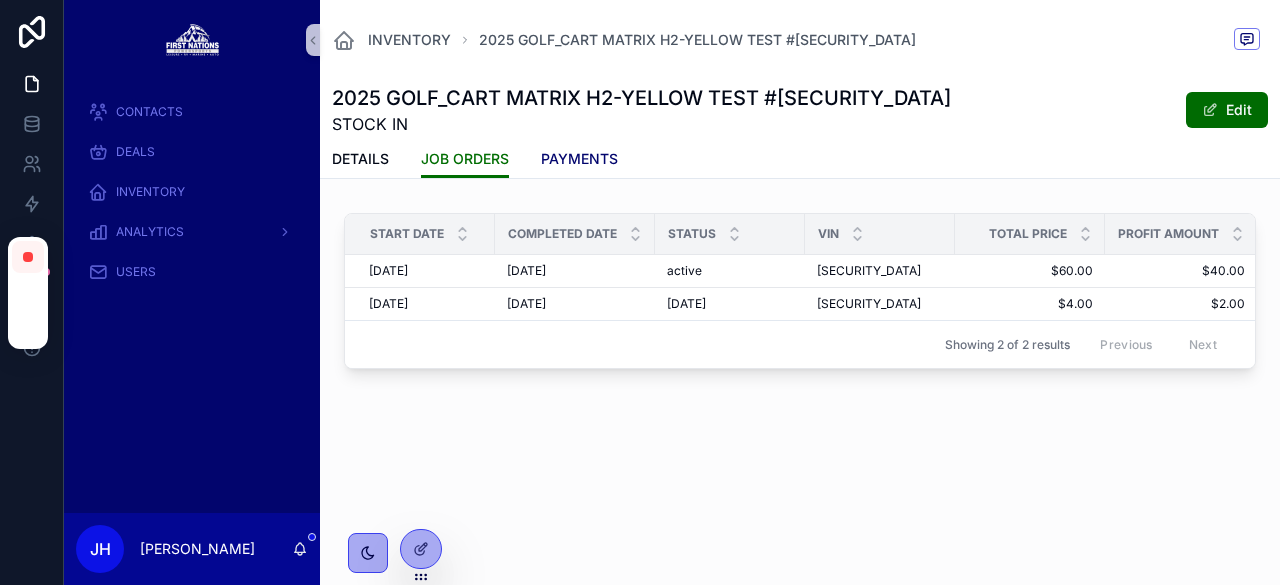 click on "PAYMENTS" at bounding box center [579, 161] 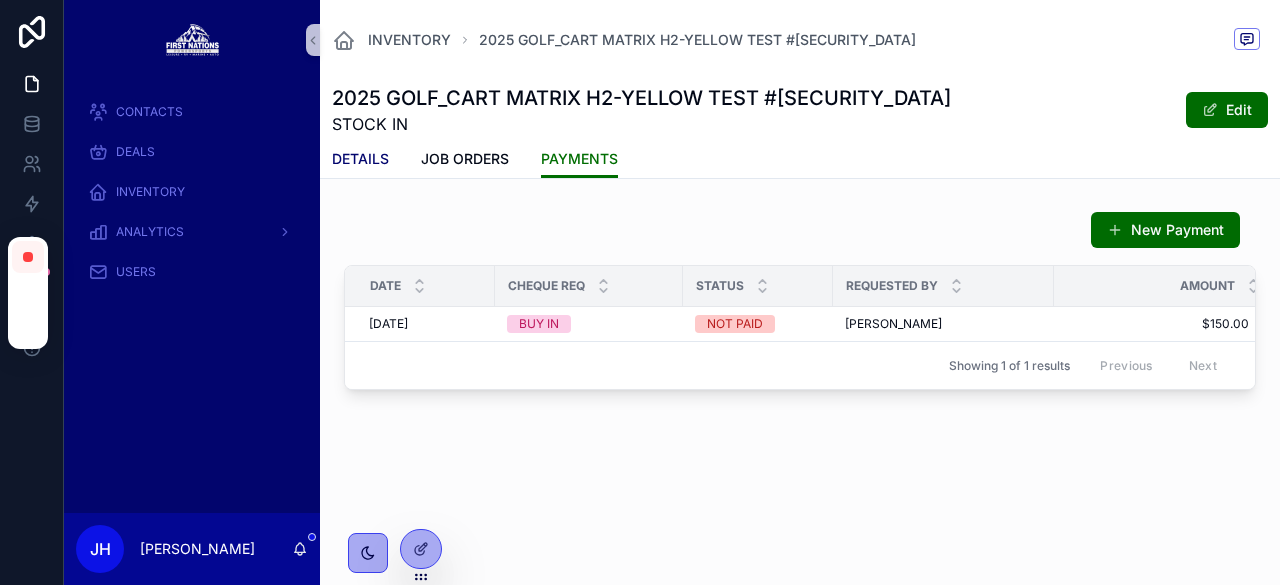 click on "DETAILS" at bounding box center (360, 159) 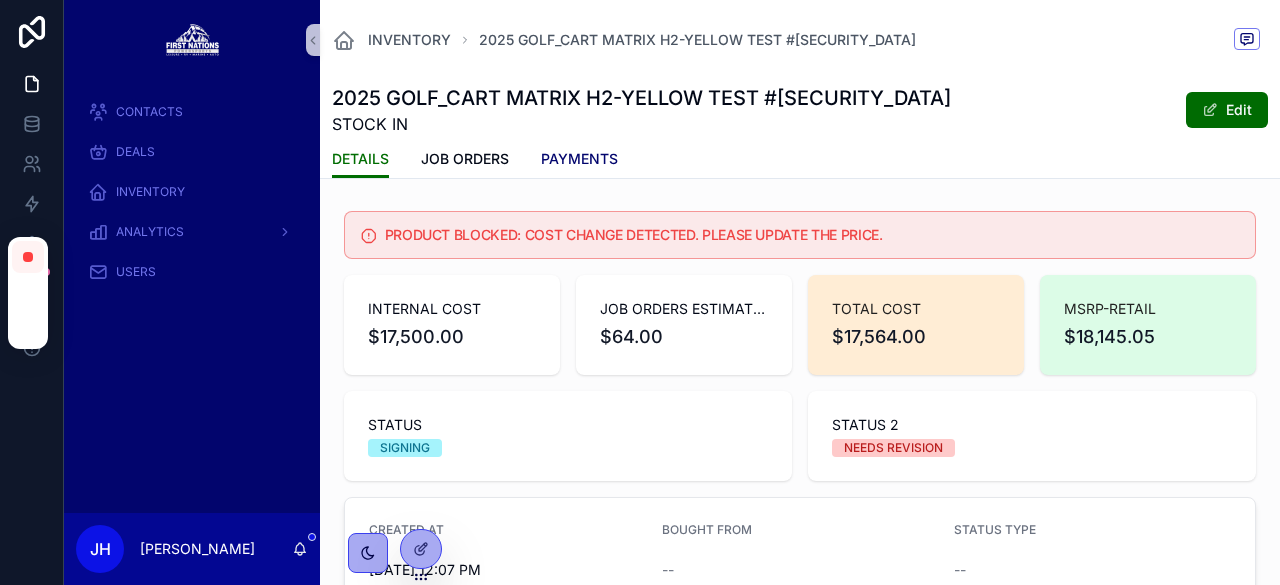 click on "PAYMENTS" at bounding box center [579, 159] 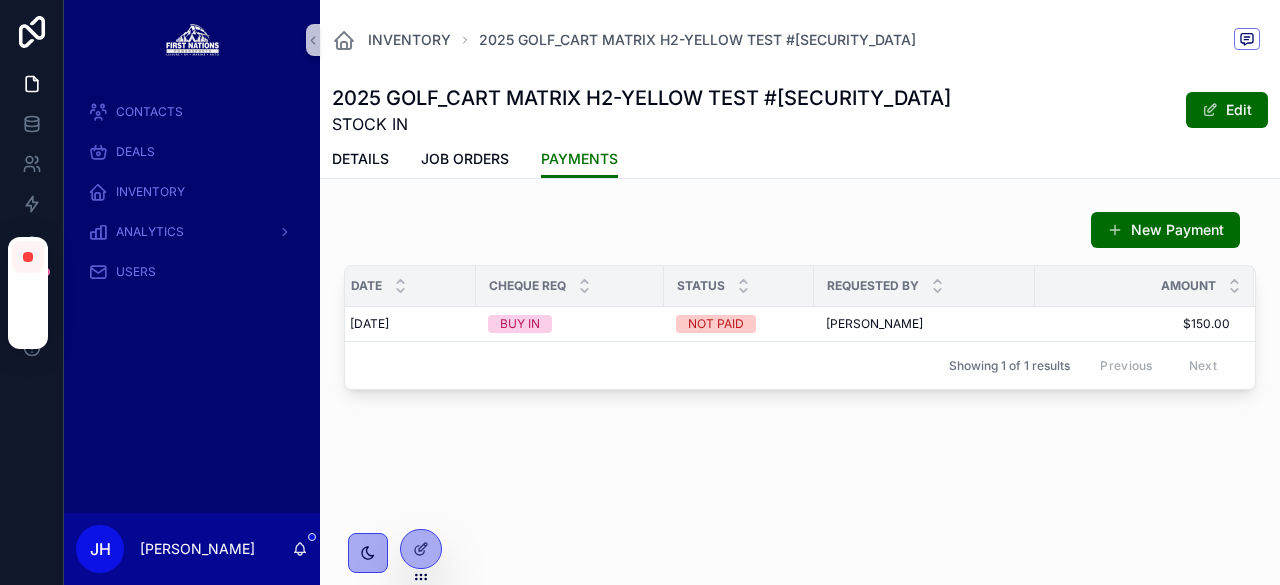 scroll, scrollTop: 0, scrollLeft: 0, axis: both 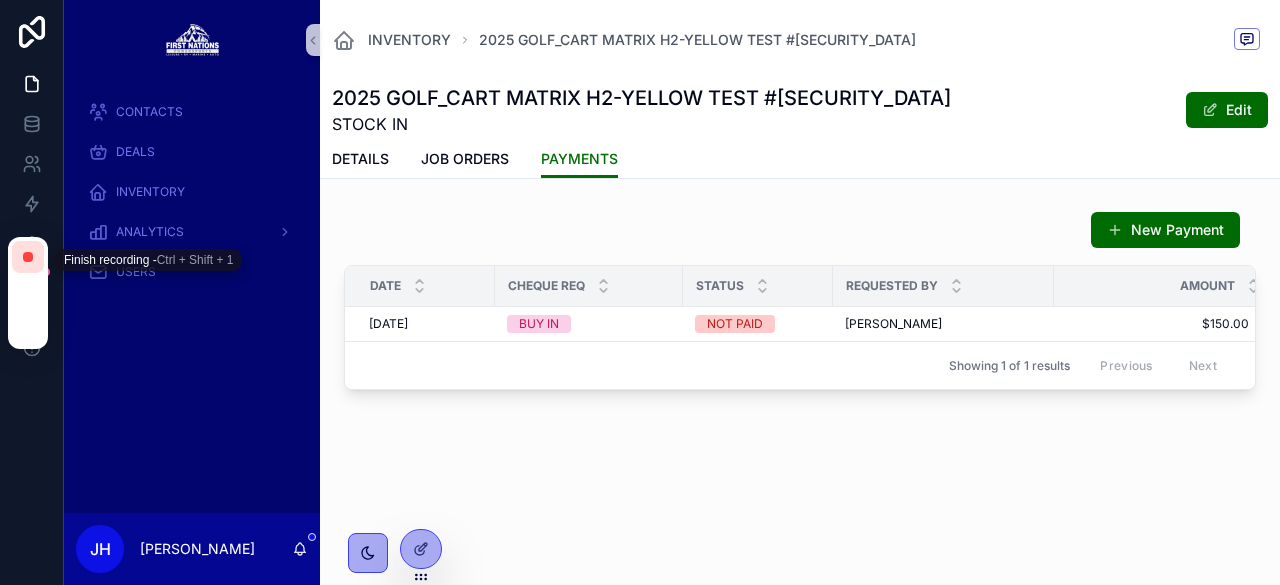click on "Finish recording -  Ctrl + Shift + 1" at bounding box center [28, 257] 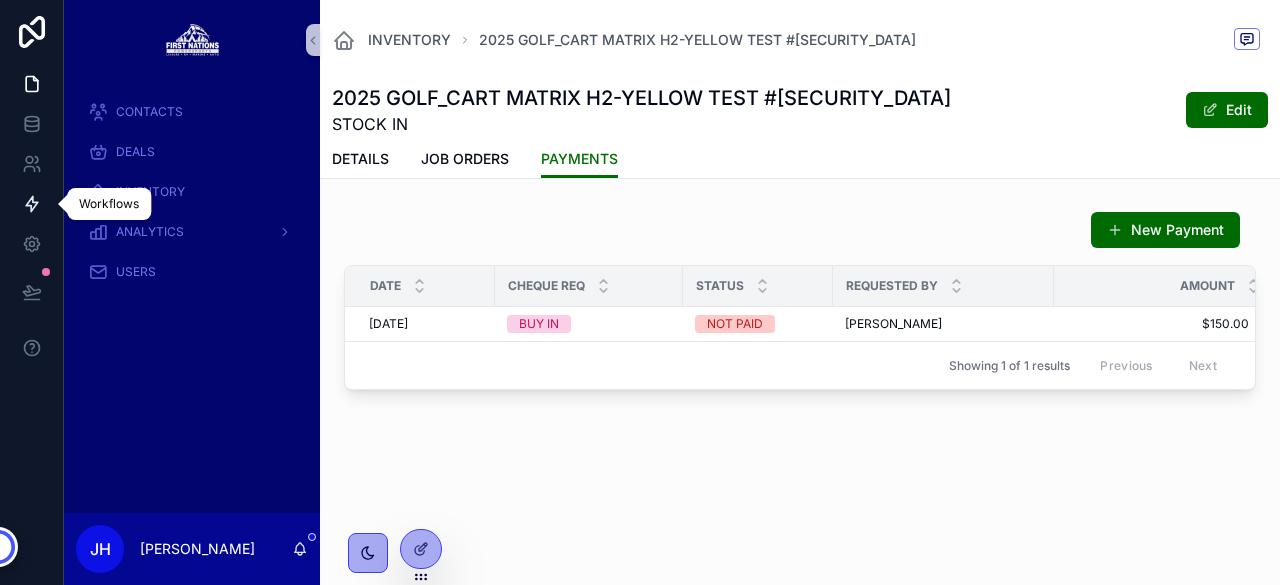 click 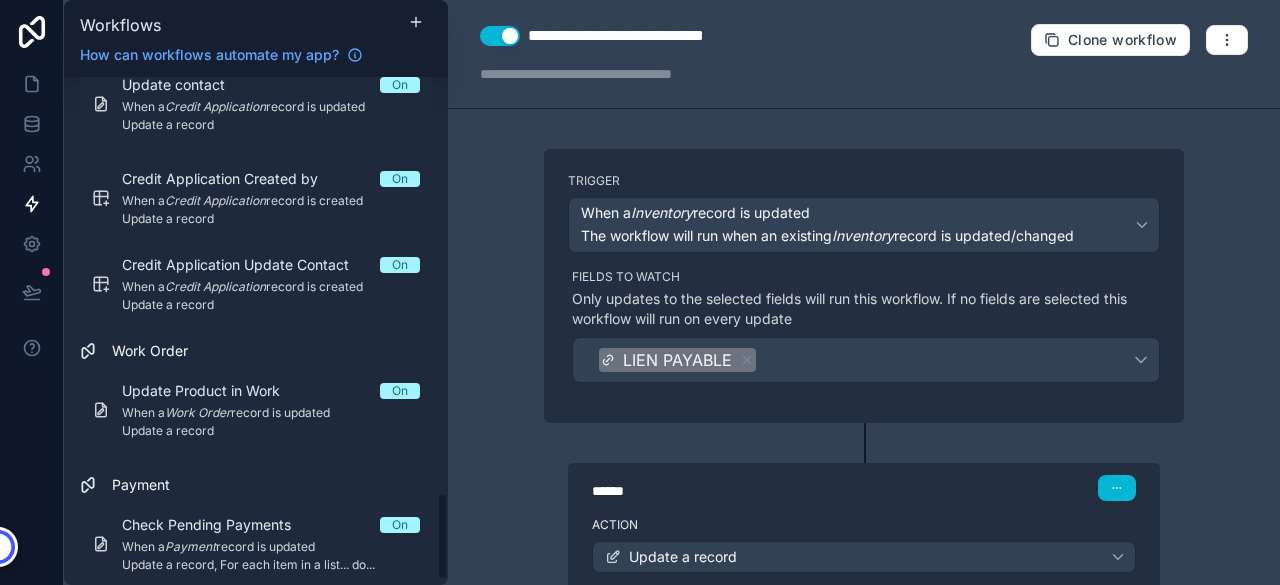scroll, scrollTop: 2455, scrollLeft: 0, axis: vertical 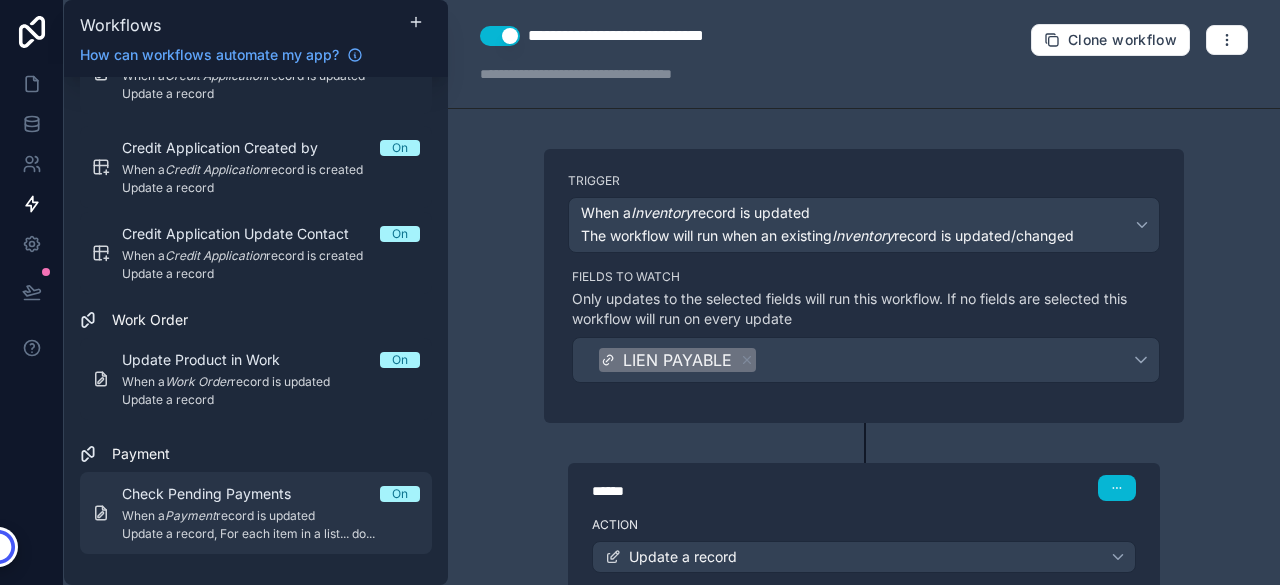 click on "Check Pending Payments" at bounding box center [218, 494] 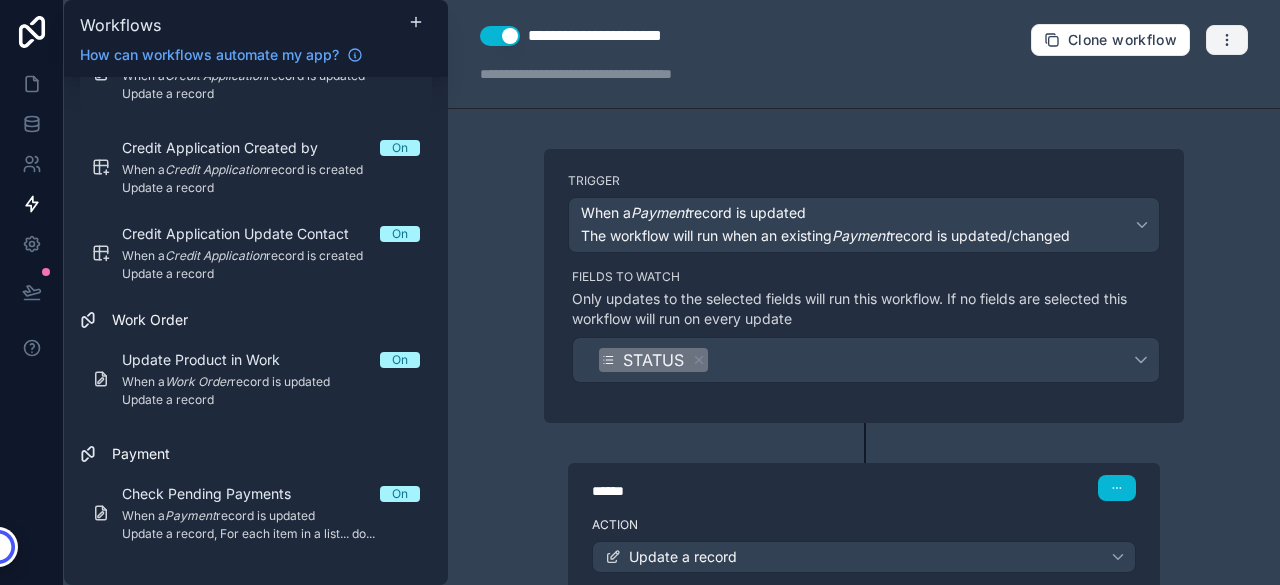 click at bounding box center (1227, 40) 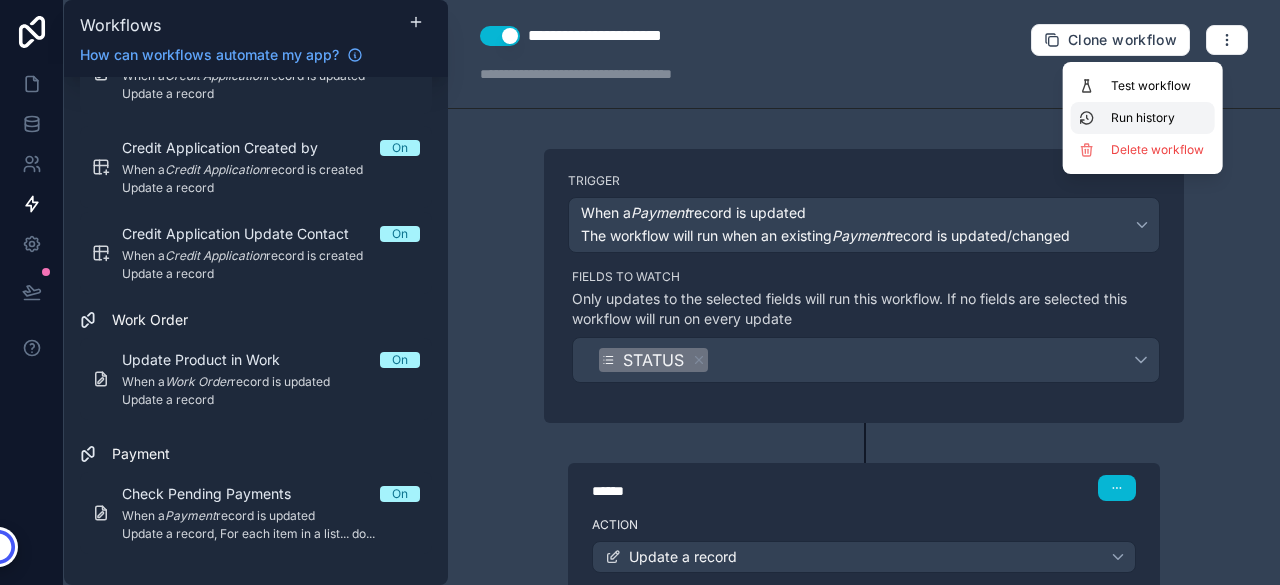 click on "Run history" at bounding box center [1143, 118] 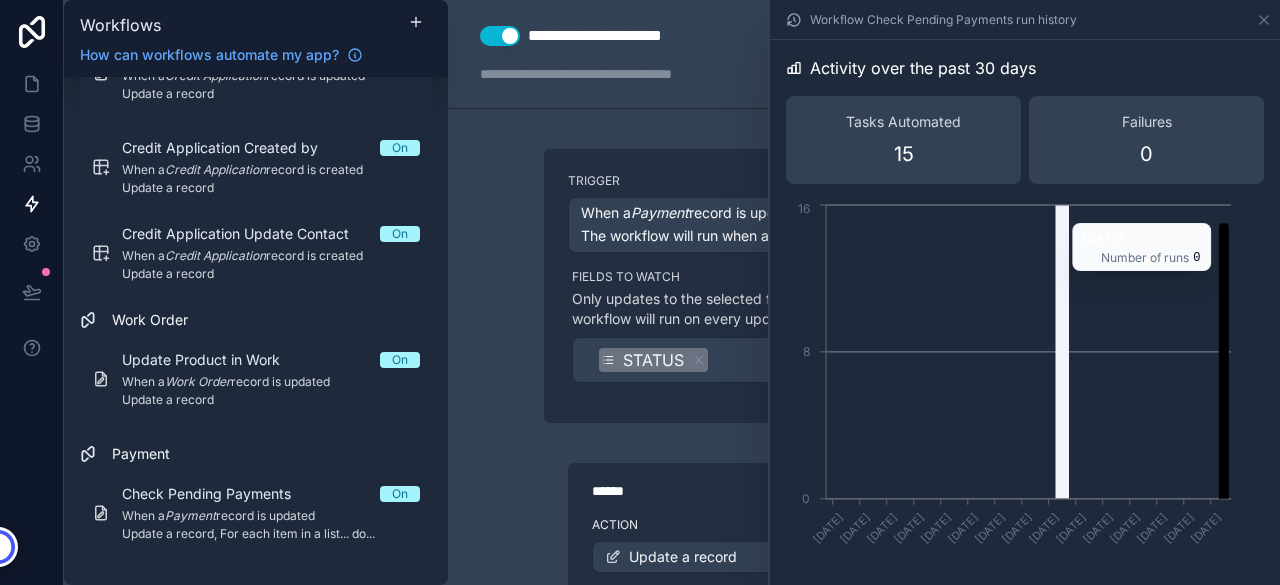 scroll, scrollTop: 441, scrollLeft: 0, axis: vertical 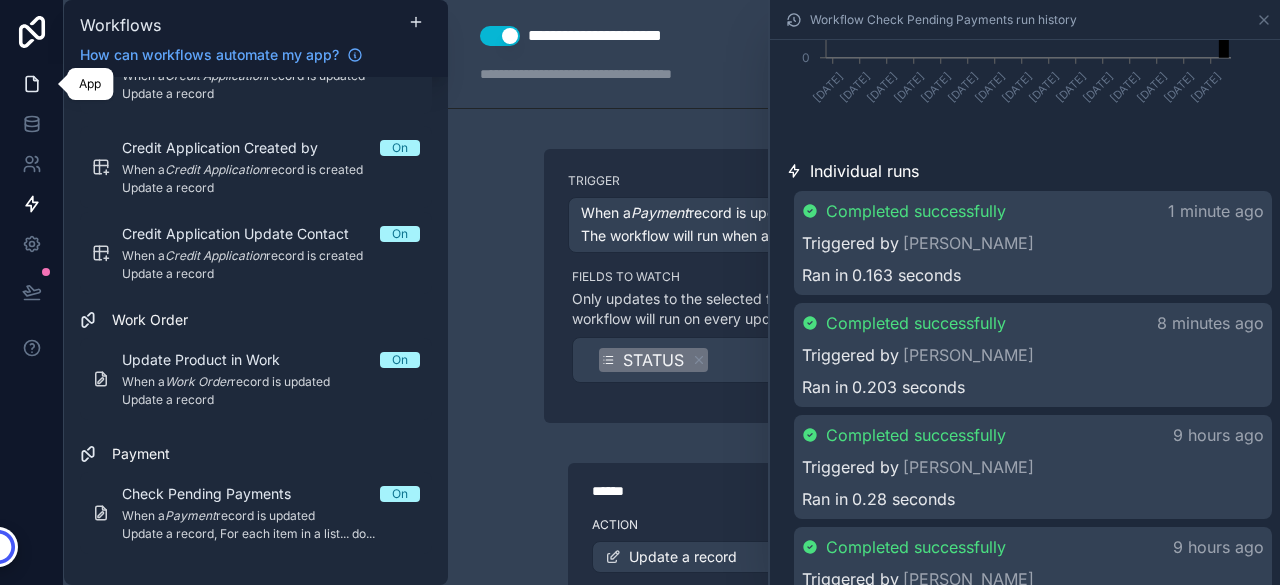 click at bounding box center [31, 84] 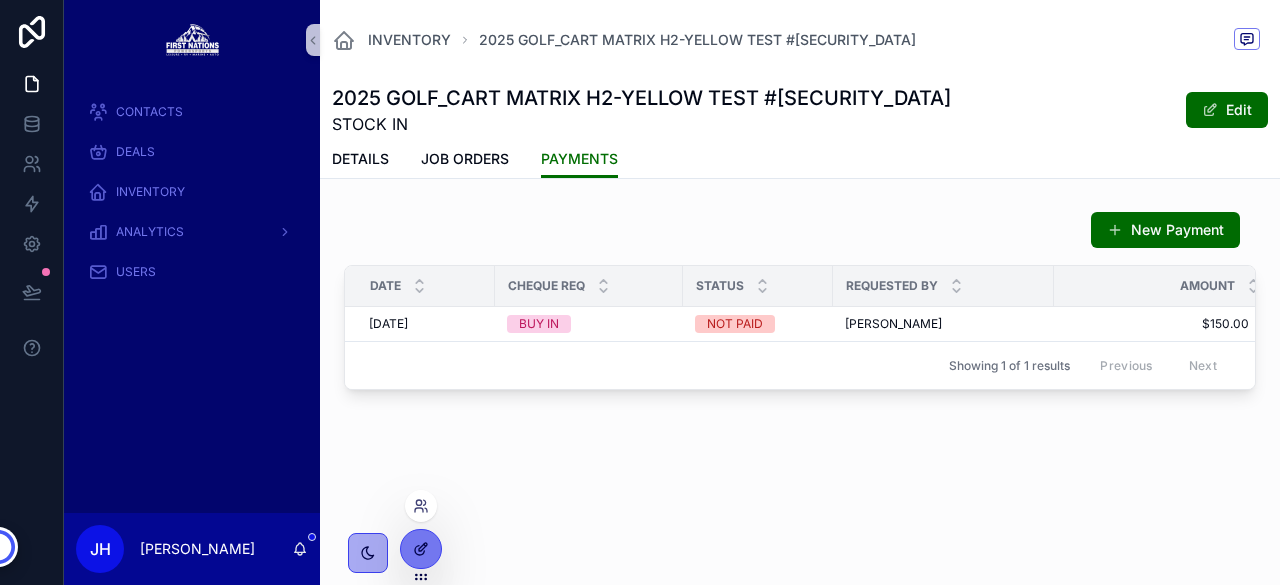 click at bounding box center [421, 549] 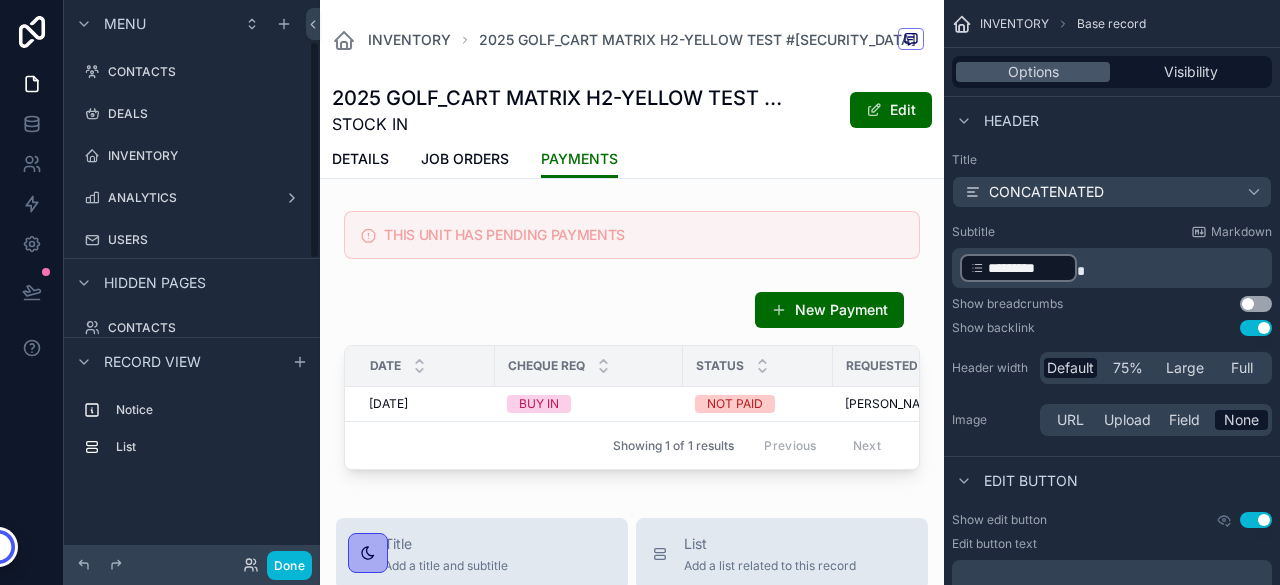 scroll, scrollTop: 107, scrollLeft: 0, axis: vertical 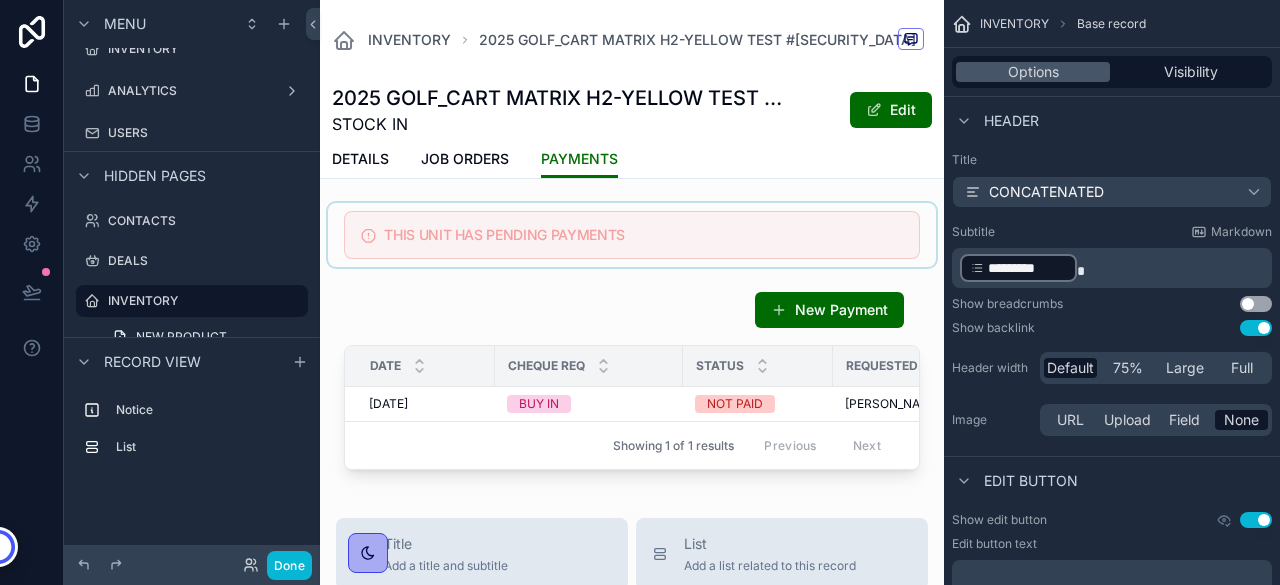 click at bounding box center (632, 235) 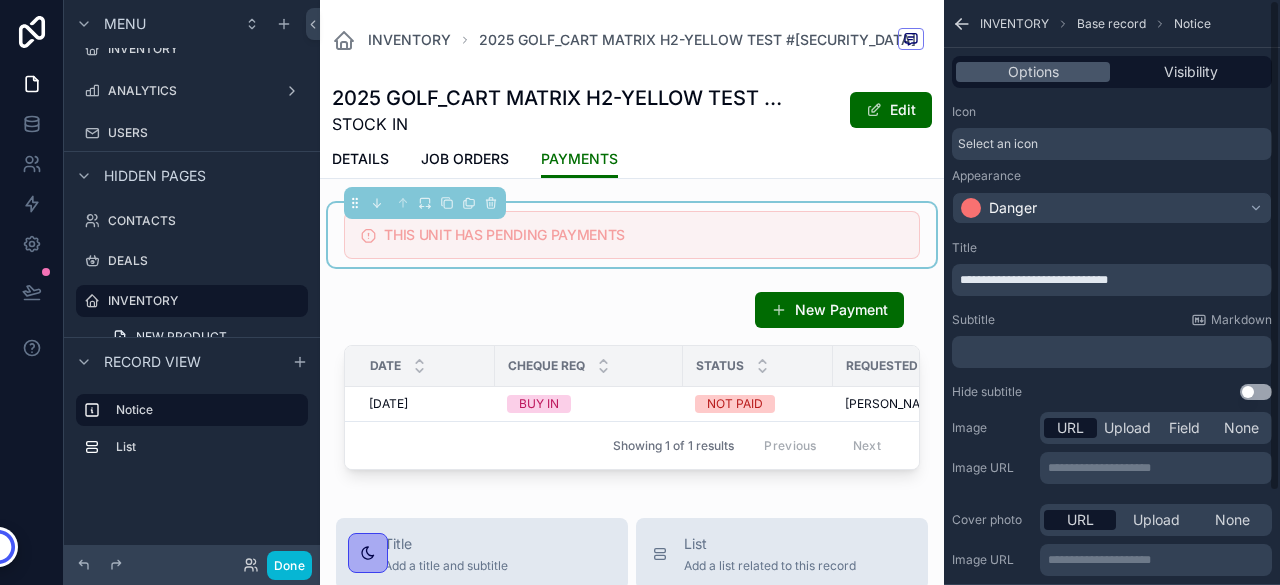 scroll, scrollTop: 110, scrollLeft: 0, axis: vertical 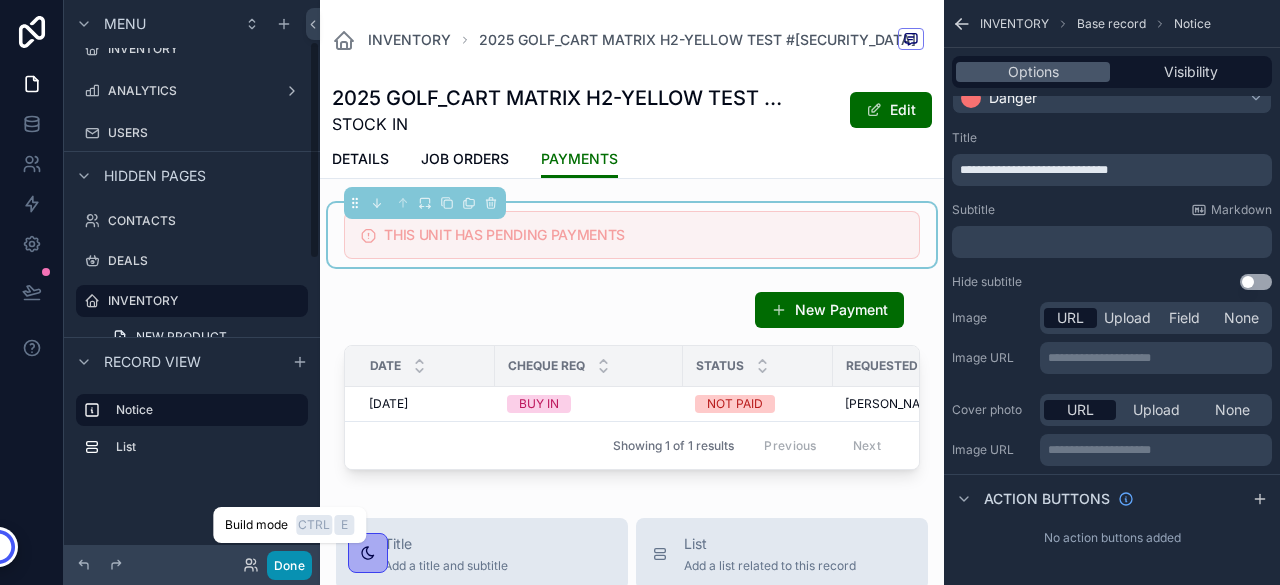 click on "Done" at bounding box center [289, 565] 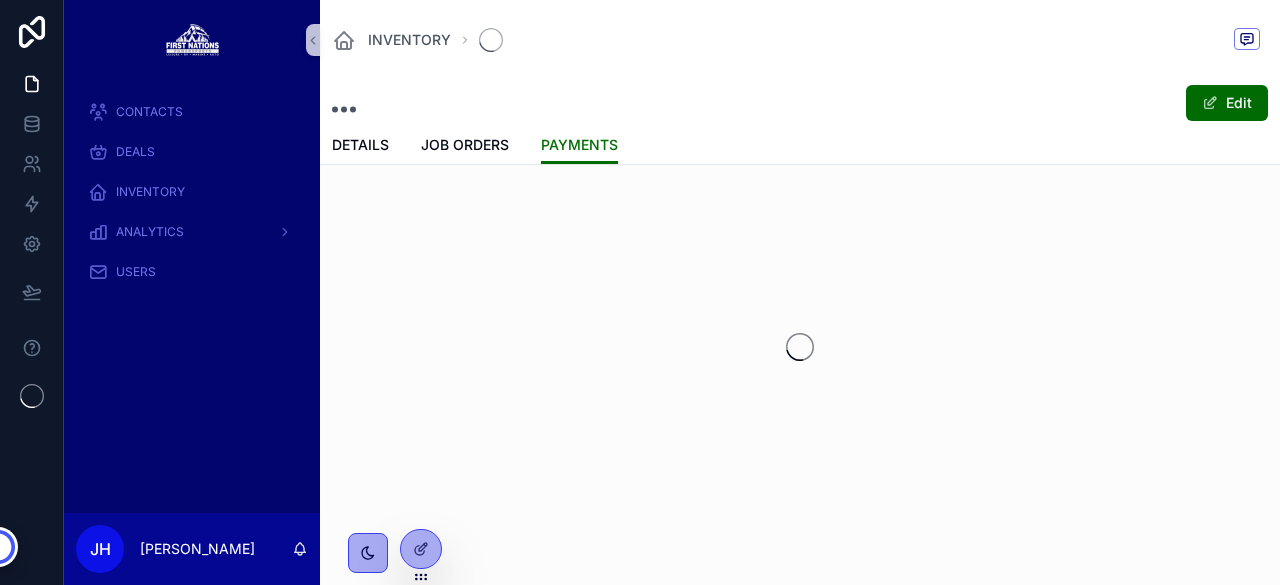 scroll, scrollTop: 0, scrollLeft: 0, axis: both 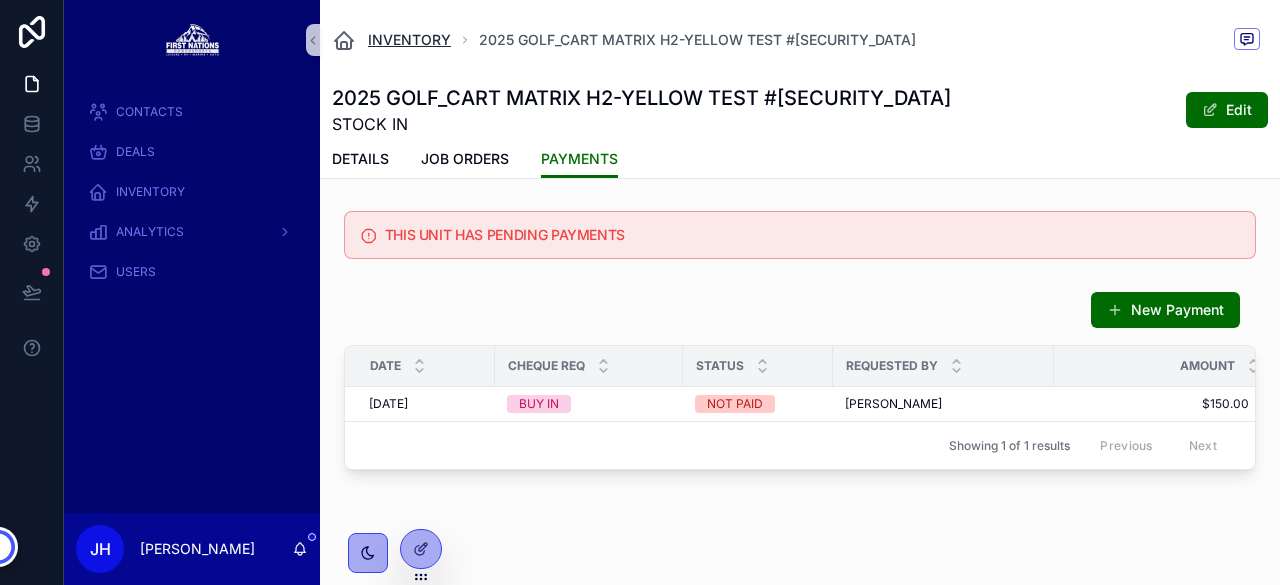click on "INVENTORY" at bounding box center (409, 40) 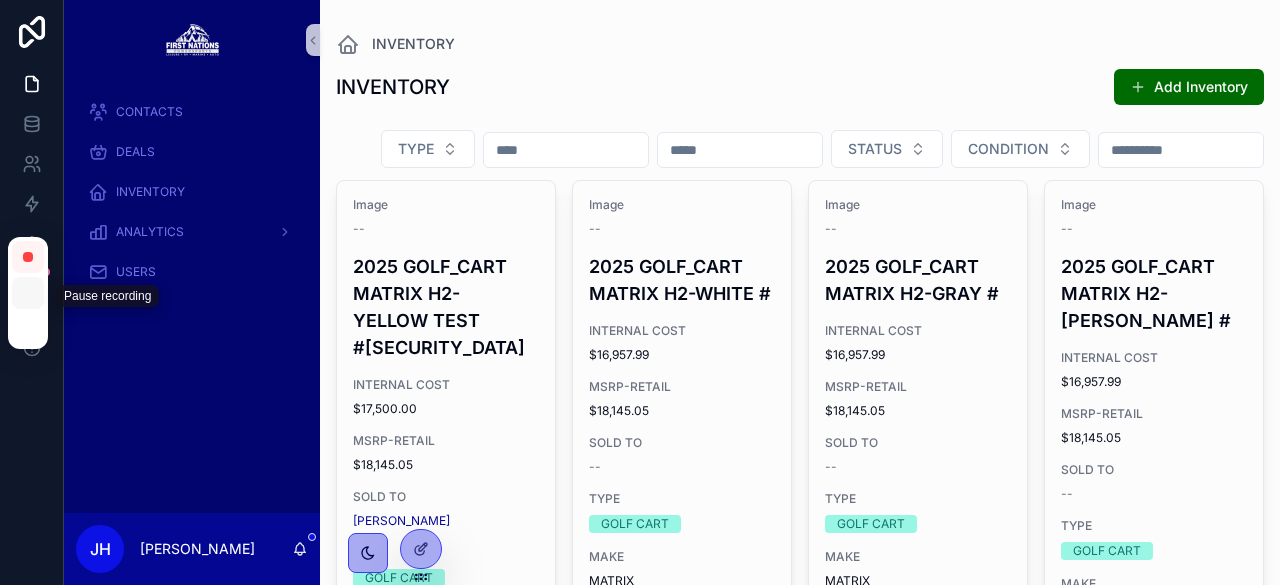 click at bounding box center [28, 293] 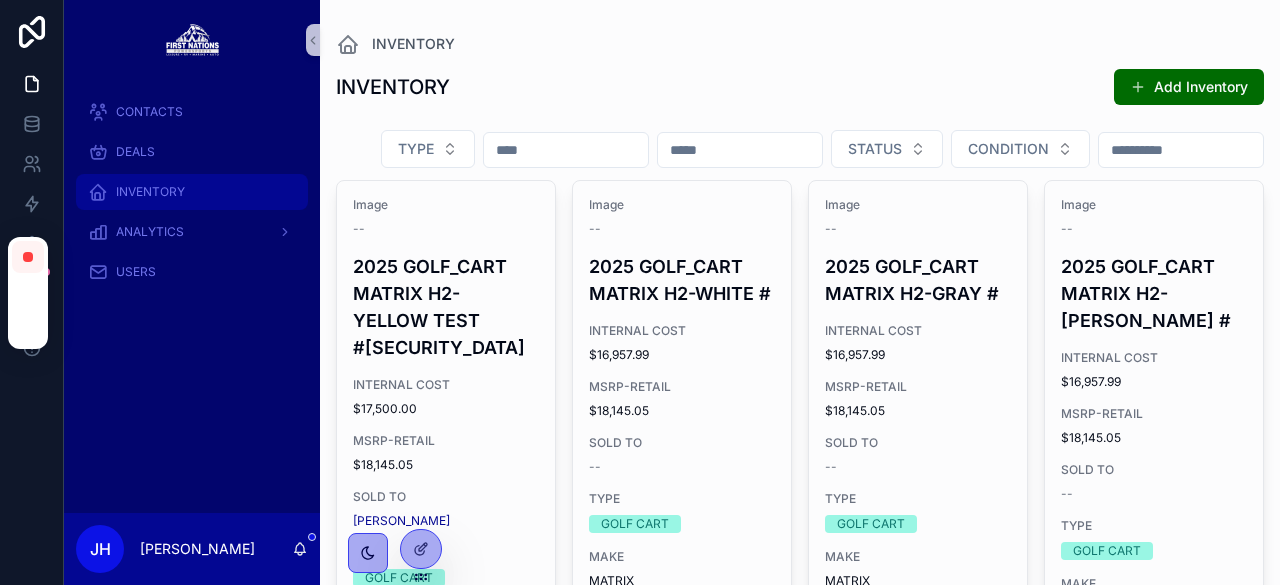 click on "INVENTORY" at bounding box center [192, 192] 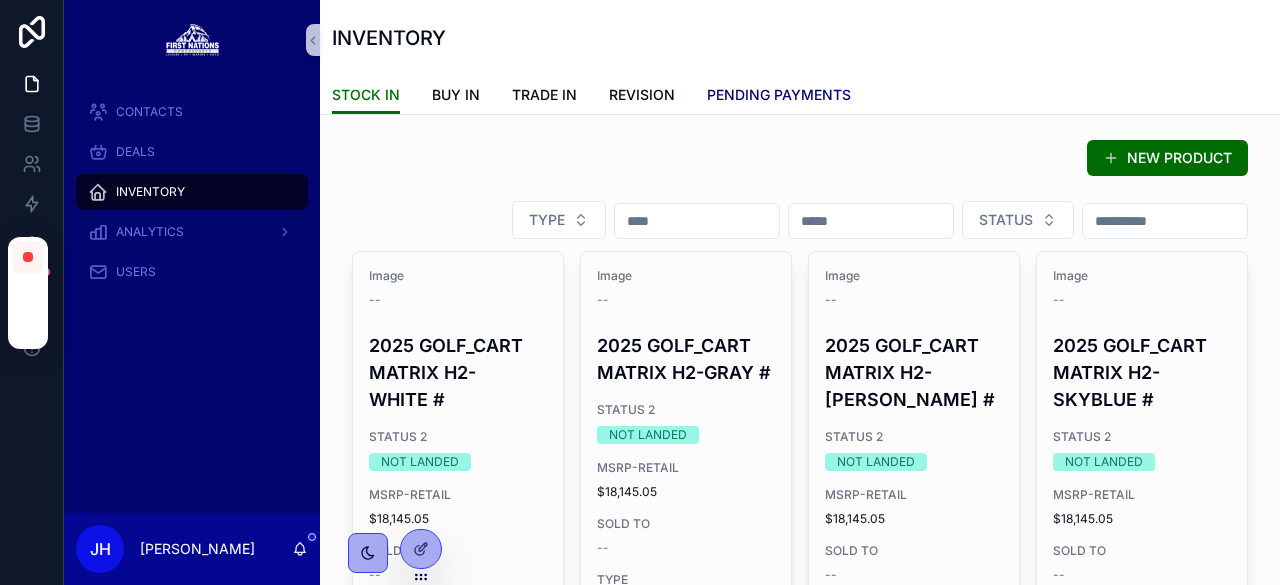click on "PENDING PAYMENTS" at bounding box center [779, 95] 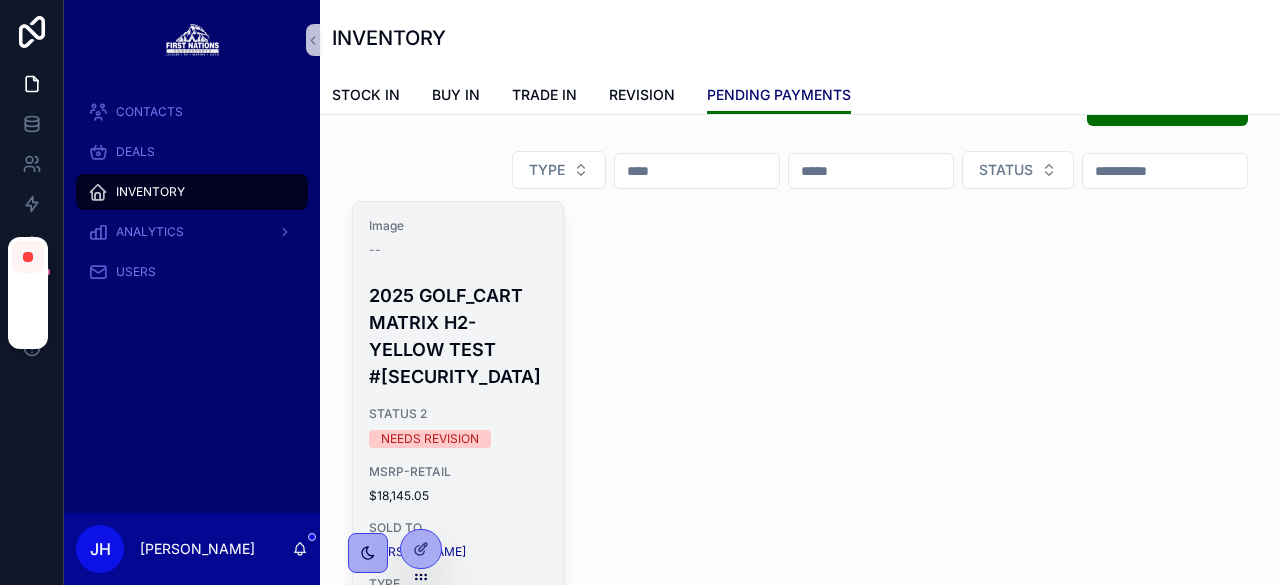 scroll, scrollTop: 0, scrollLeft: 0, axis: both 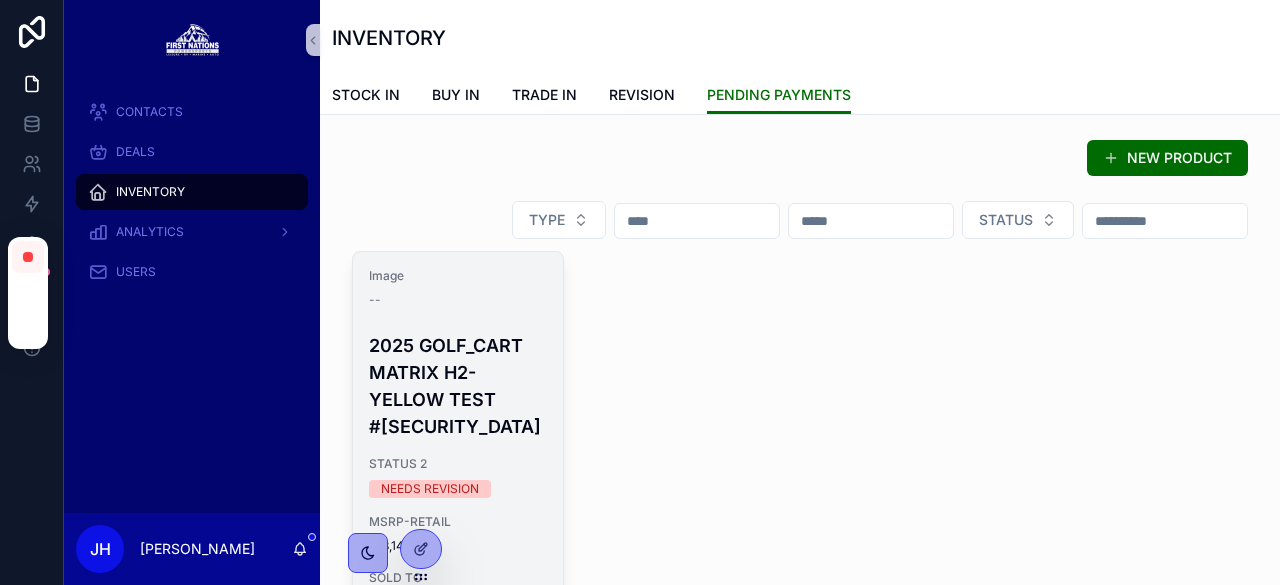 click on "Image -- 2025 GOLF_CART MATRIX H2-YELLOW TEST #[SECURITY_DATA] STATUS 2 NEEDS REVISION MSRP-RETAIL $18,145.05 SOLD TO [PERSON_NAME] TYPE GOLF CART MAKE MATRIX MODEL H2-YELLOW TEST STATUS SIGNING" at bounding box center (458, 564) 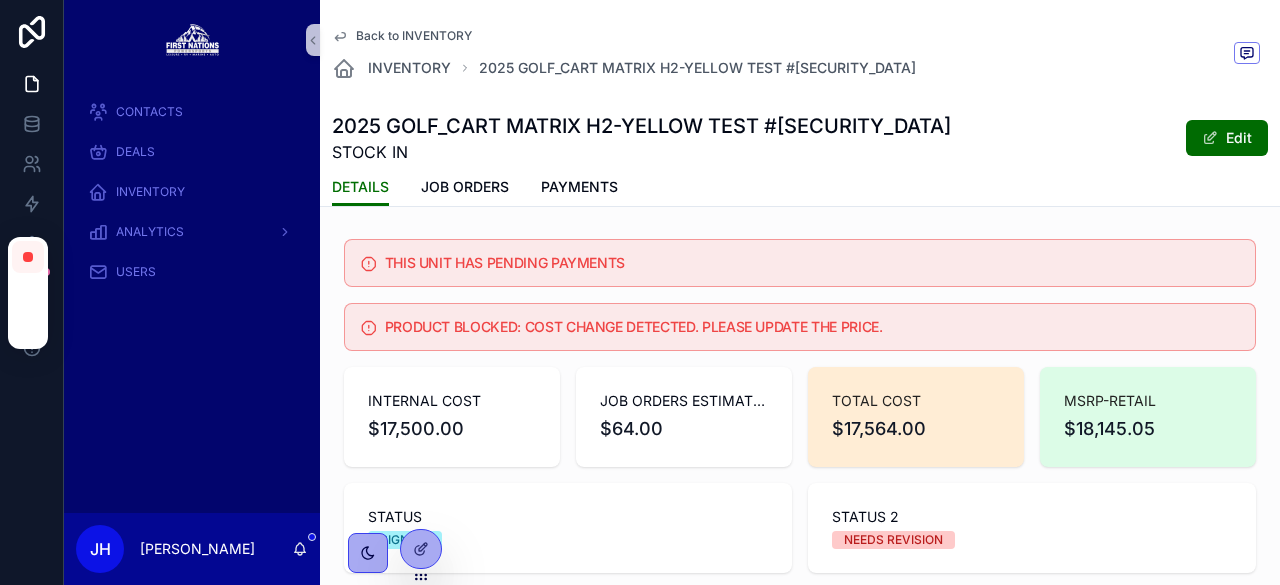click on "THIS UNIT HAS PENDING PAYMENTS" at bounding box center (812, 263) 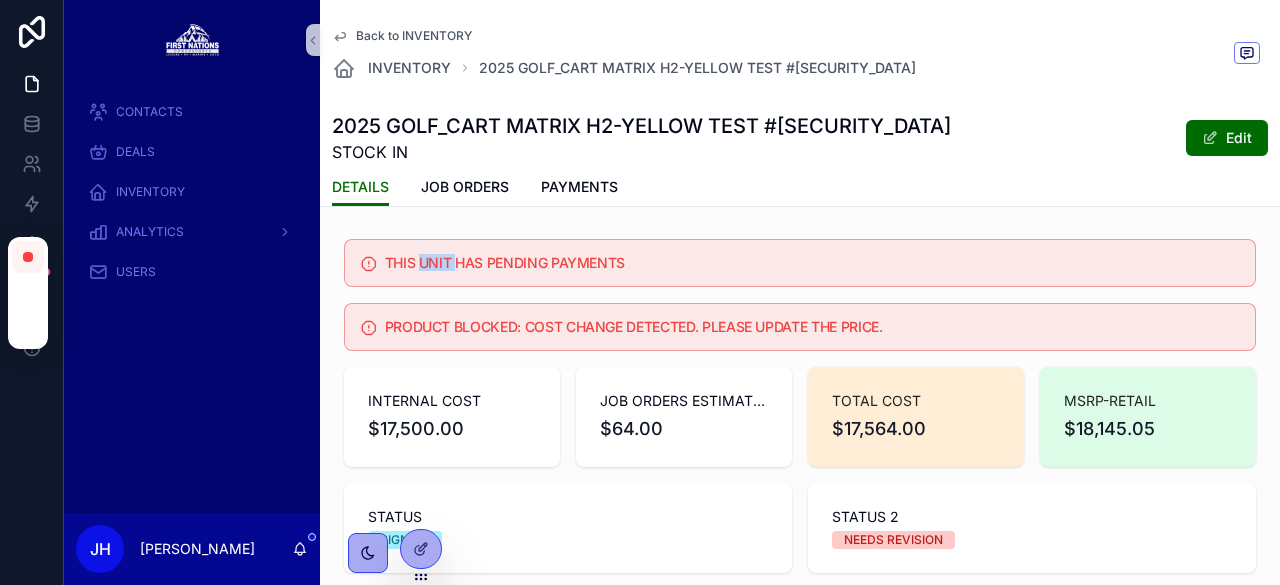 click on "THIS UNIT HAS PENDING PAYMENTS" at bounding box center [812, 263] 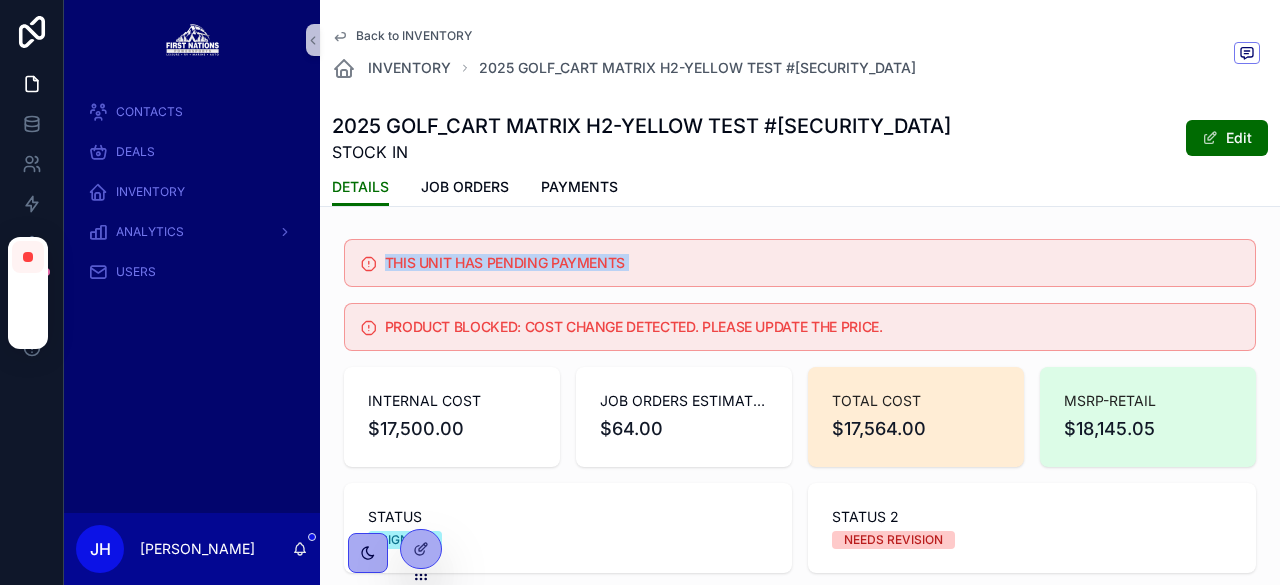 click on "THIS UNIT HAS PENDING PAYMENTS" at bounding box center (812, 263) 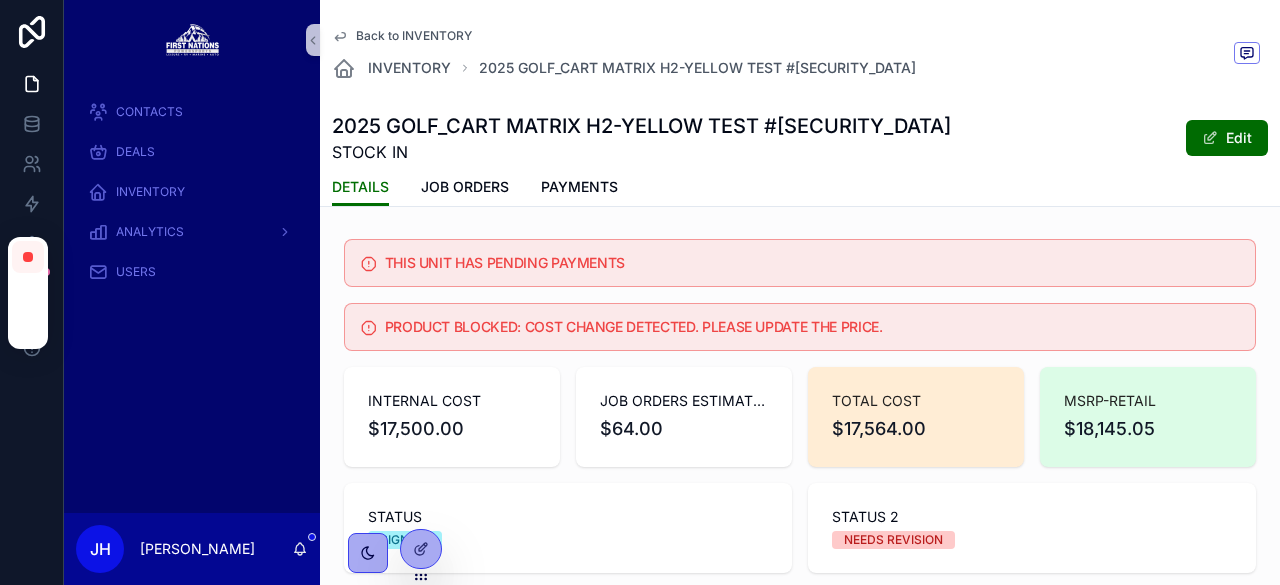 click on "PRODUCT BLOCKED: COST CHANGE DETECTED. PLEASE UPDATE THE PRICE." at bounding box center (812, 327) 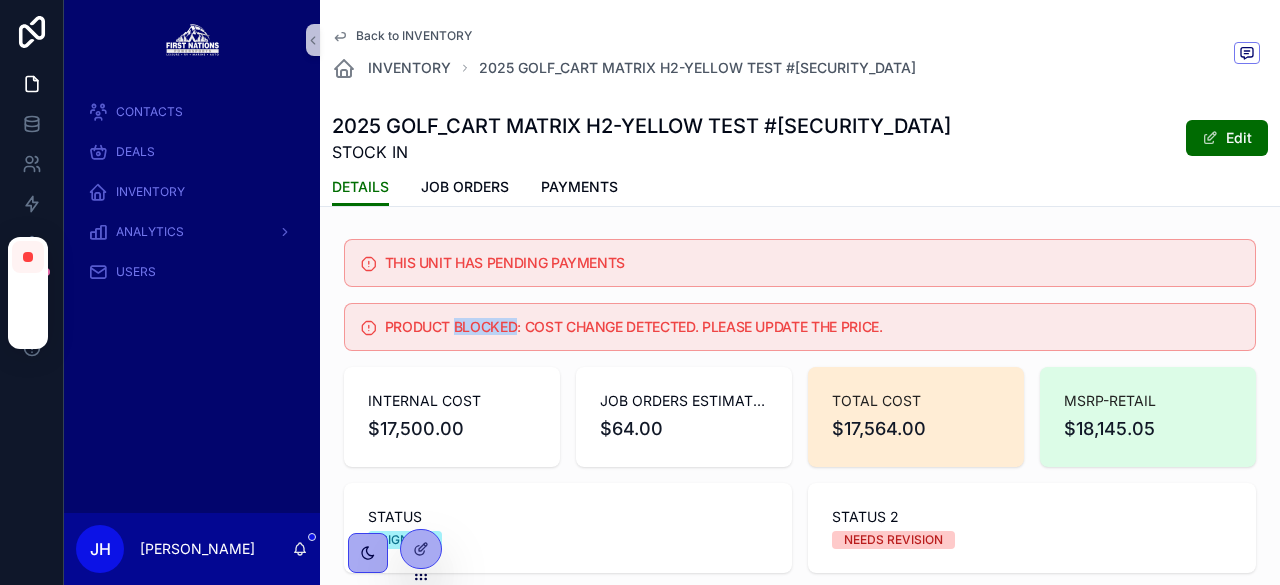 click on "PRODUCT BLOCKED: COST CHANGE DETECTED. PLEASE UPDATE THE PRICE." at bounding box center [812, 327] 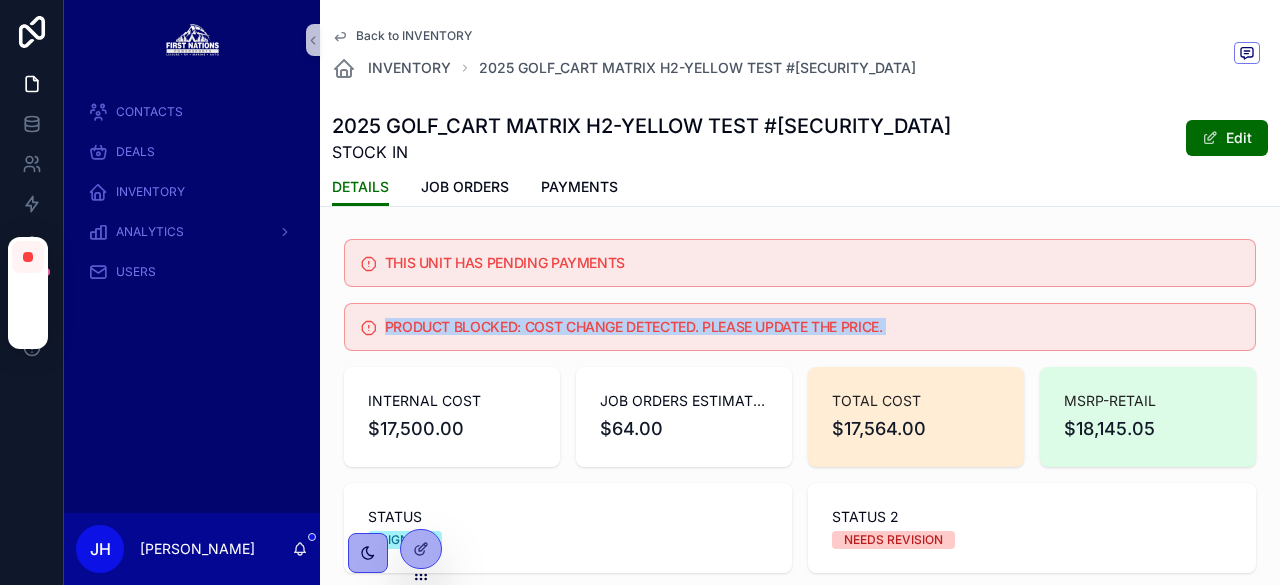 click on "PRODUCT BLOCKED: COST CHANGE DETECTED. PLEASE UPDATE THE PRICE." at bounding box center (812, 327) 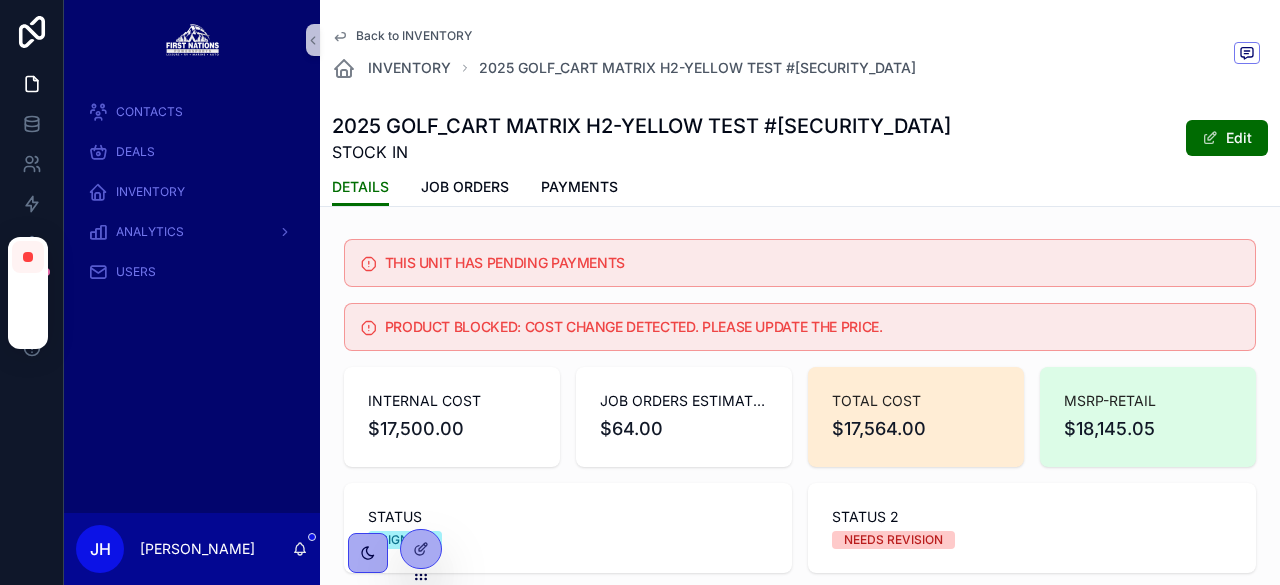 click on "THIS UNIT HAS PENDING PAYMENTS" at bounding box center [812, 263] 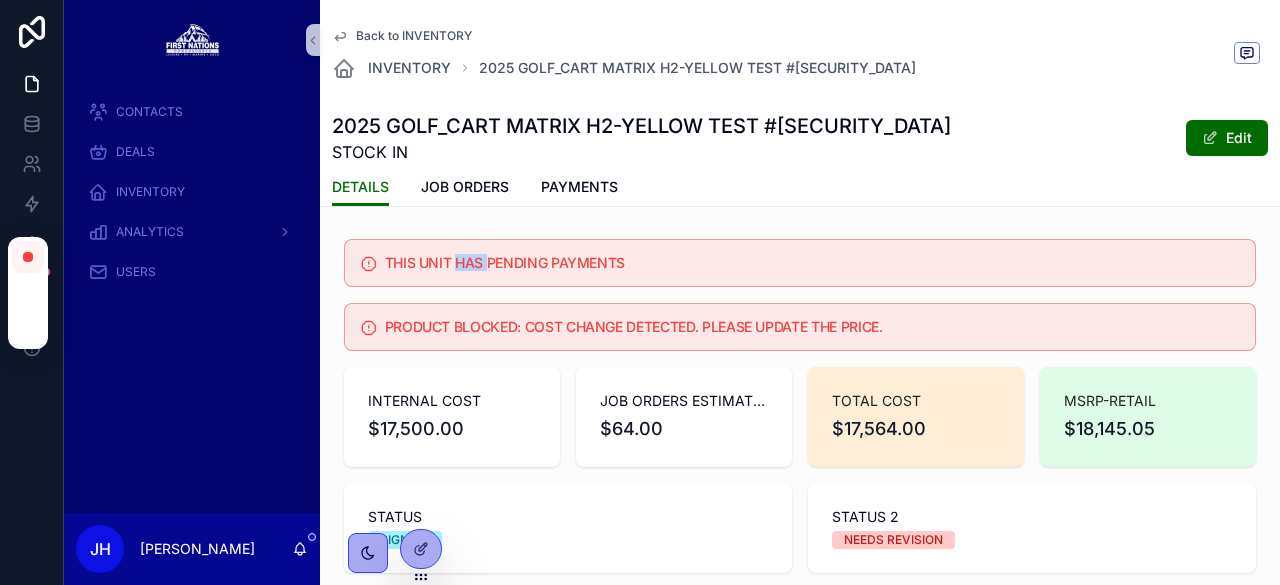 click on "THIS UNIT HAS PENDING PAYMENTS" at bounding box center (812, 263) 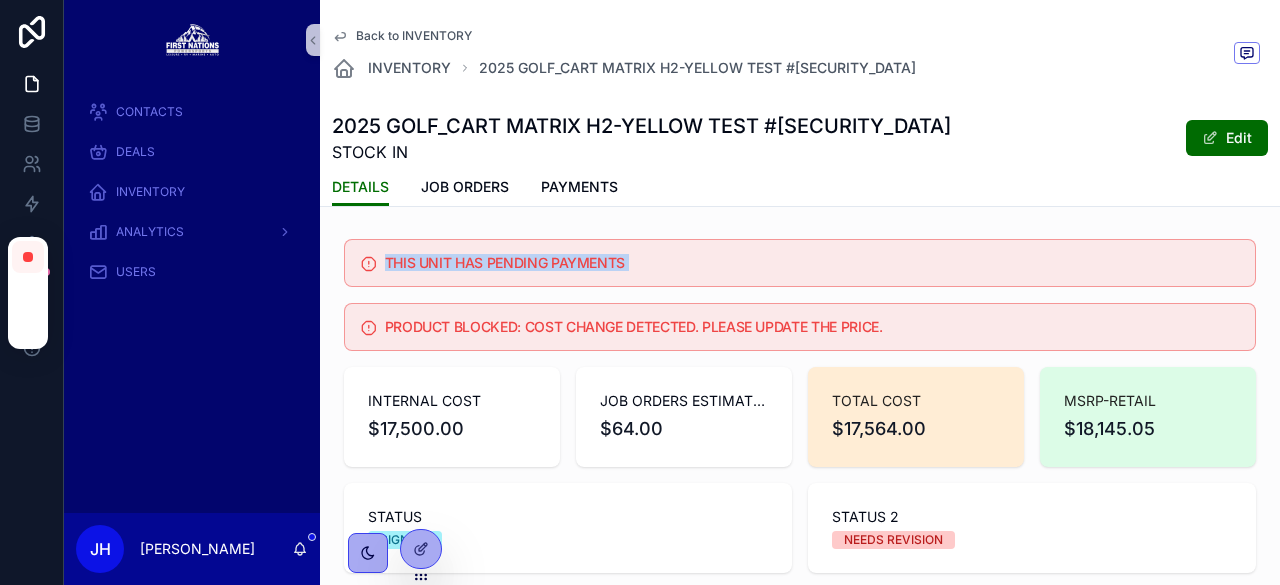 click on "THIS UNIT HAS PENDING PAYMENTS" at bounding box center (812, 263) 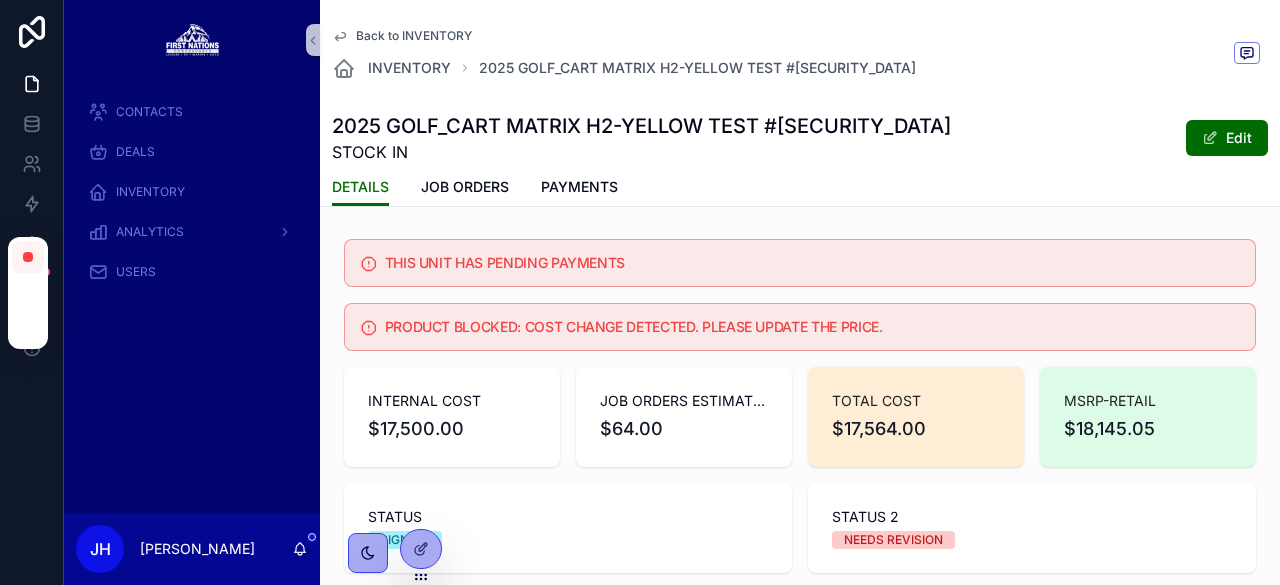 click on "Back to INVENTORY" at bounding box center (414, 36) 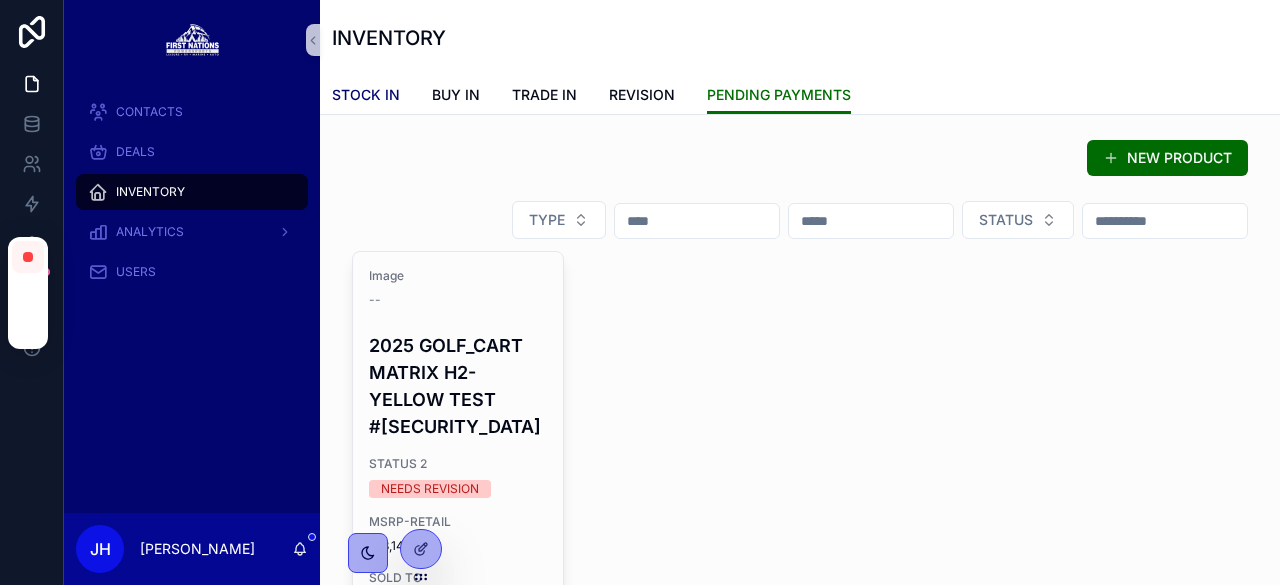 click on "STOCK IN" at bounding box center [366, 95] 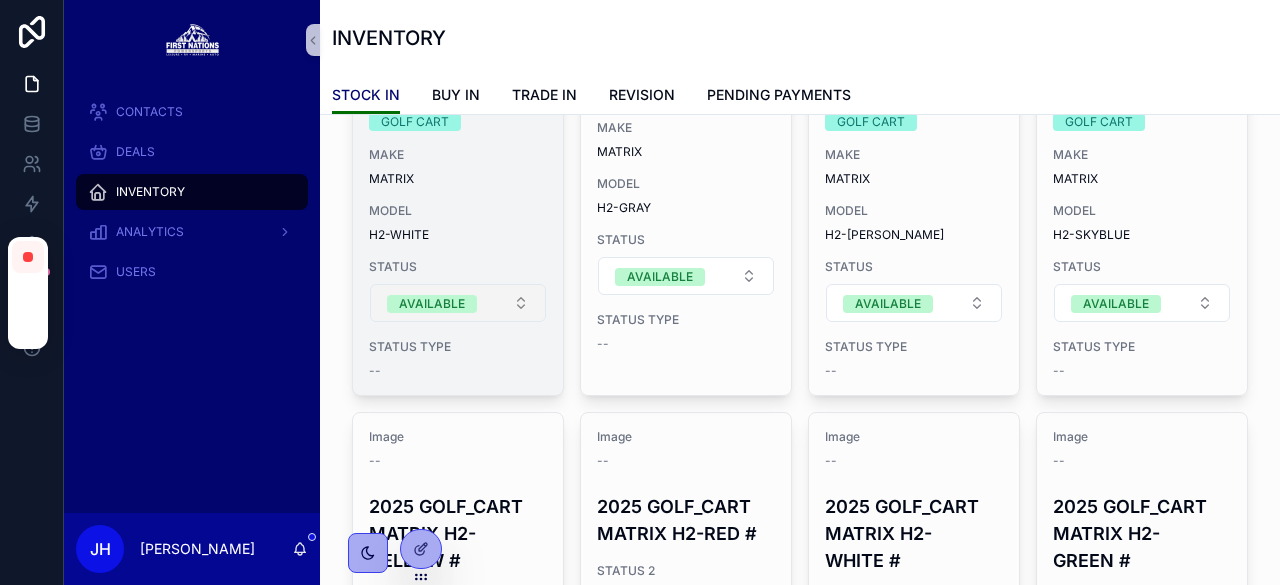 scroll, scrollTop: 0, scrollLeft: 0, axis: both 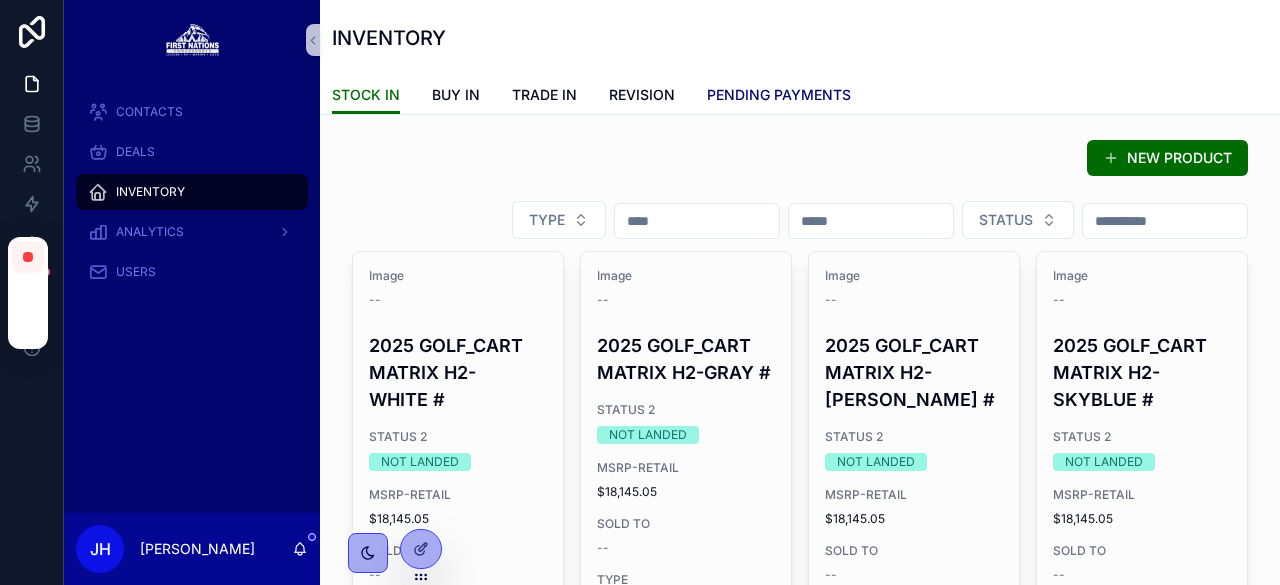 click on "PENDING PAYMENTS" at bounding box center [779, 95] 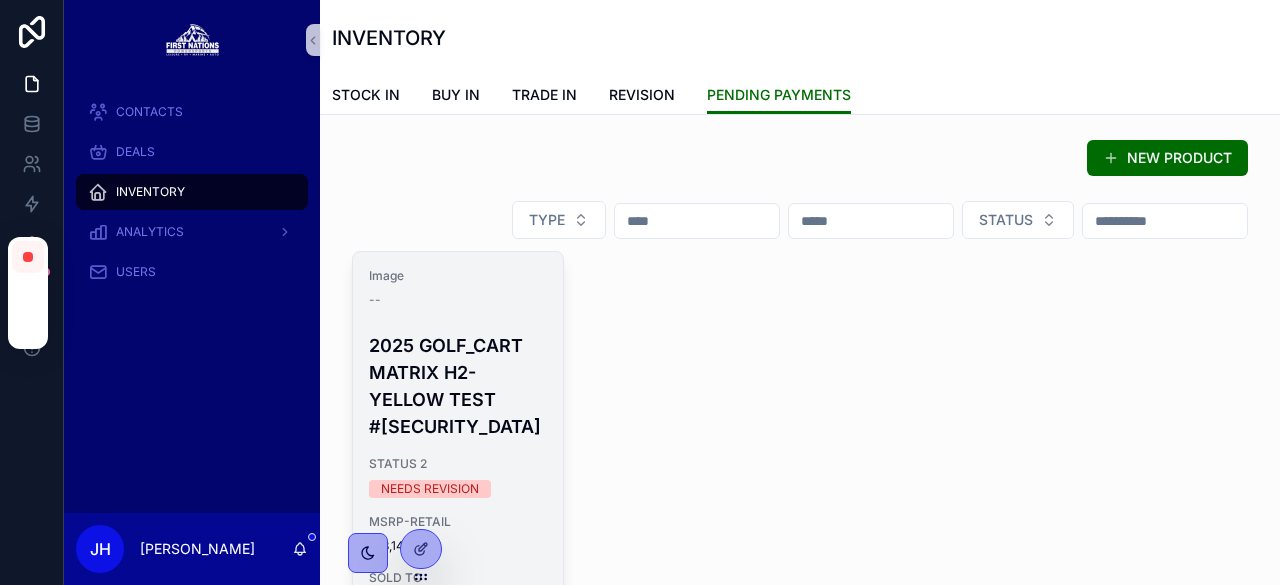 click on "2025 GOLF_CART MATRIX H2-YELLOW TEST #[SECURITY_DATA]" at bounding box center [458, 382] 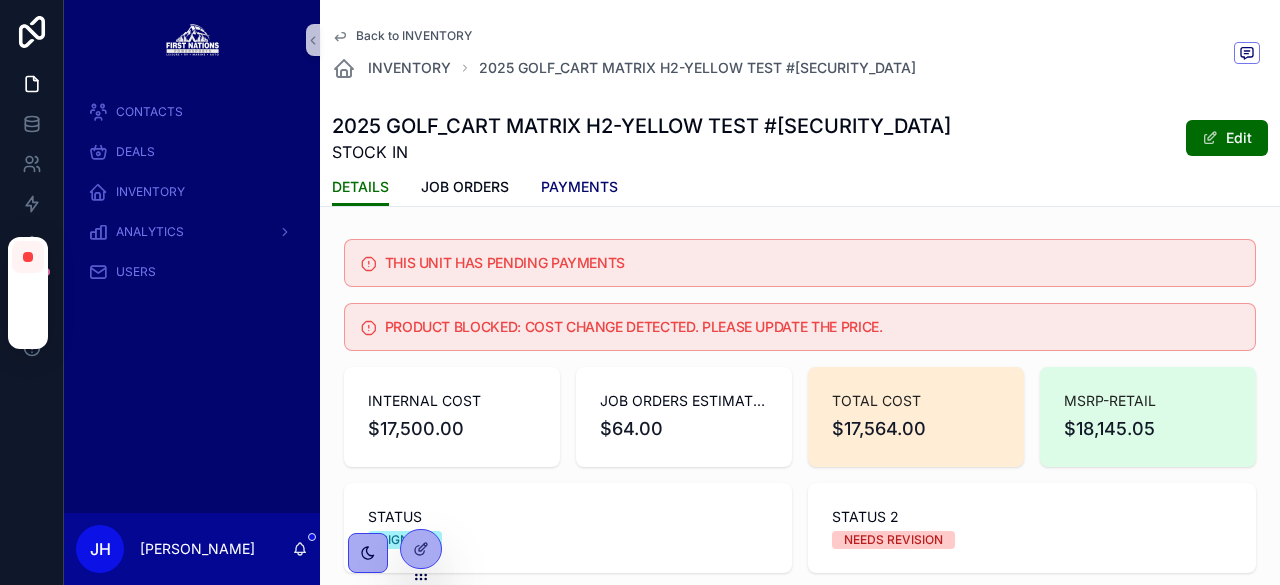 click on "PAYMENTS" at bounding box center (579, 189) 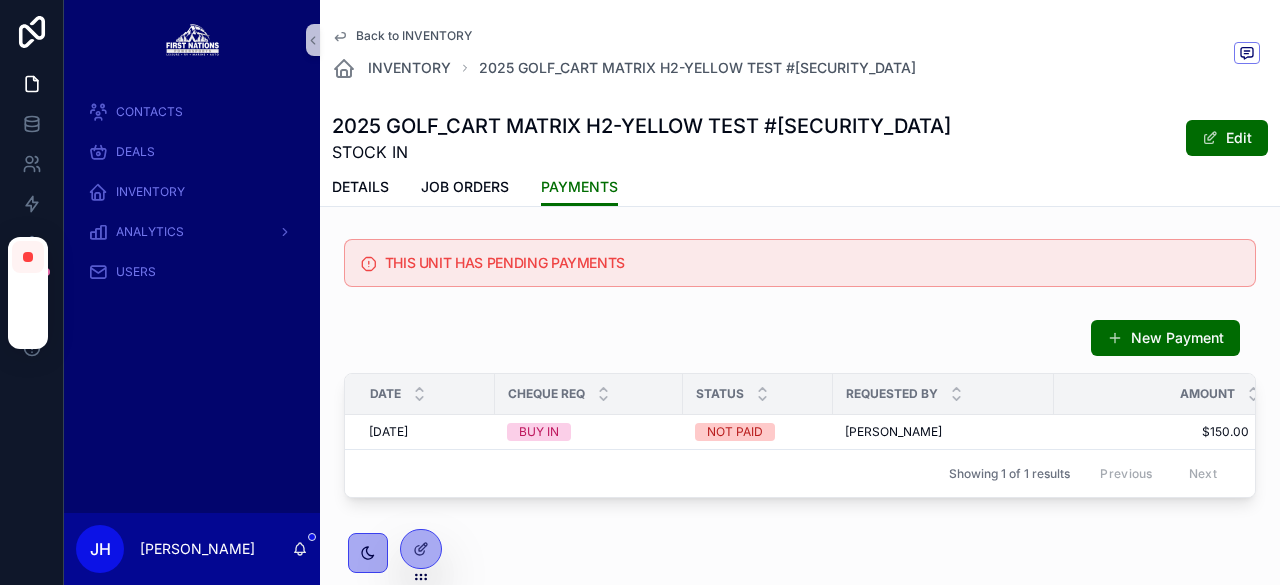 click on "THIS UNIT HAS PENDING PAYMENTS" at bounding box center [812, 263] 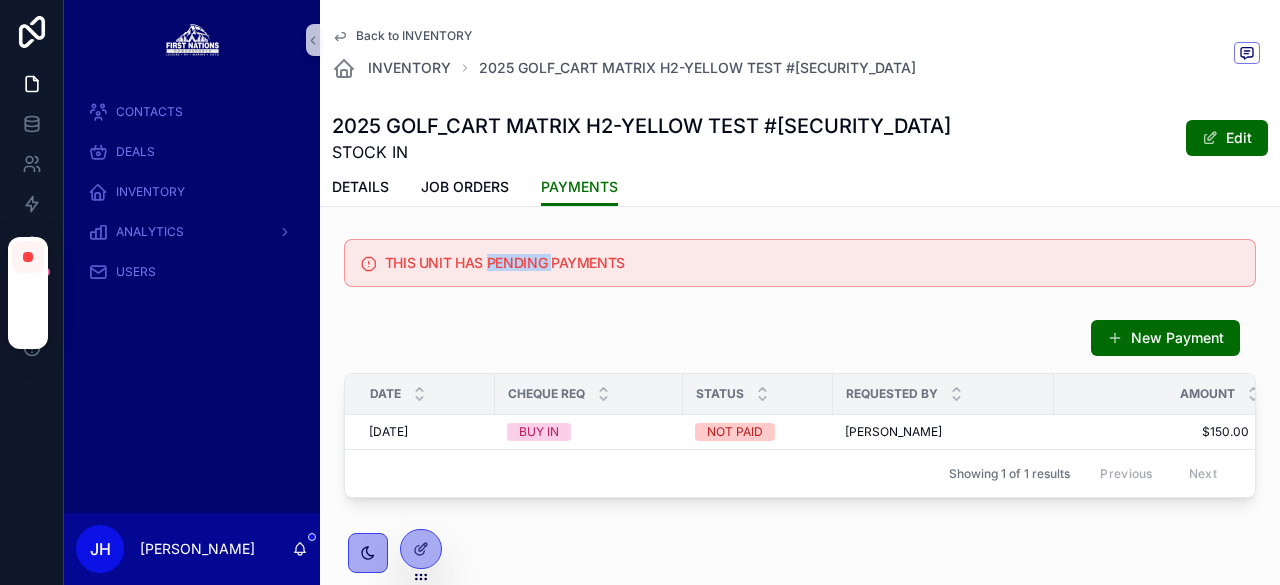 click on "THIS UNIT HAS PENDING PAYMENTS" at bounding box center [812, 263] 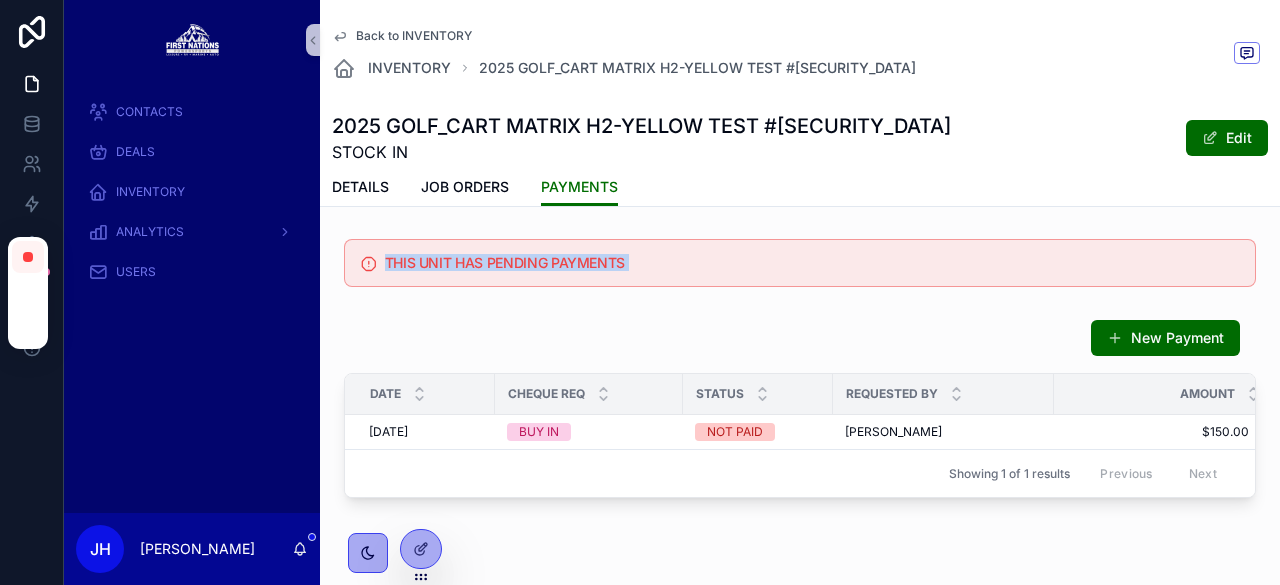 click on "THIS UNIT HAS PENDING PAYMENTS" at bounding box center [812, 263] 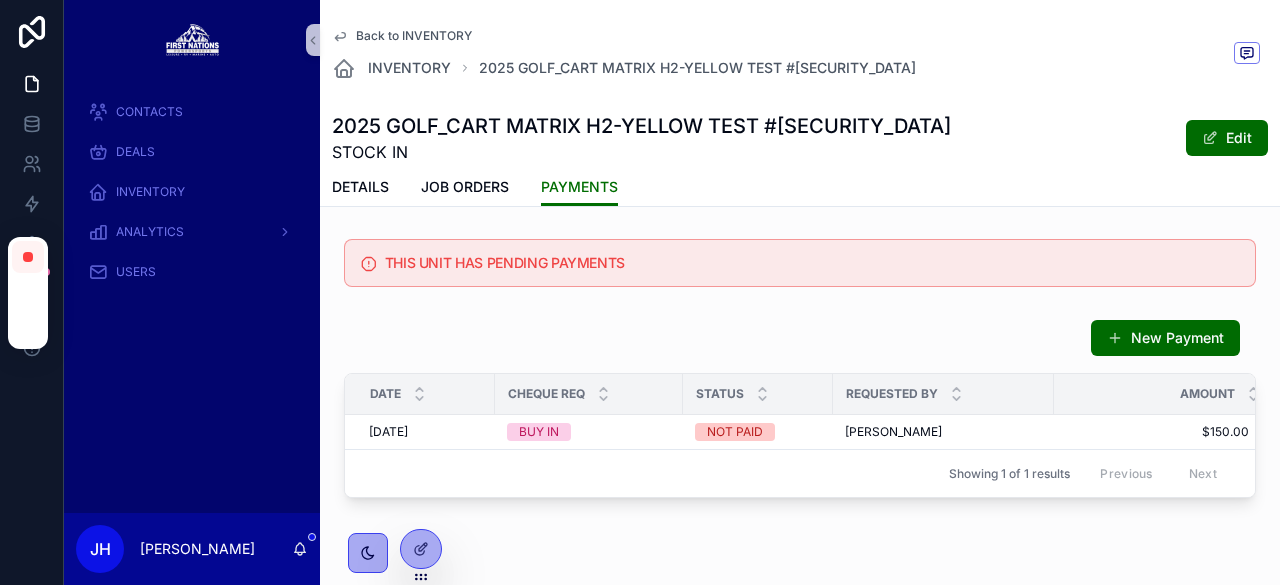 scroll, scrollTop: 70, scrollLeft: 0, axis: vertical 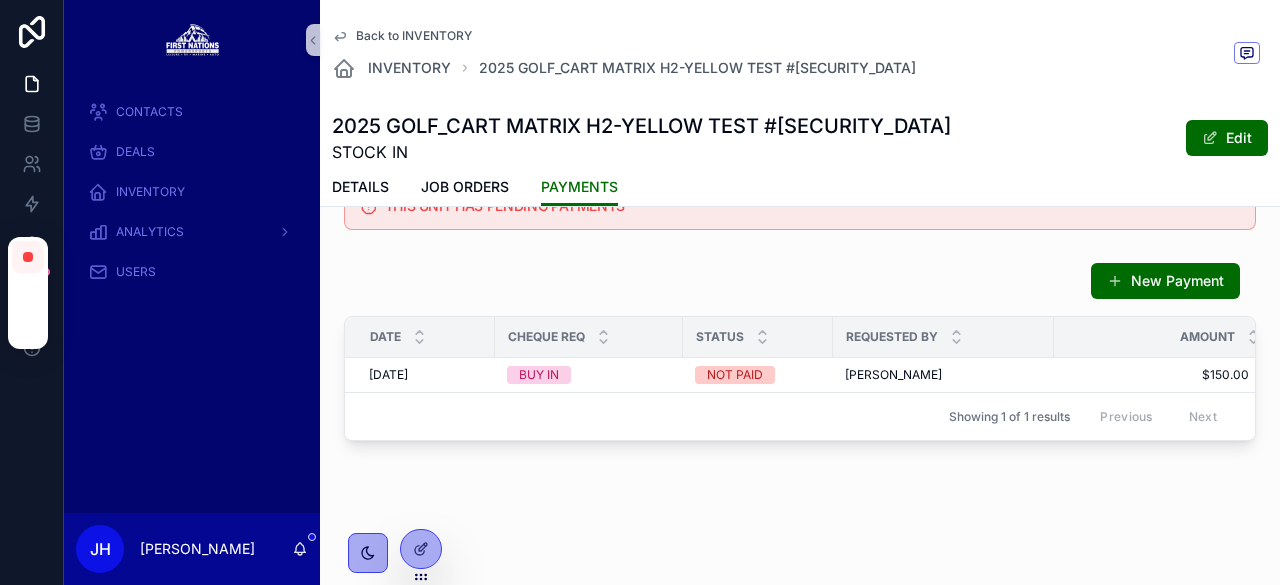 click on "Back to INVENTORY" at bounding box center (414, 36) 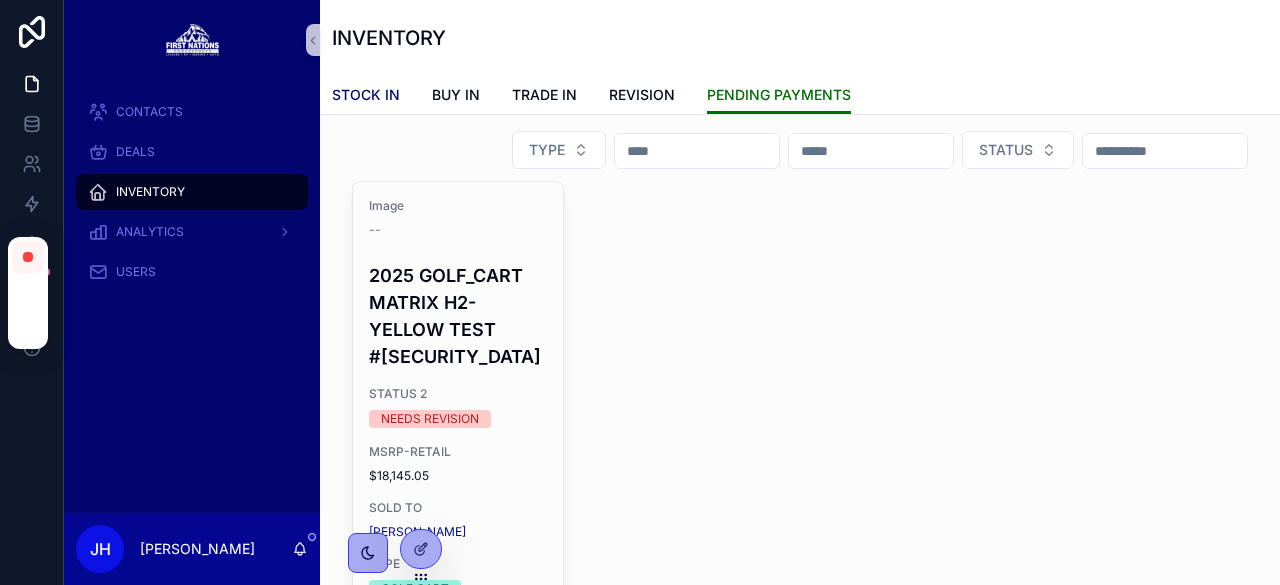 click on "STOCK IN" at bounding box center [366, 95] 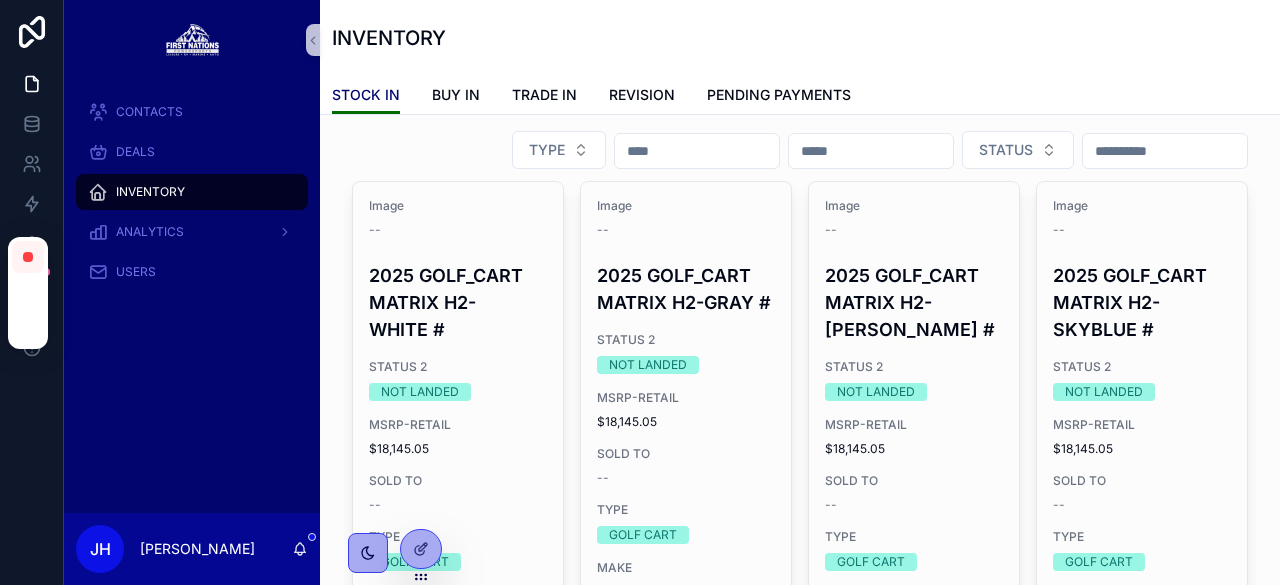 scroll, scrollTop: 0, scrollLeft: 0, axis: both 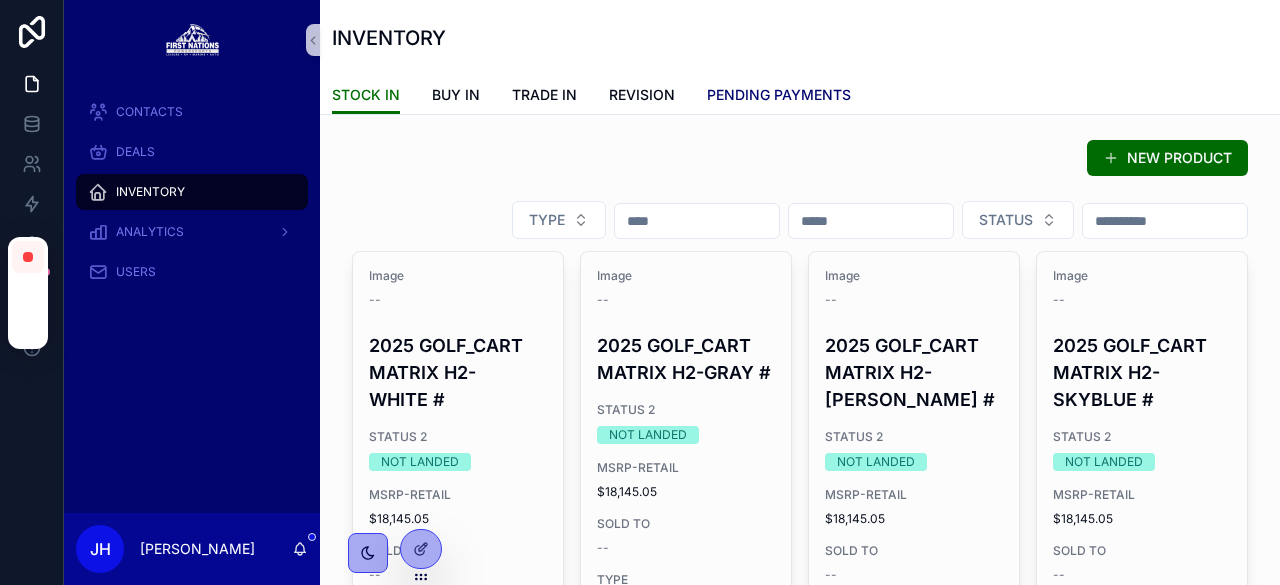 click on "PENDING PAYMENTS" at bounding box center [779, 95] 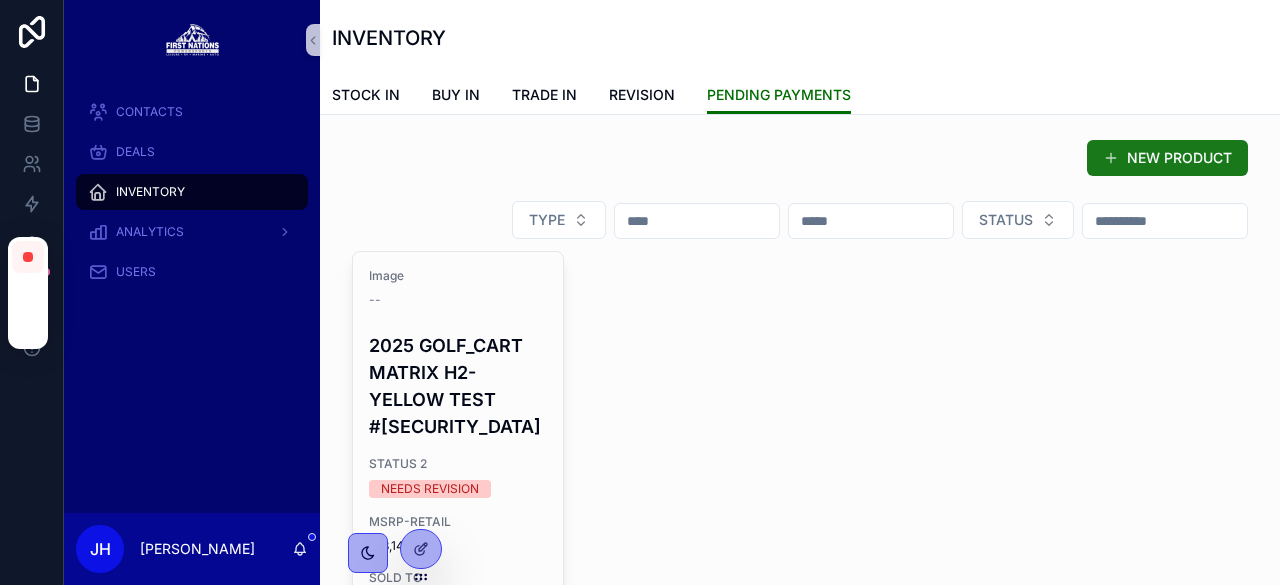 click on "NEW PRODUCT" at bounding box center (1167, 158) 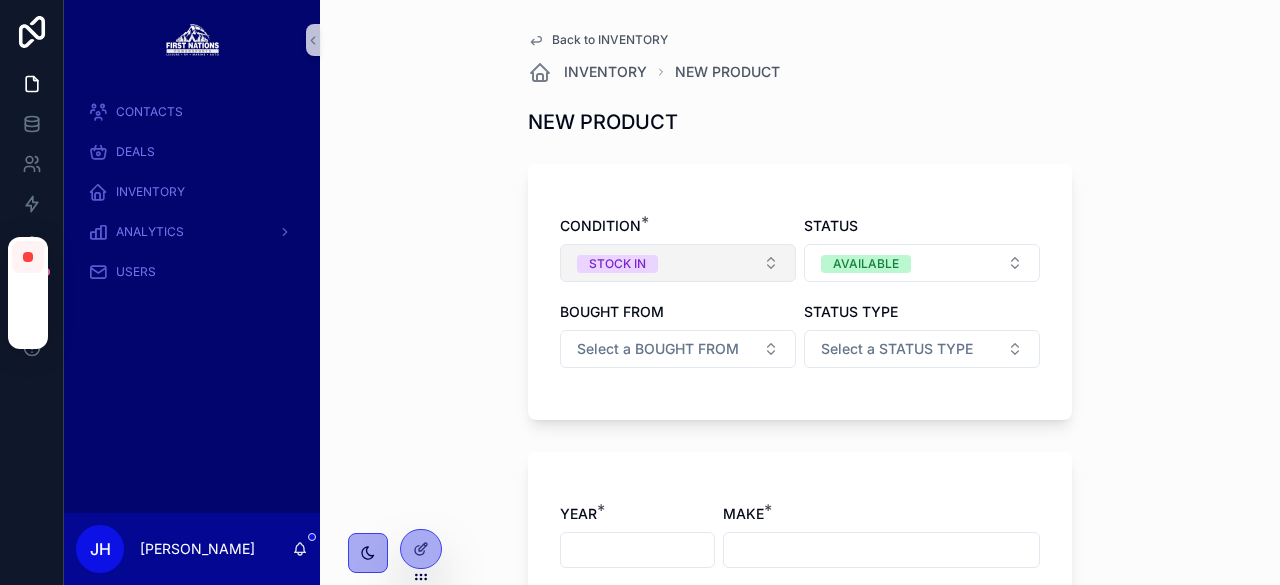 click on "STOCK IN" at bounding box center (678, 263) 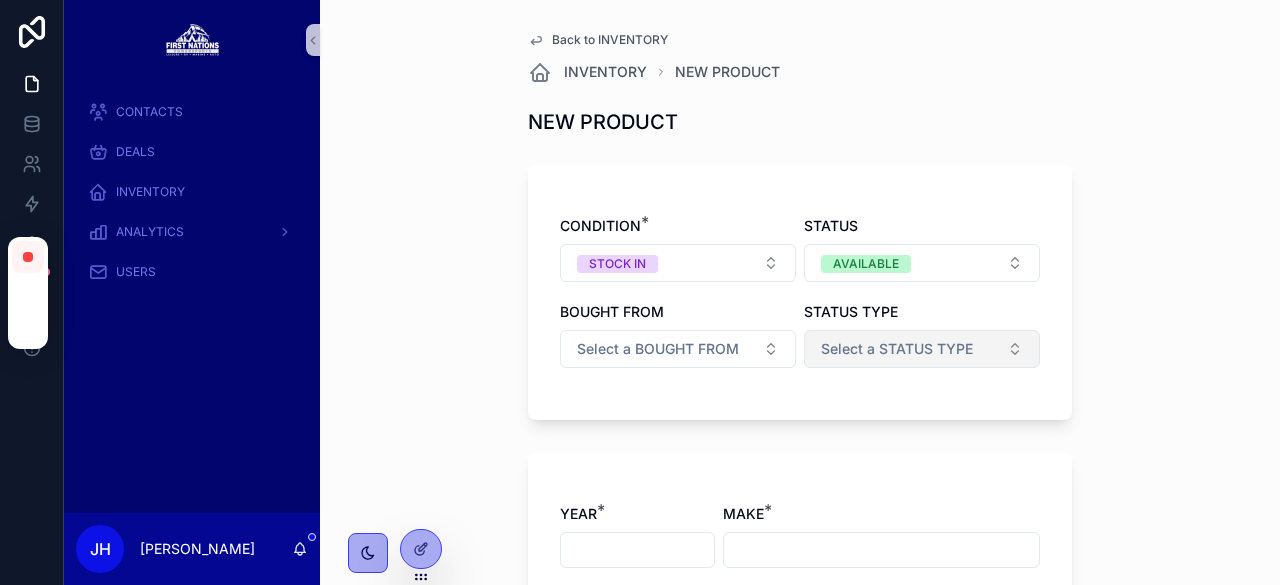 click on "Select a STATUS TYPE" at bounding box center (897, 349) 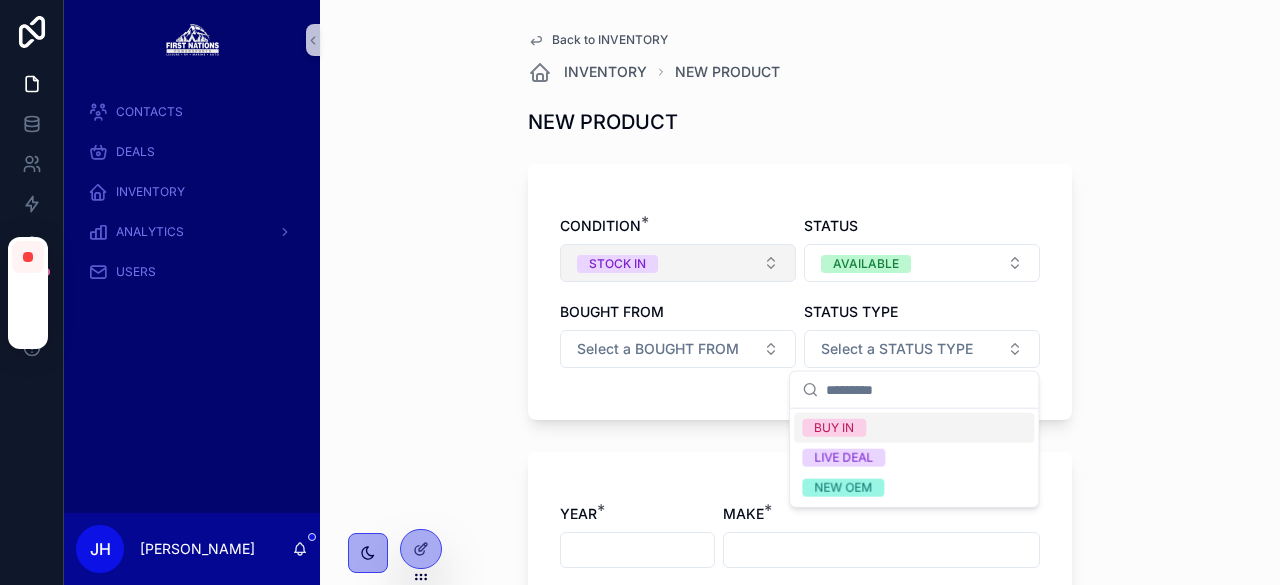 click on "STOCK IN" at bounding box center (678, 263) 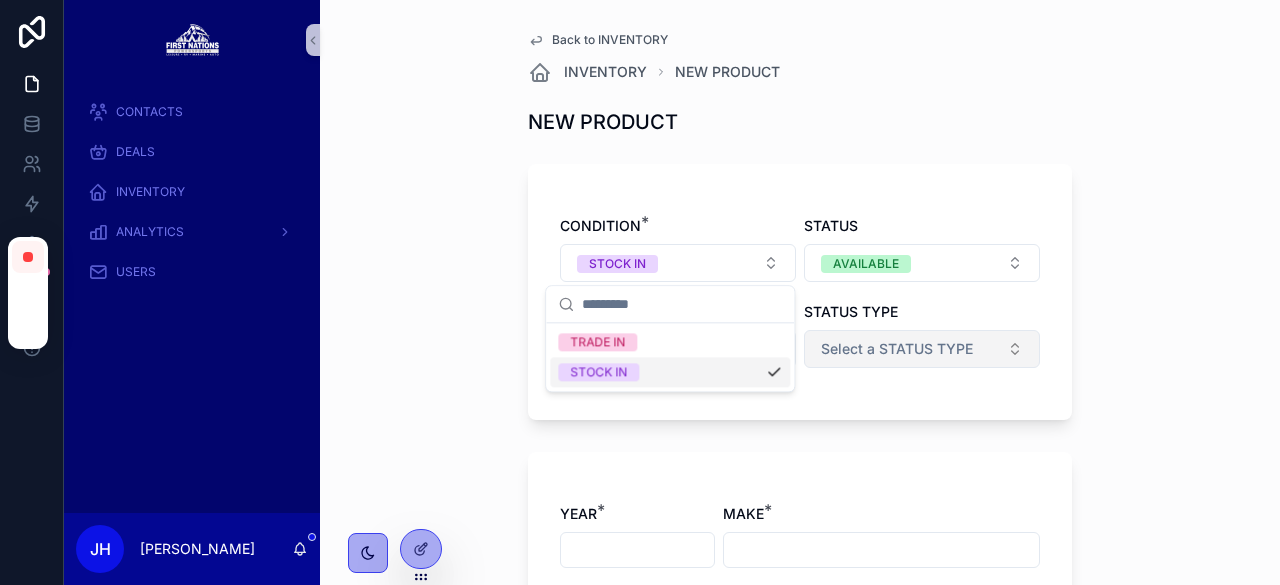 click on "Select a STATUS TYPE" at bounding box center [922, 349] 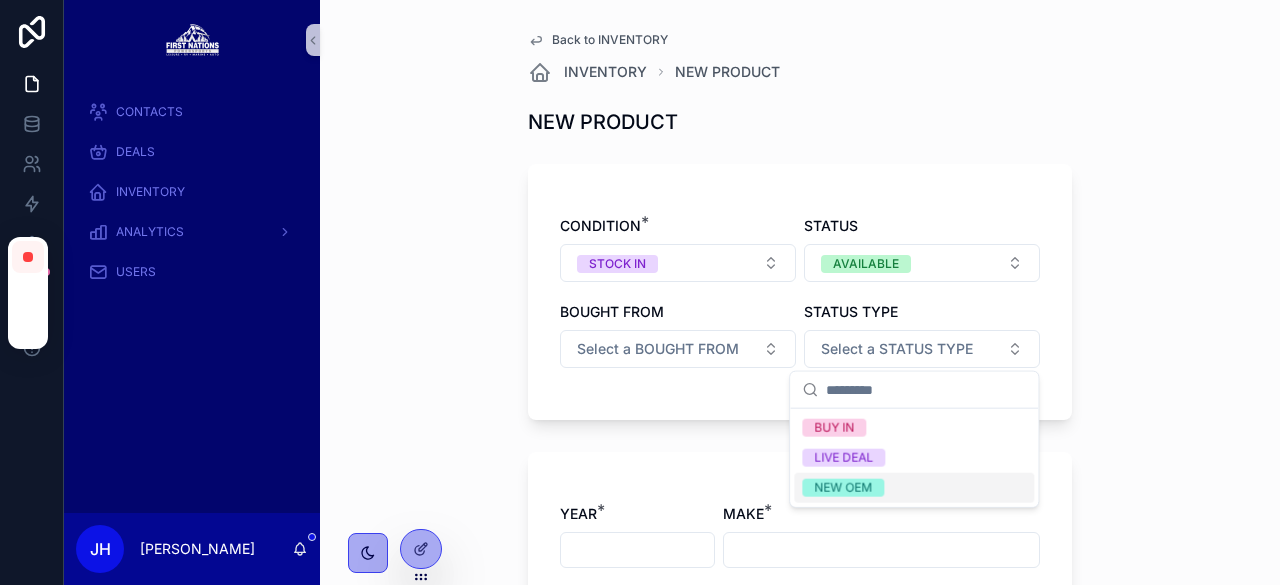 click on "CONDITION * STOCK IN STATUS AVAILABLE BOUGHT FROM Select a BOUGHT FROM STATUS TYPE Select a STATUS TYPE" at bounding box center (800, 292) 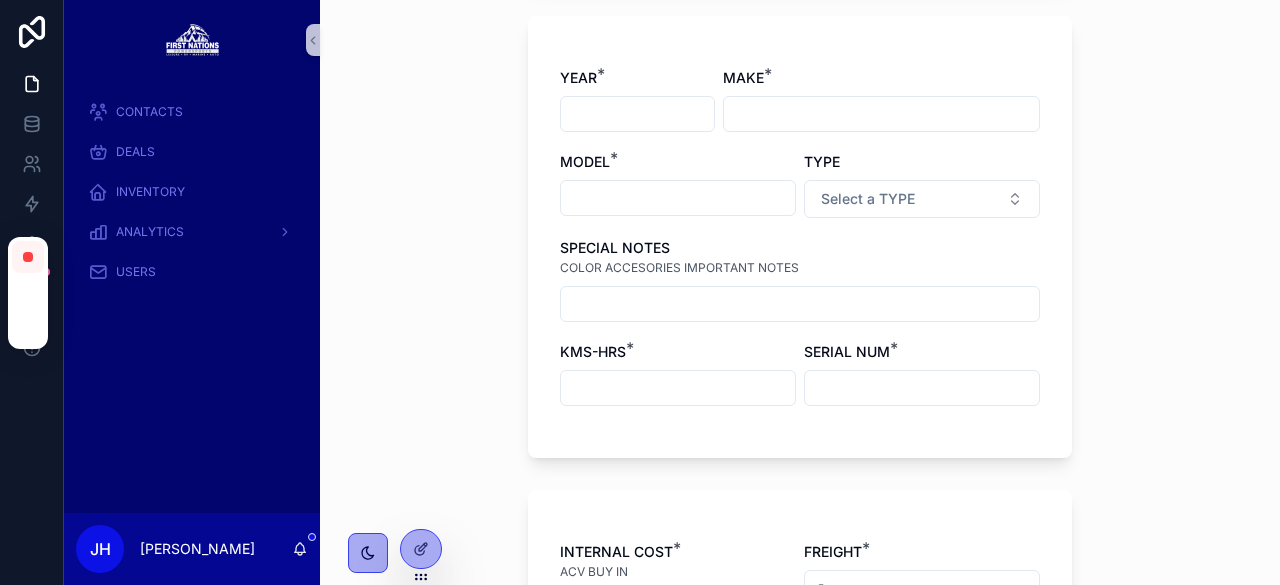 scroll, scrollTop: 0, scrollLeft: 0, axis: both 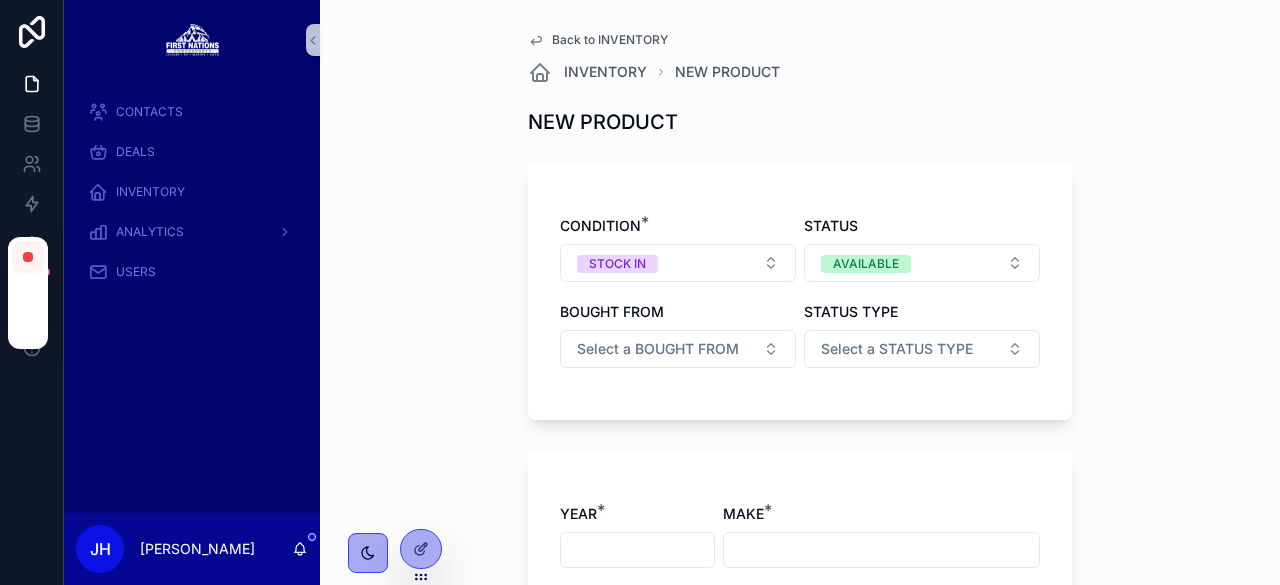 click on "Back to INVENTORY" at bounding box center [610, 40] 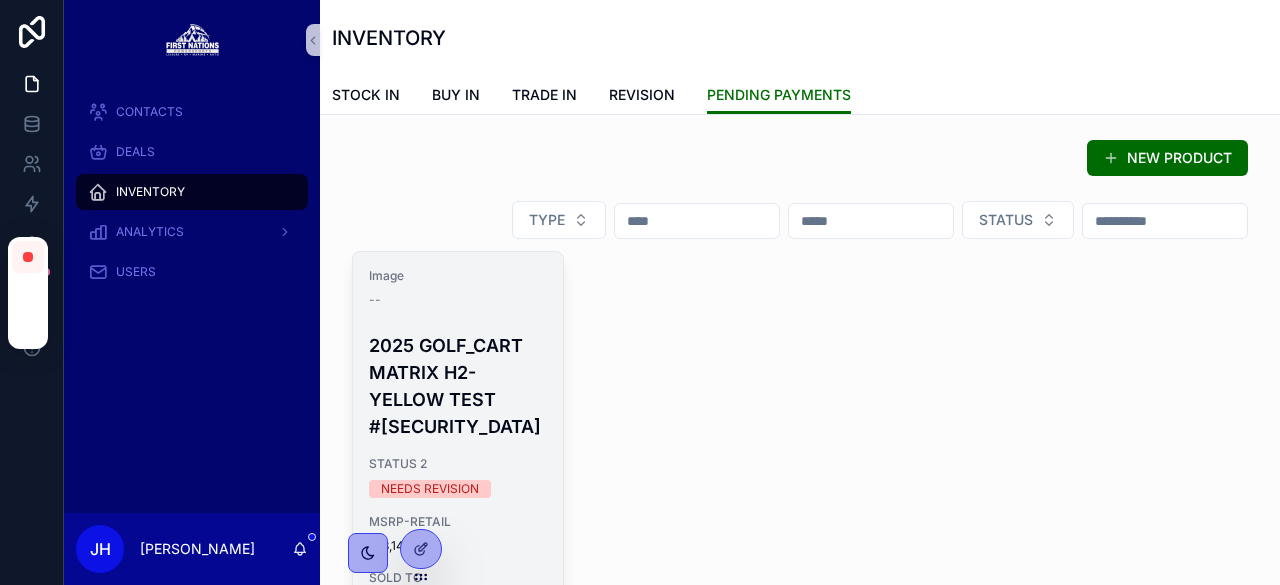 click on "Image" at bounding box center (458, 276) 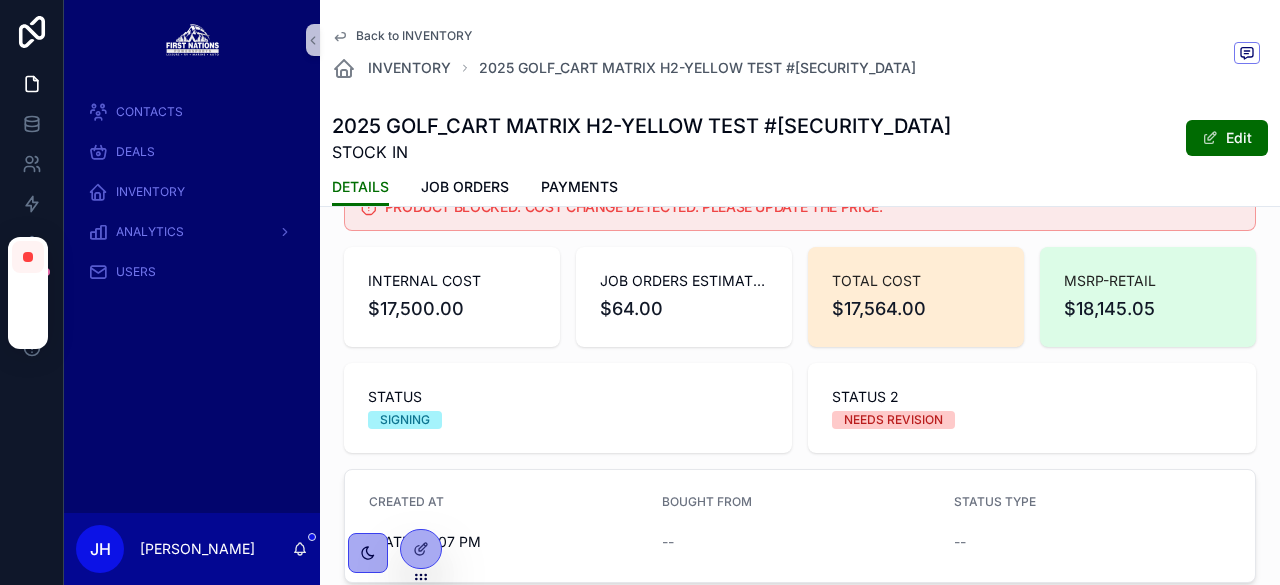 scroll, scrollTop: 0, scrollLeft: 0, axis: both 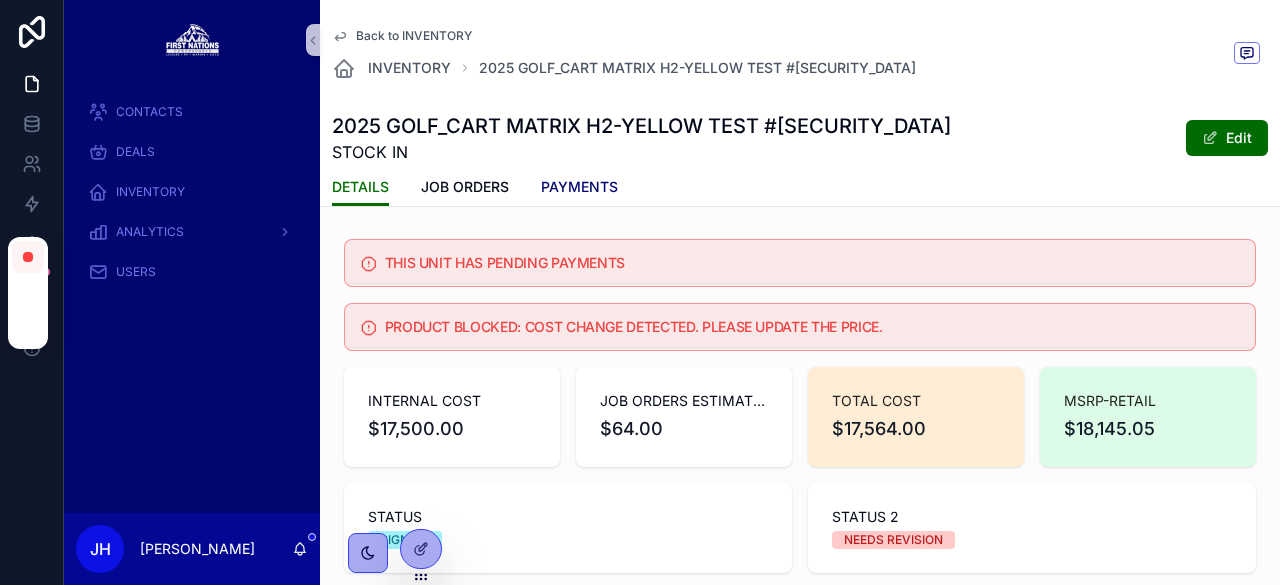 click on "PAYMENTS" at bounding box center (579, 187) 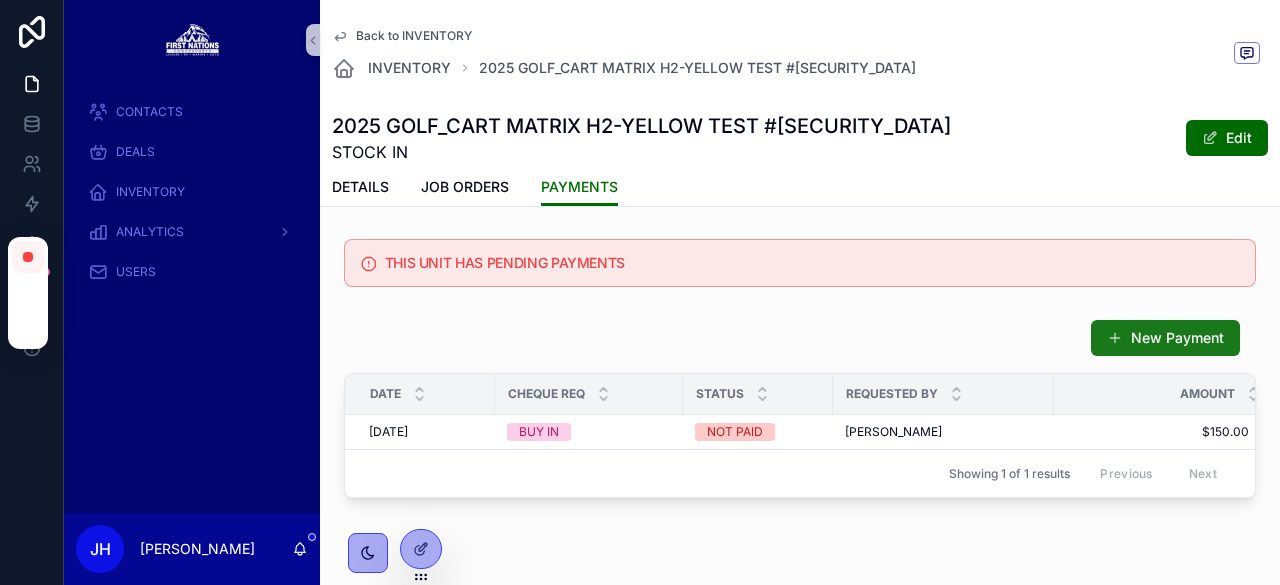 click on "New Payment" at bounding box center (1165, 338) 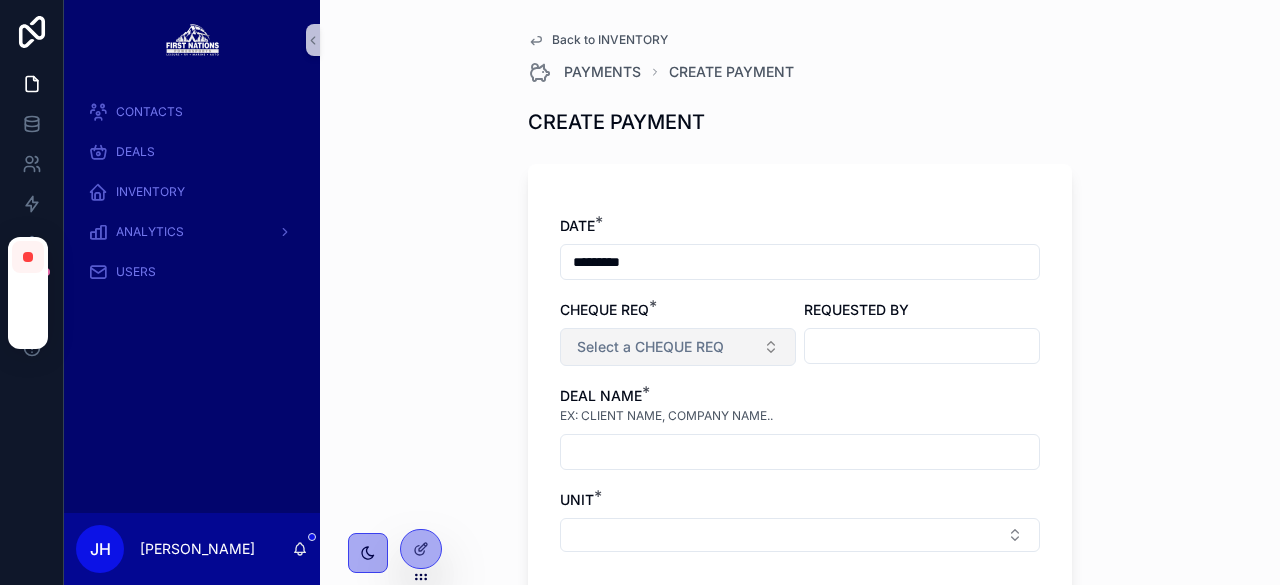 click on "Select a CHEQUE REQ" at bounding box center [678, 347] 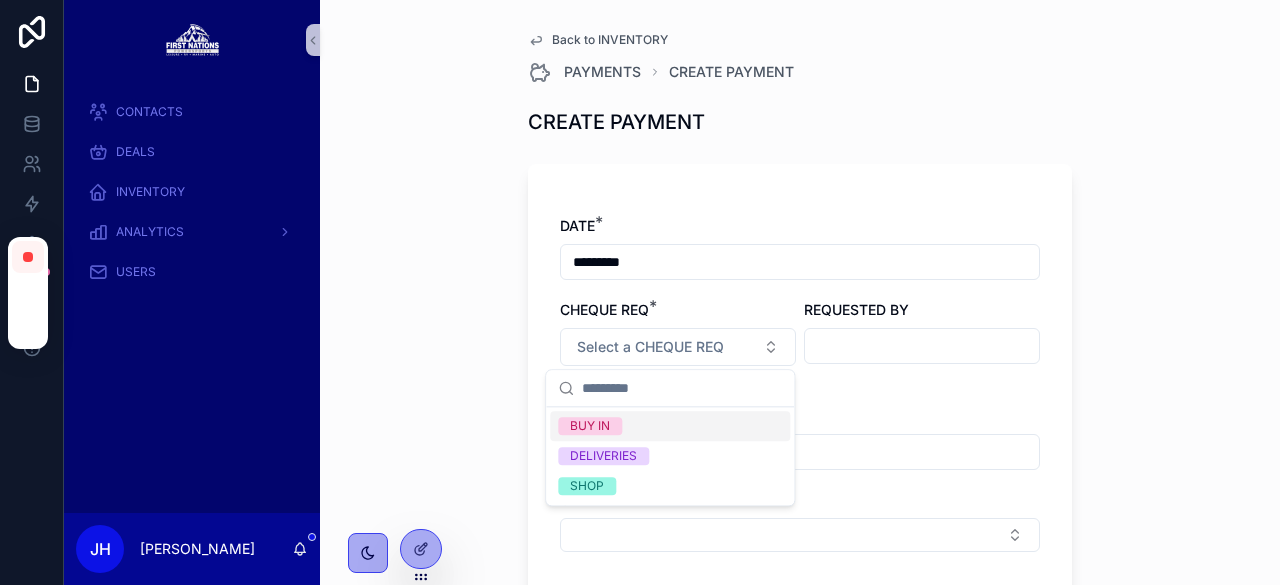 click on "CHEQUE REQ *" at bounding box center [678, 310] 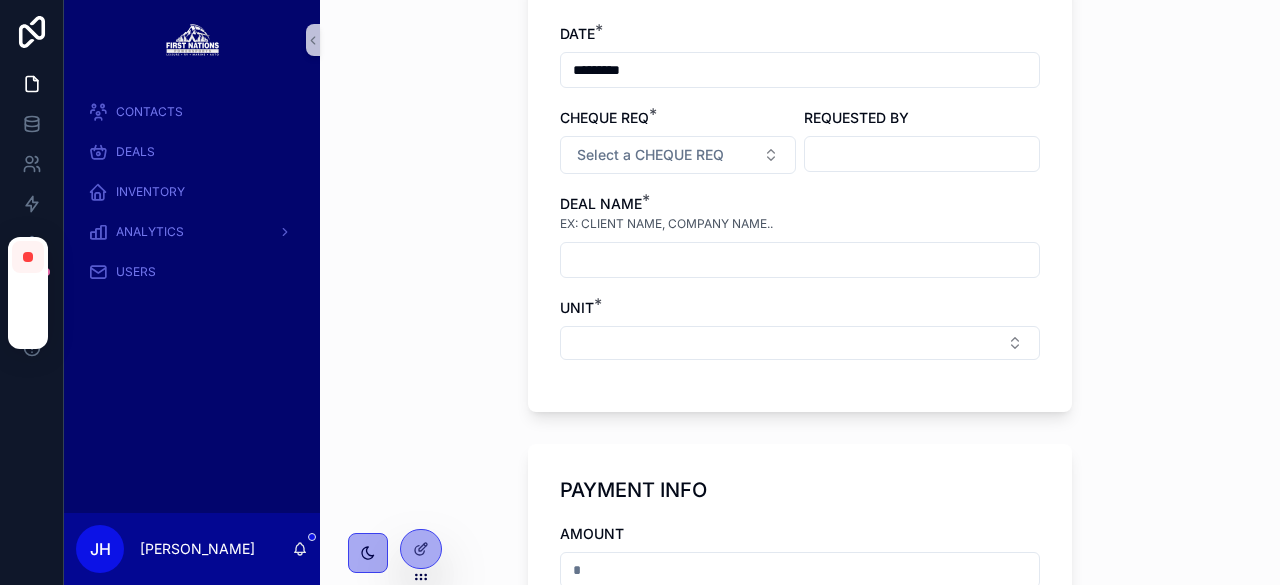 scroll, scrollTop: 0, scrollLeft: 0, axis: both 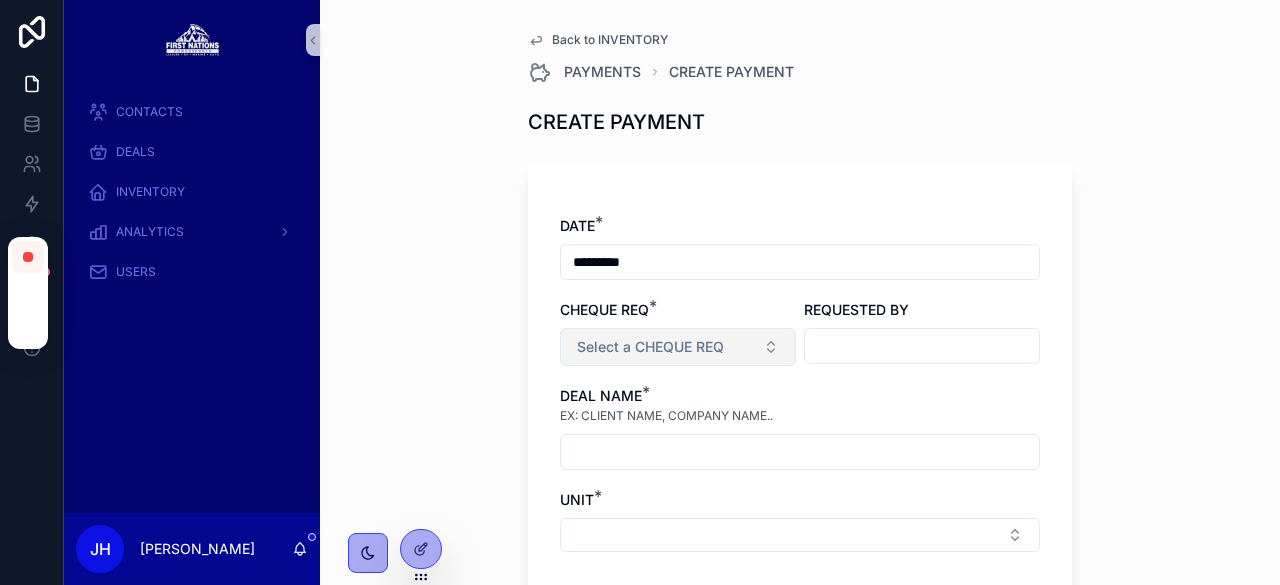 click on "Select a CHEQUE REQ" at bounding box center (650, 347) 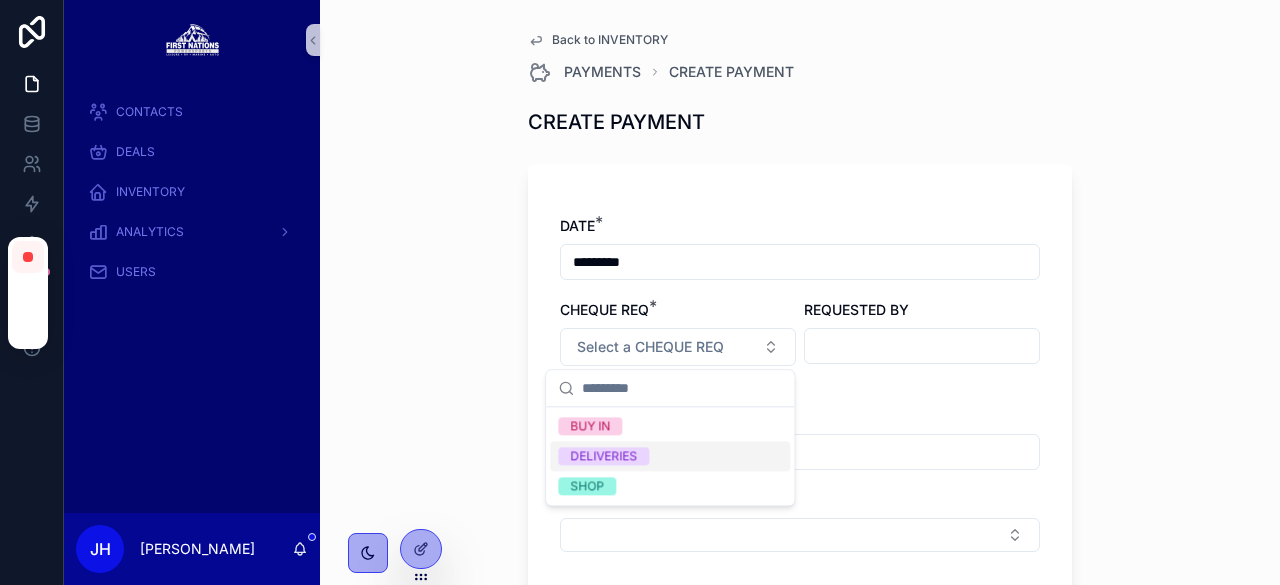 click on "DELIVERIES" at bounding box center (603, 456) 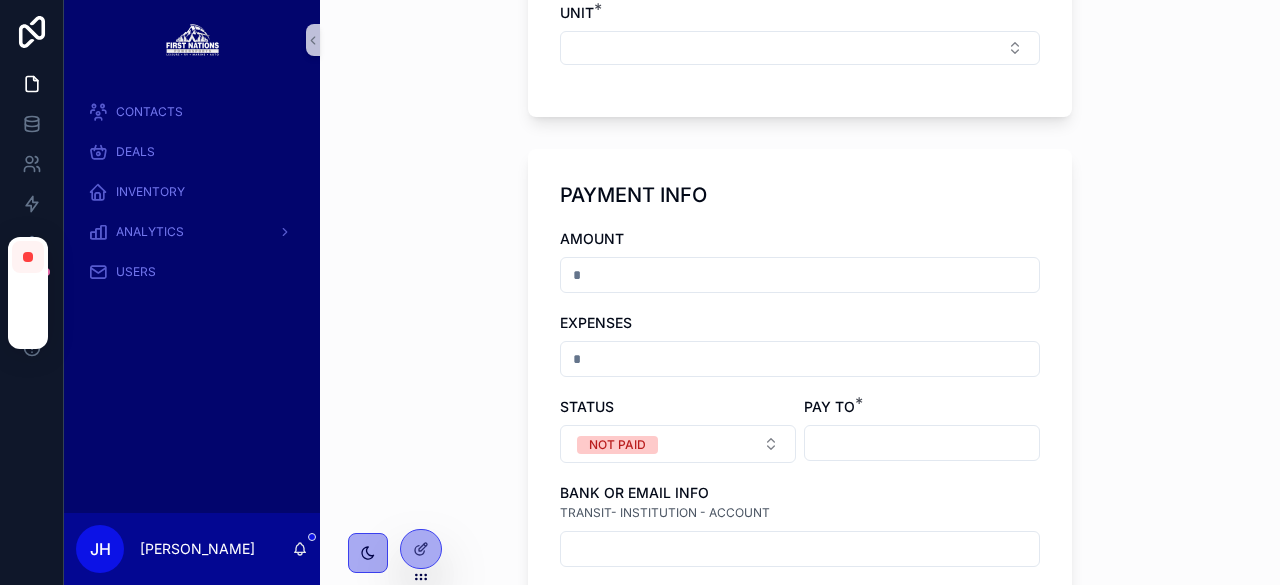 scroll, scrollTop: 0, scrollLeft: 0, axis: both 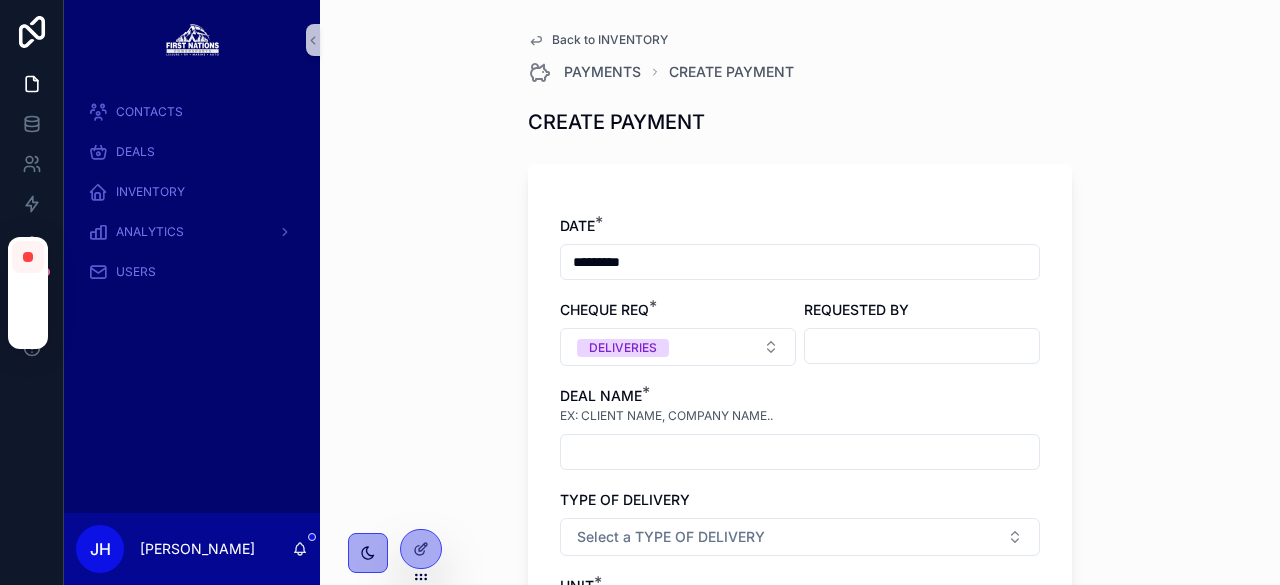 click on "Back to INVENTORY" at bounding box center (610, 40) 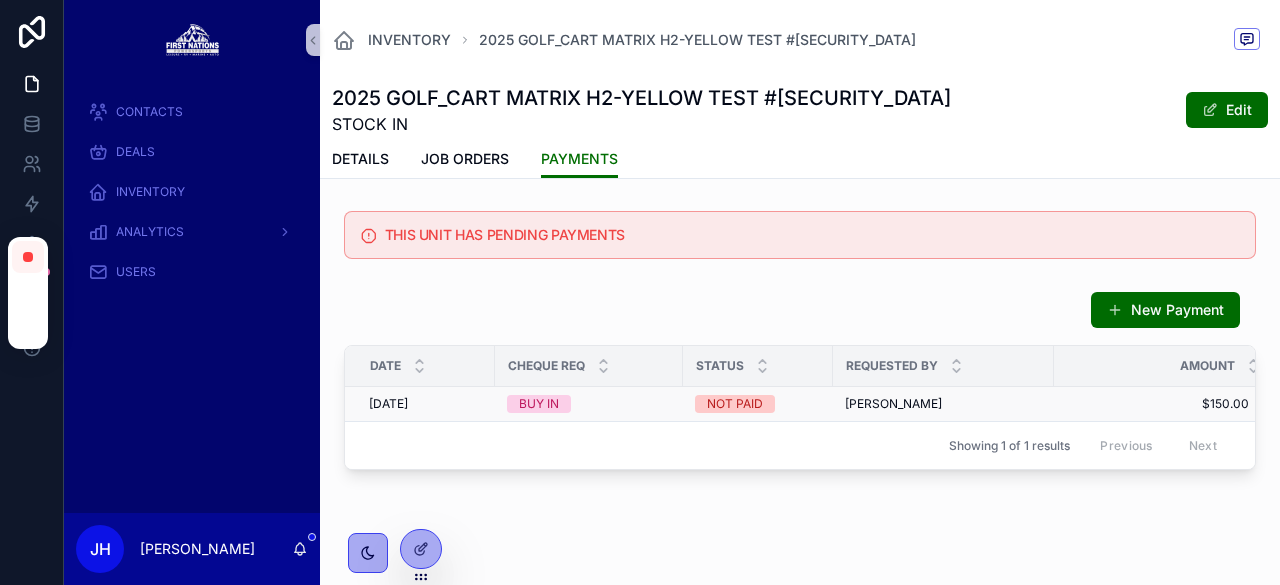 click on "BUY IN" at bounding box center [589, 404] 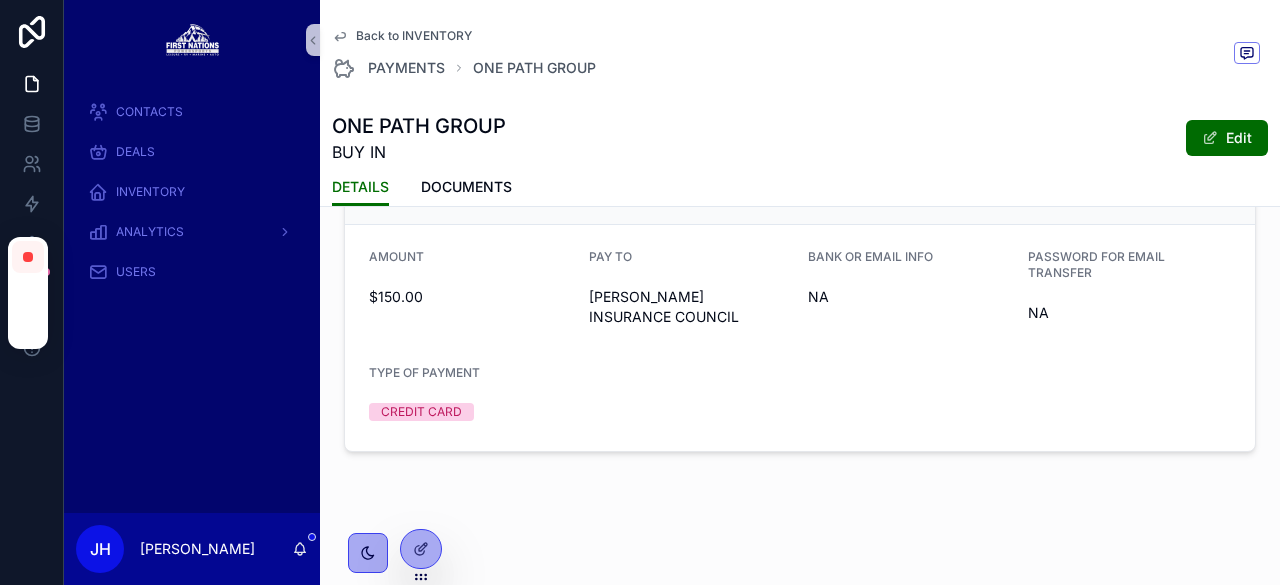 scroll, scrollTop: 0, scrollLeft: 0, axis: both 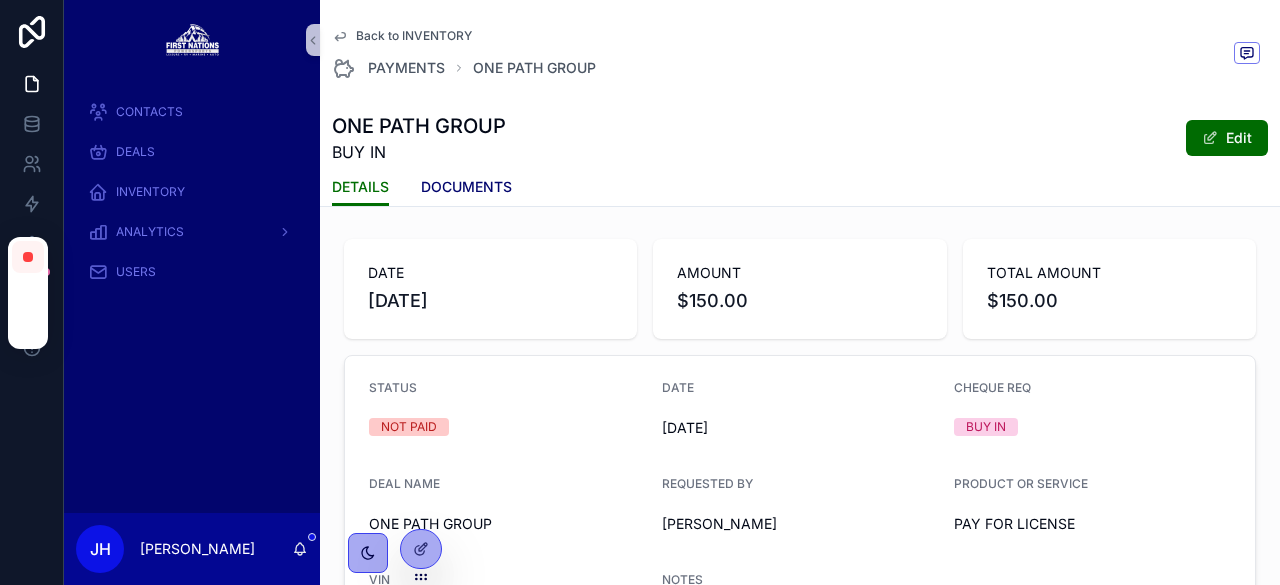 click on "DOCUMENTS" at bounding box center [466, 187] 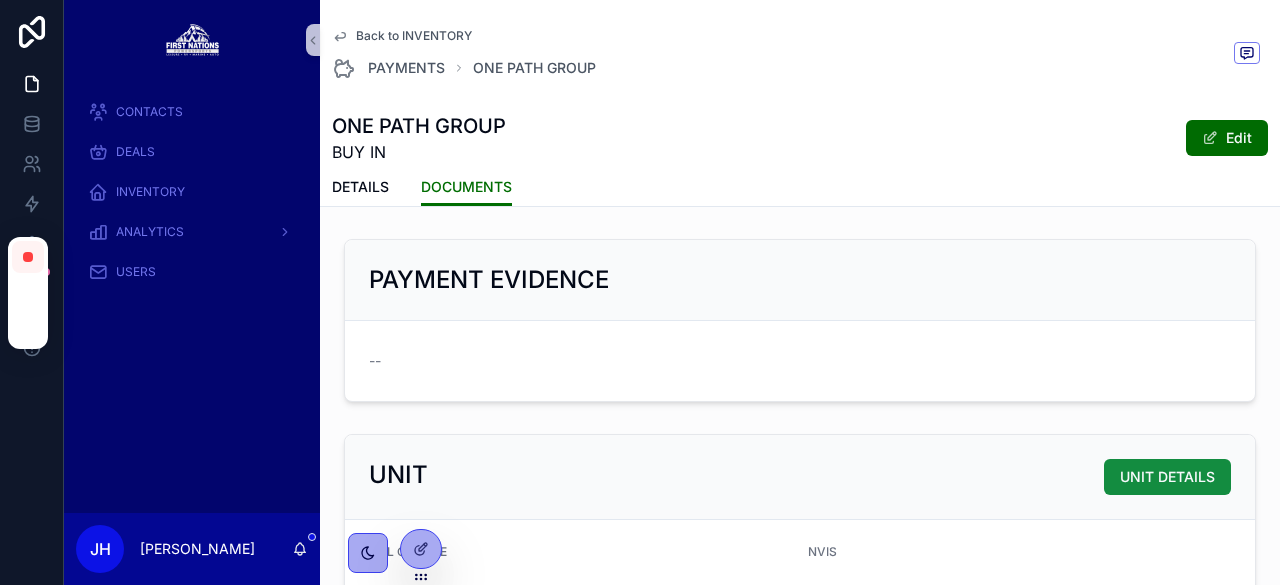 click on "PAYMENT EVIDENCE" at bounding box center [489, 280] 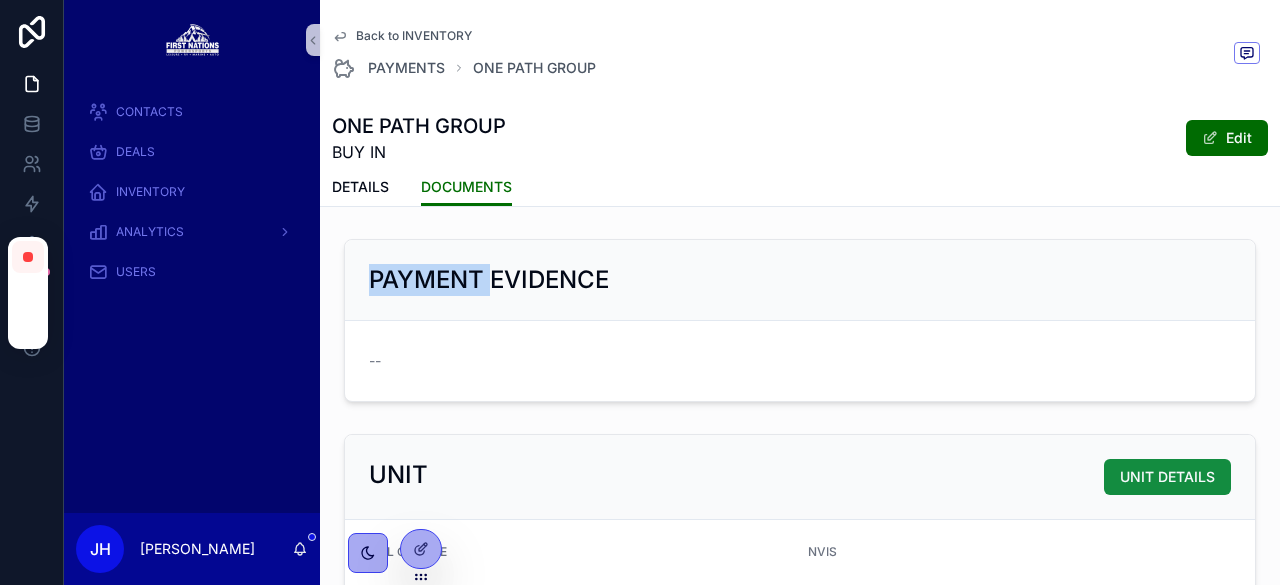 click on "PAYMENT EVIDENCE" at bounding box center [489, 280] 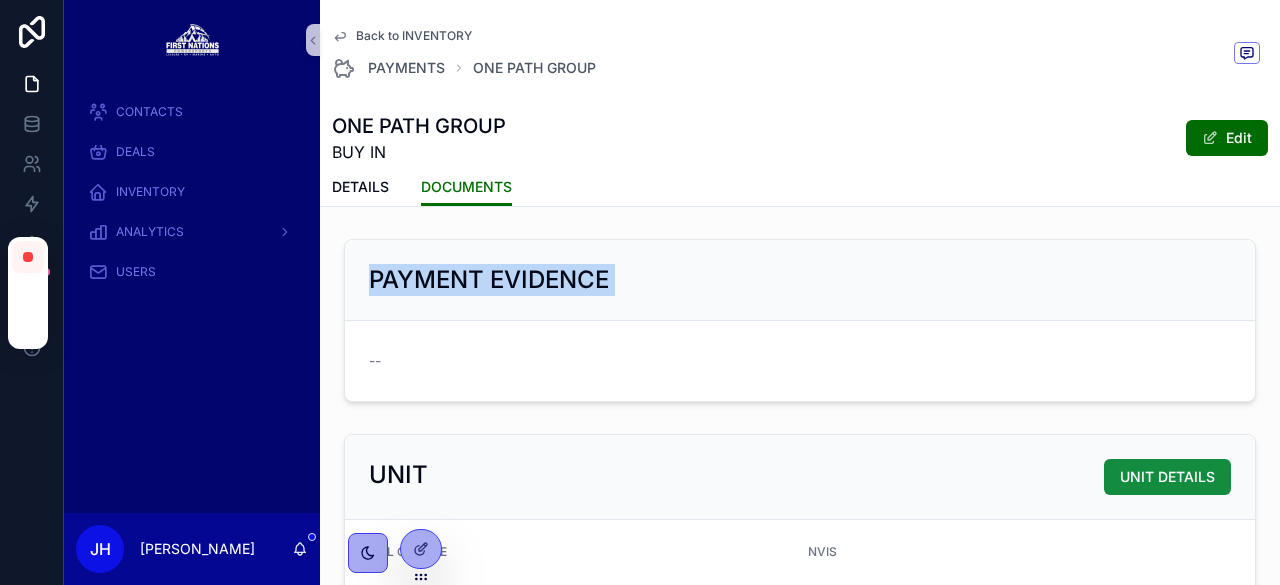 click on "PAYMENT EVIDENCE" at bounding box center (489, 280) 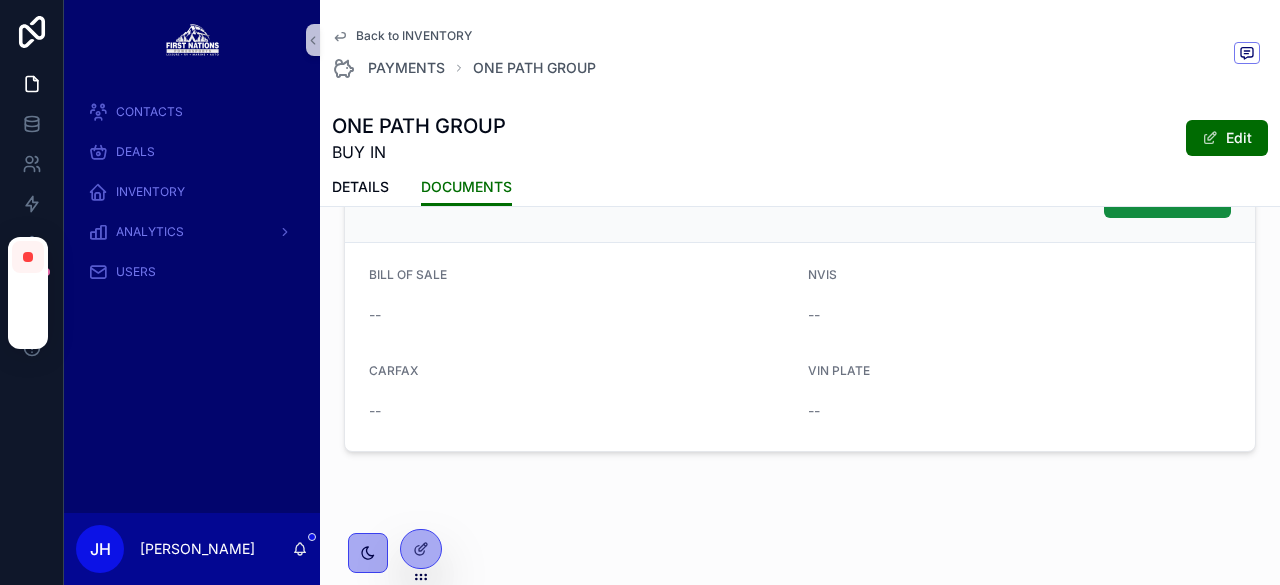 scroll, scrollTop: 0, scrollLeft: 0, axis: both 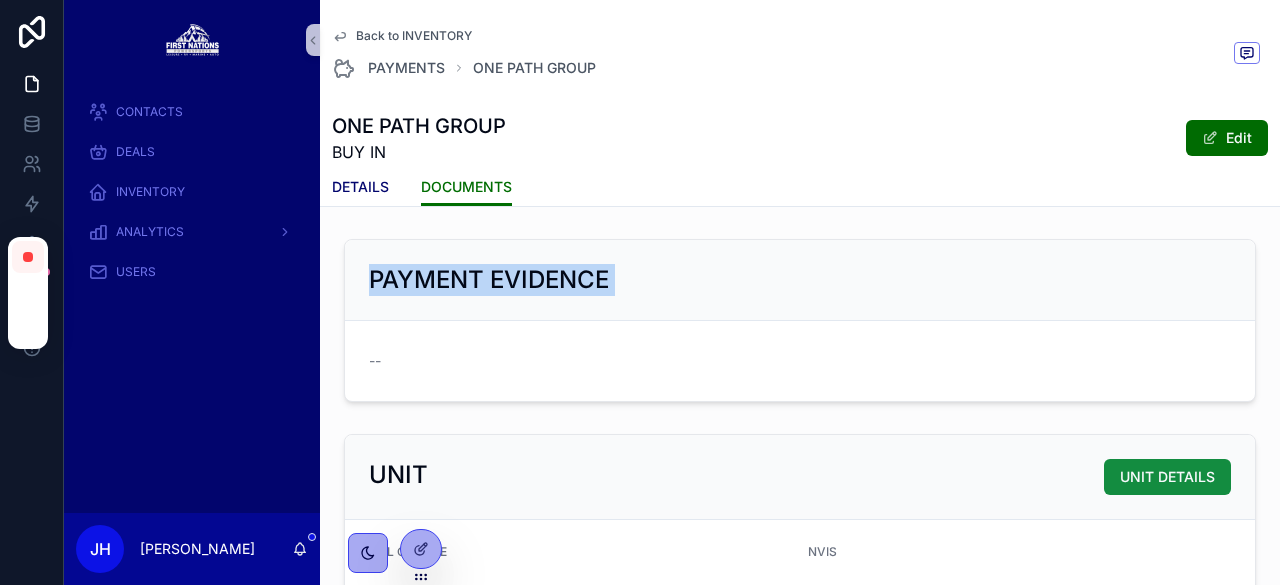 click on "DETAILS" at bounding box center (360, 187) 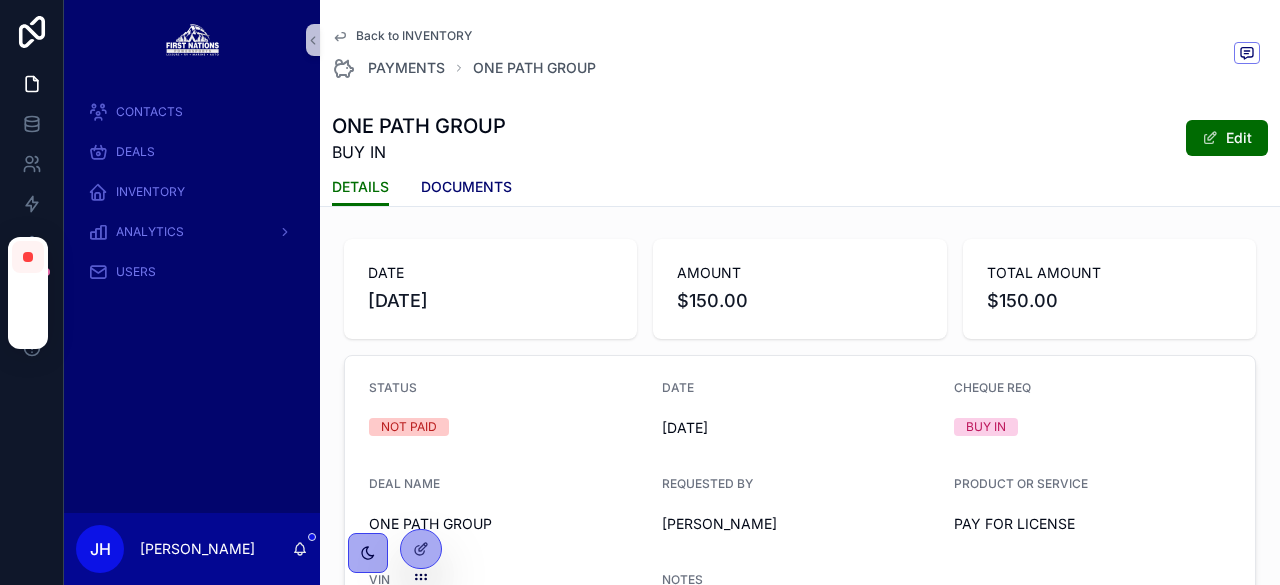 click on "DOCUMENTS" at bounding box center (466, 187) 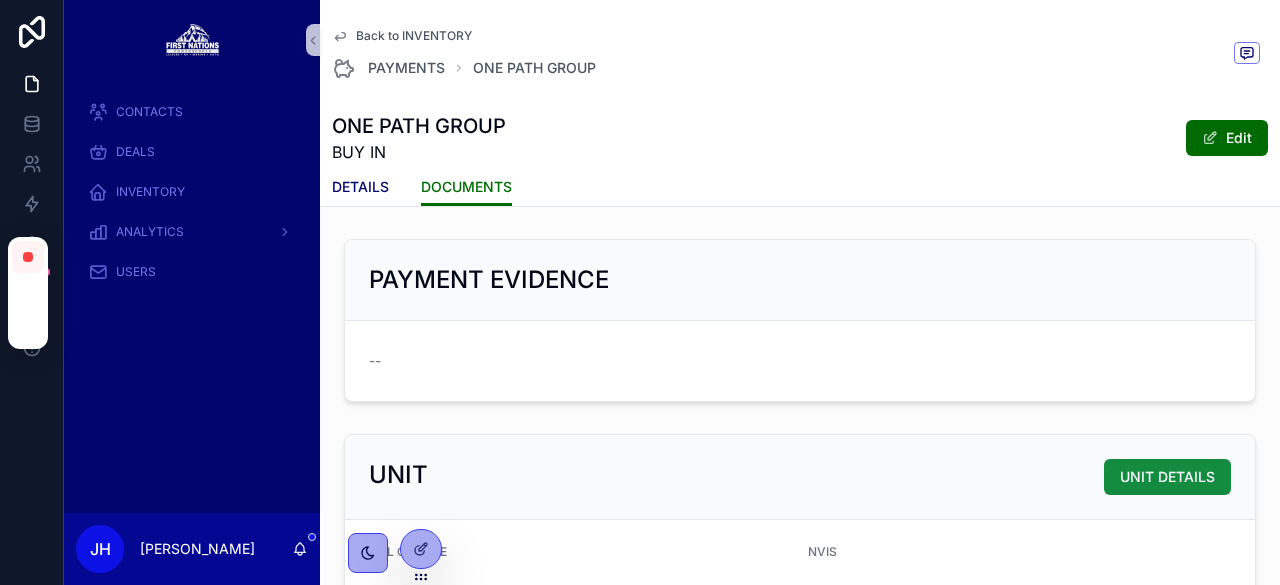 click on "DETAILS" at bounding box center (360, 189) 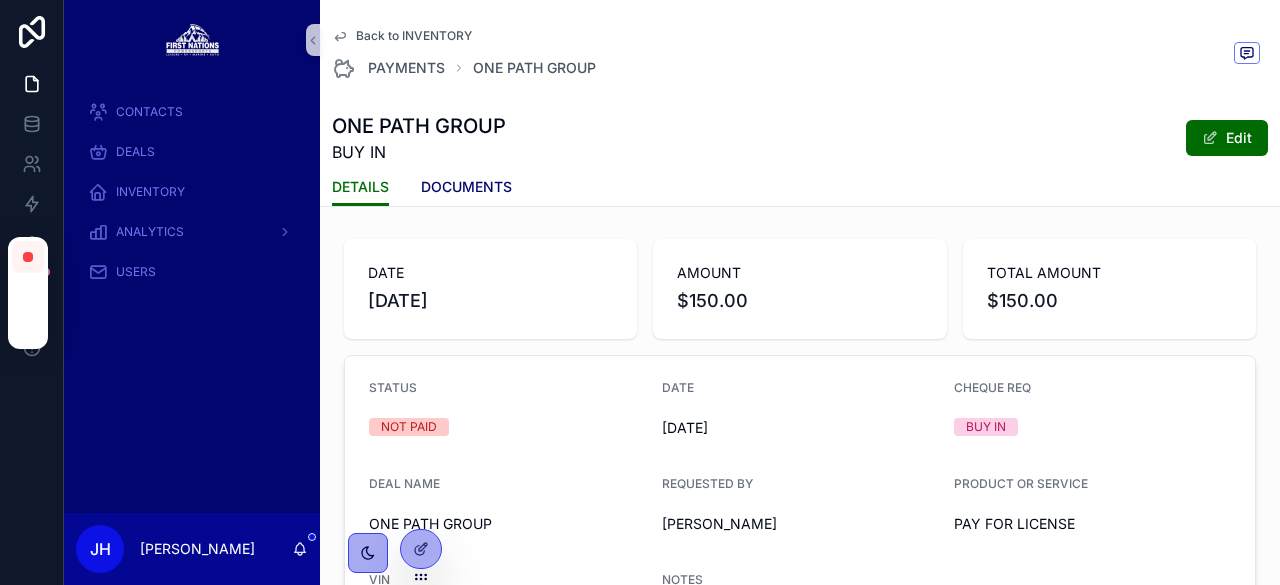 click on "DOCUMENTS" at bounding box center (466, 187) 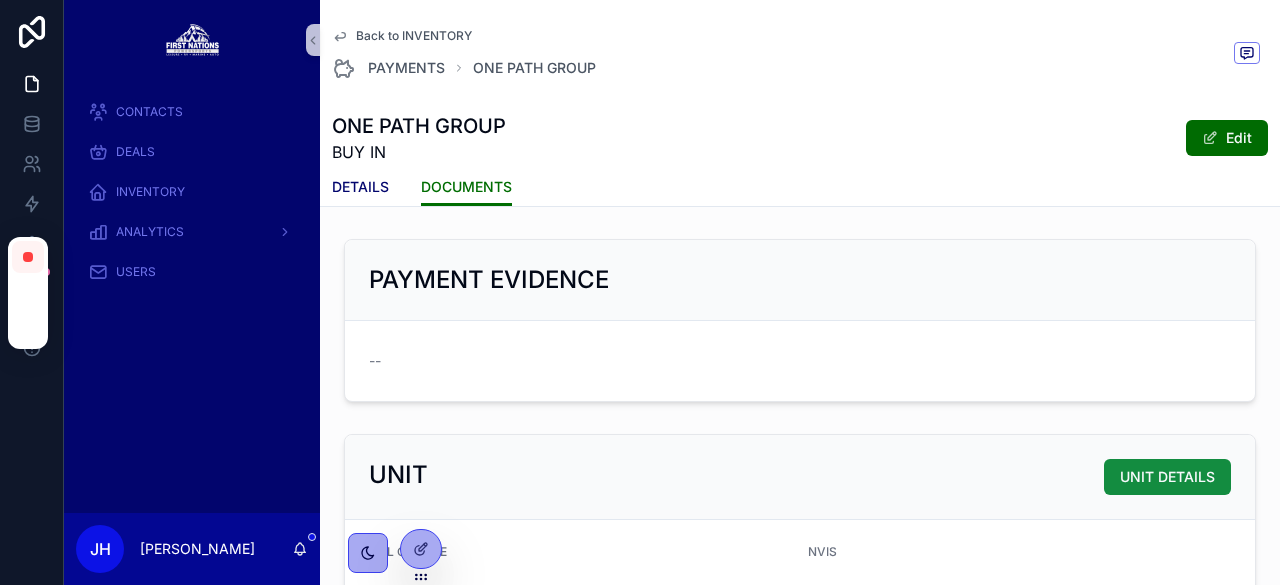 click on "DETAILS" at bounding box center [360, 187] 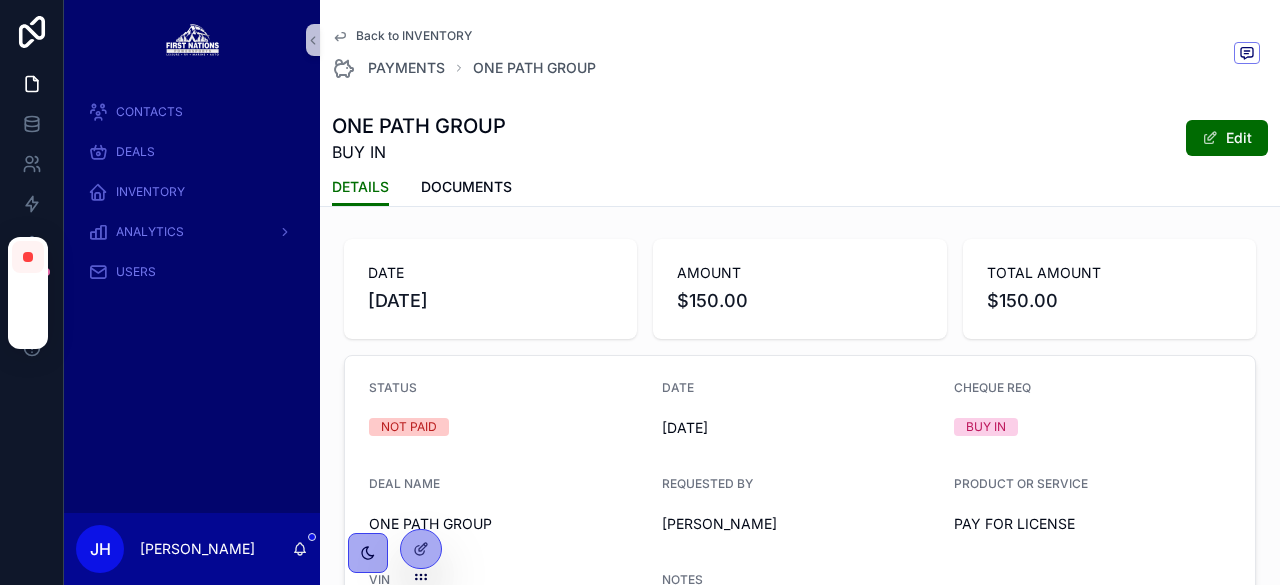 click on "Back to INVENTORY" at bounding box center (414, 36) 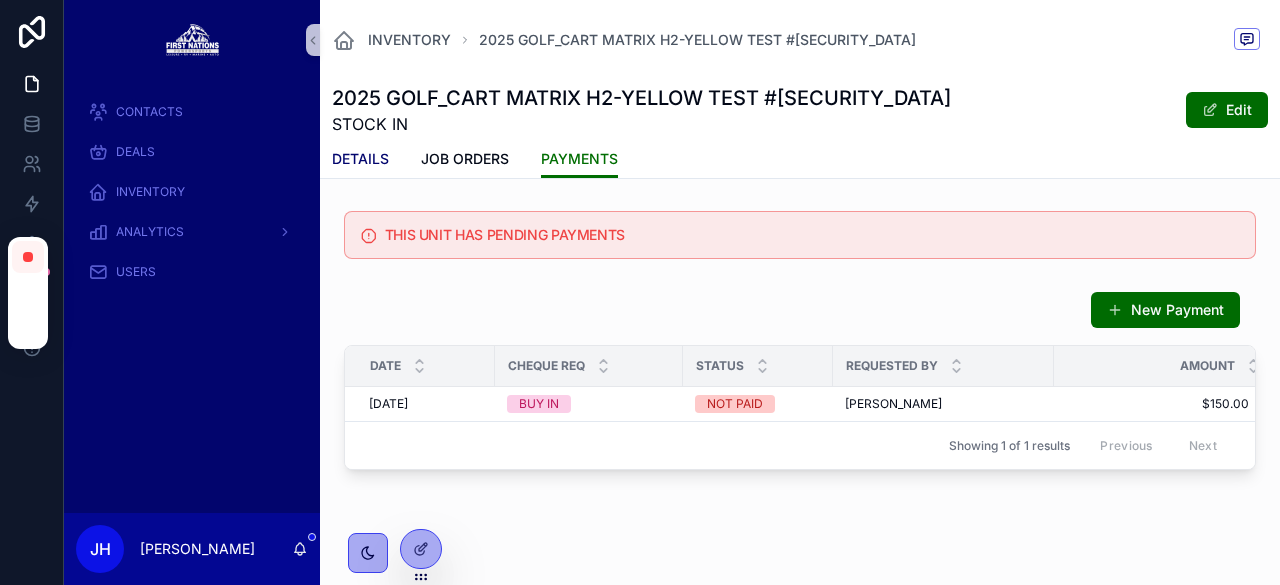 click on "DETAILS" at bounding box center (360, 159) 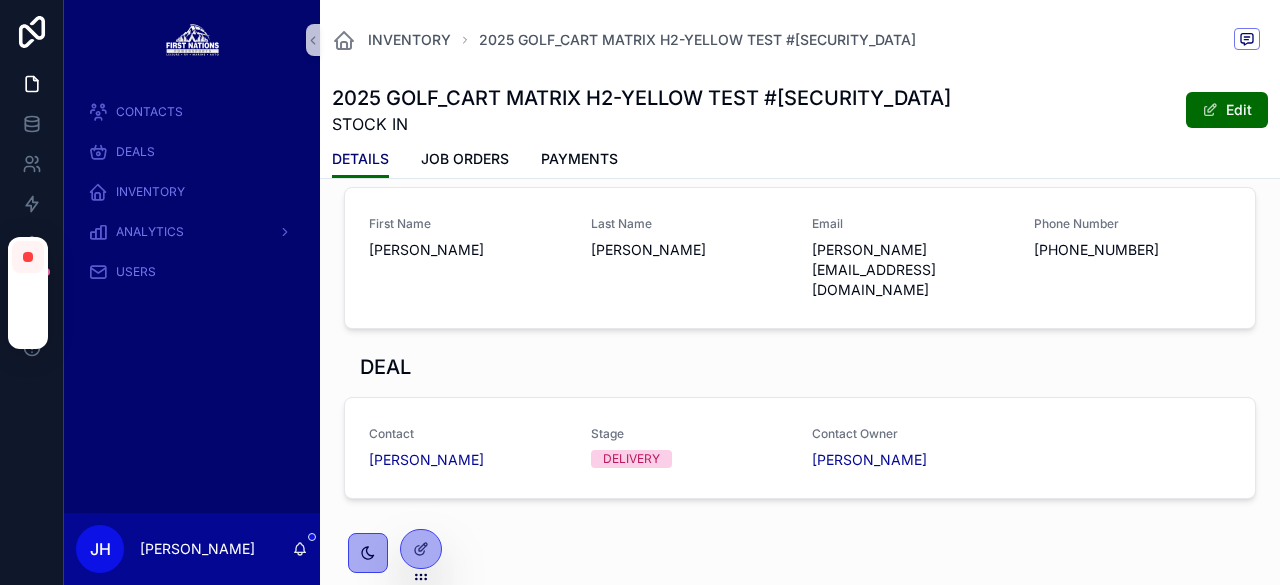 scroll, scrollTop: 1485, scrollLeft: 0, axis: vertical 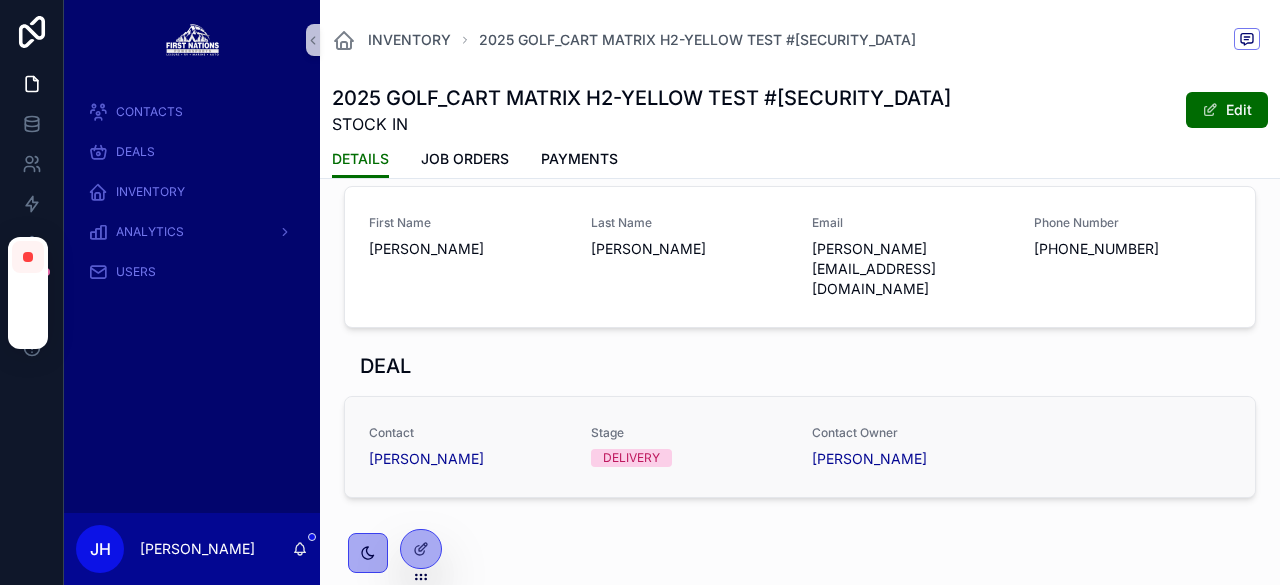 click on "Contact Michelle Frutos Stage DELIVERY Contact Owner Michelle Frutos" at bounding box center (800, 447) 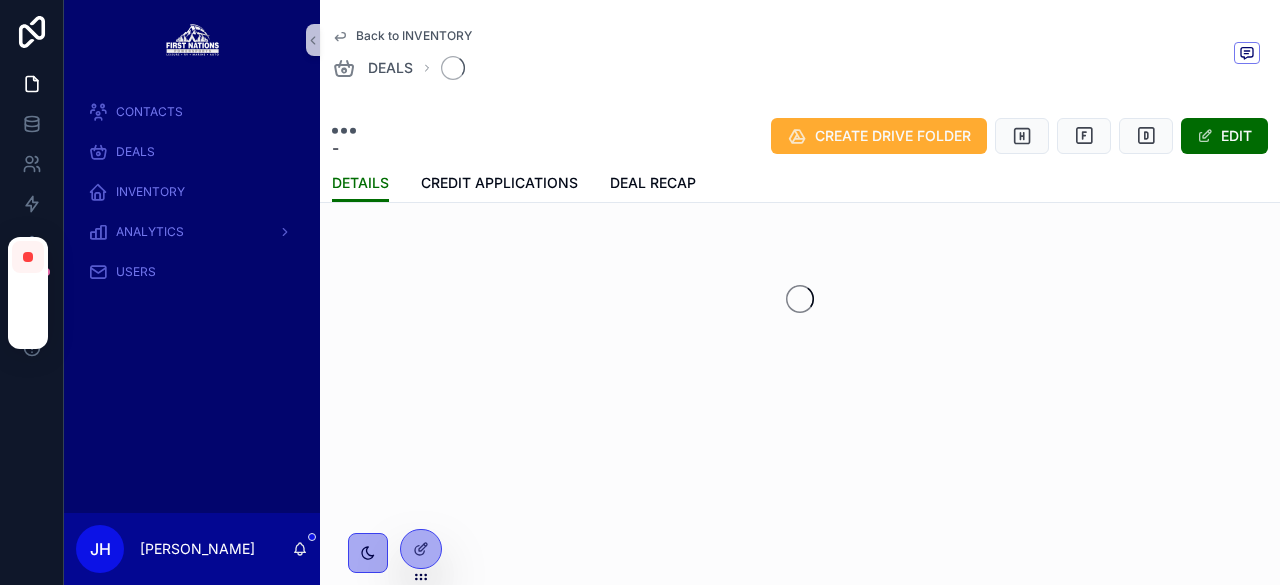 scroll, scrollTop: 85, scrollLeft: 0, axis: vertical 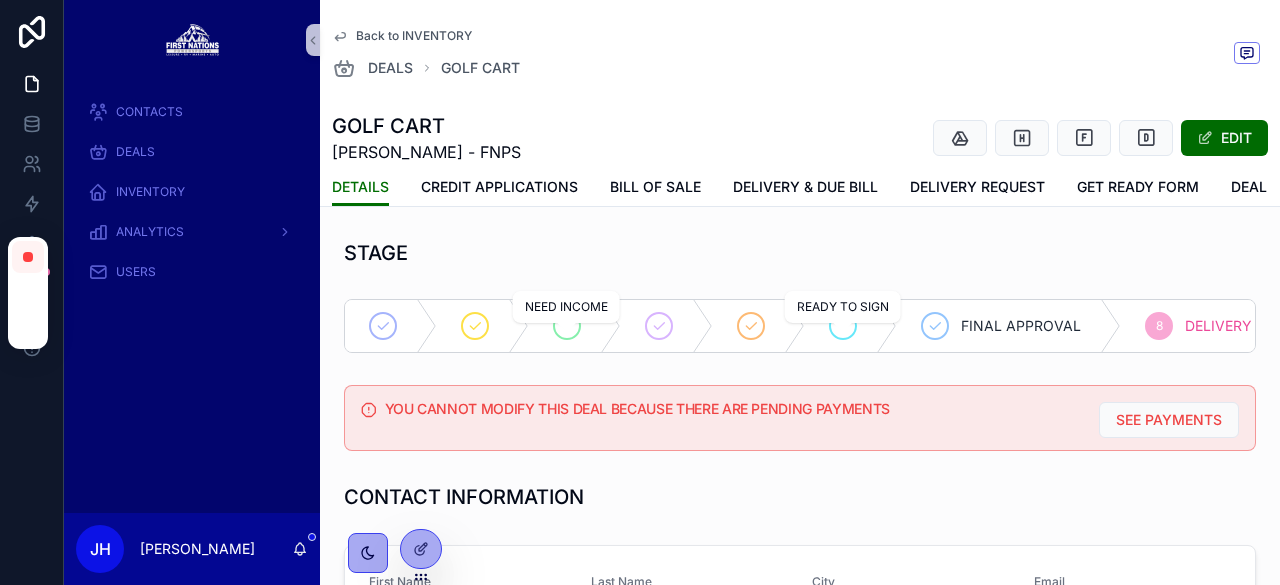 click 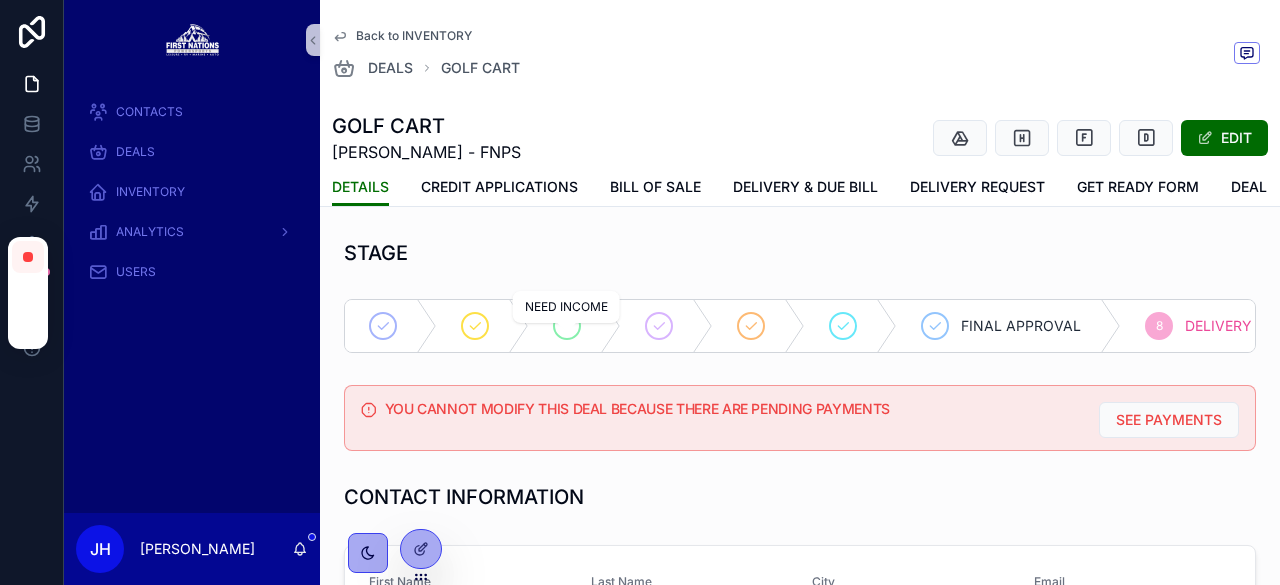 drag, startPoint x: 563, startPoint y: 341, endPoint x: 678, endPoint y: 270, distance: 135.15176 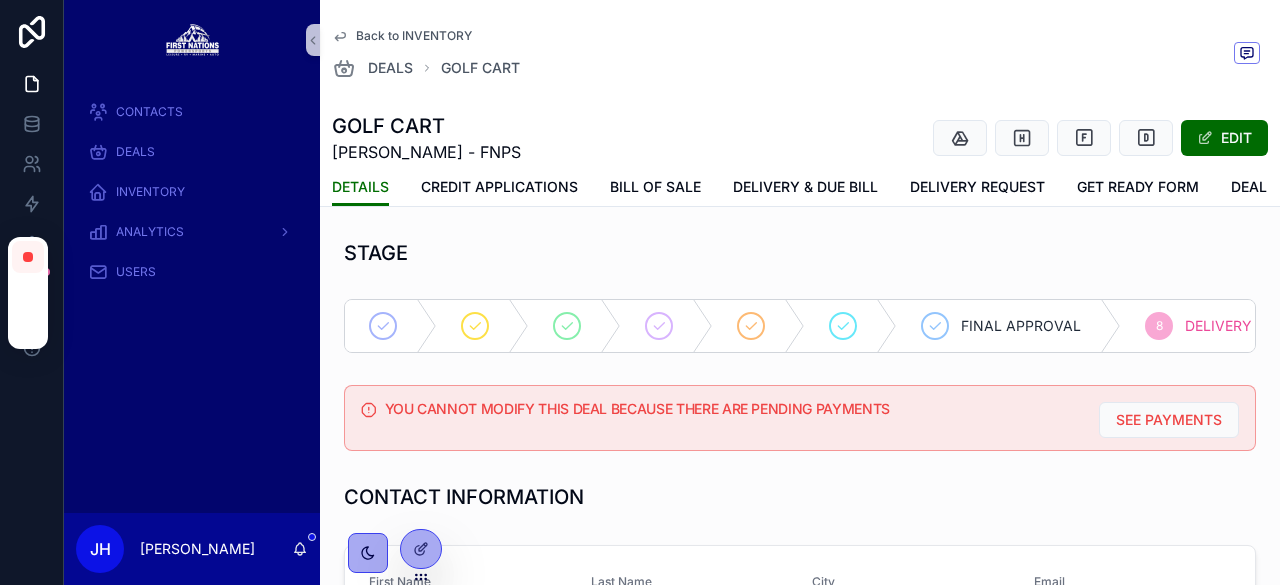 click on "STAGE" at bounding box center (800, 253) 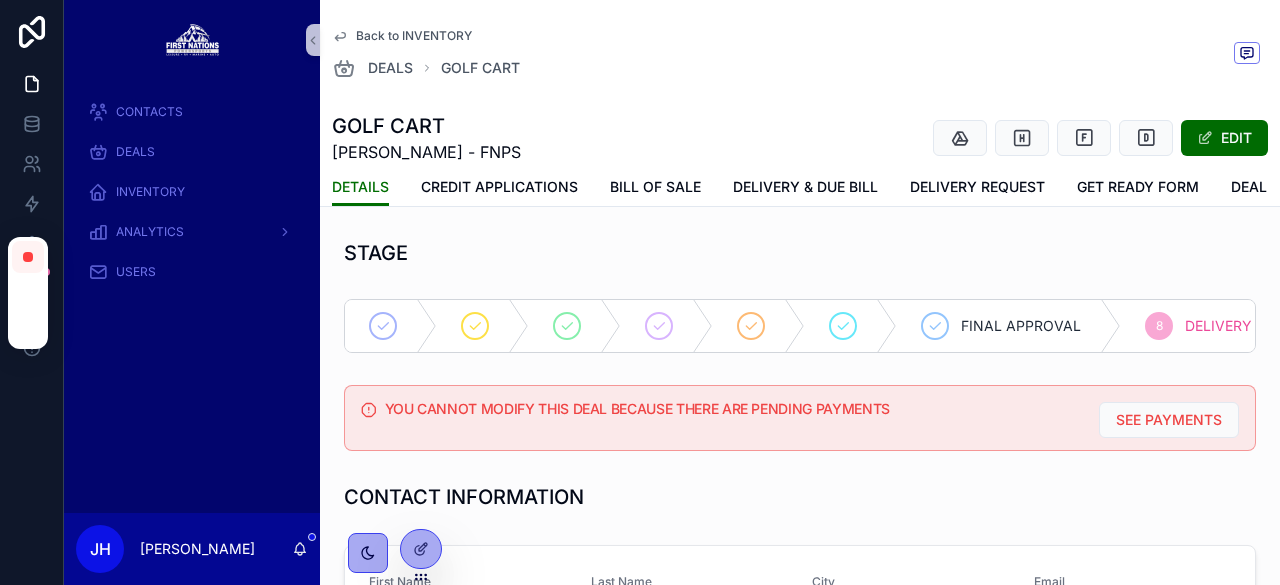 scroll, scrollTop: 138, scrollLeft: 0, axis: vertical 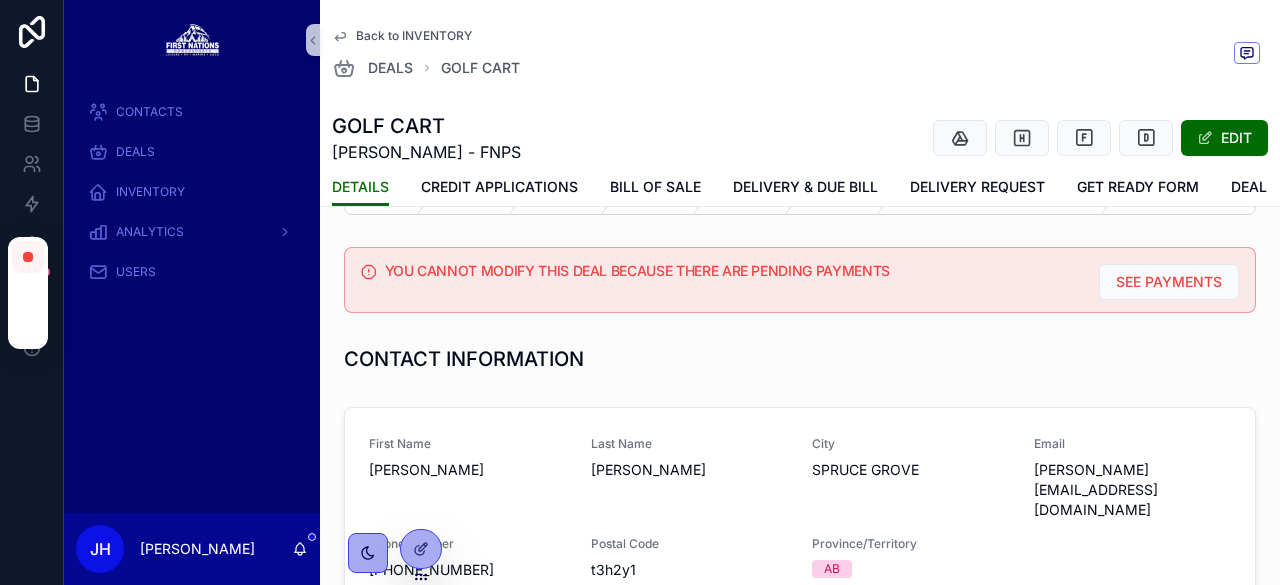 click on "YOU CANNOT MODIFY THIS DEAL BECAUSE THERE ARE PENDING PAYMENTS" at bounding box center [734, 271] 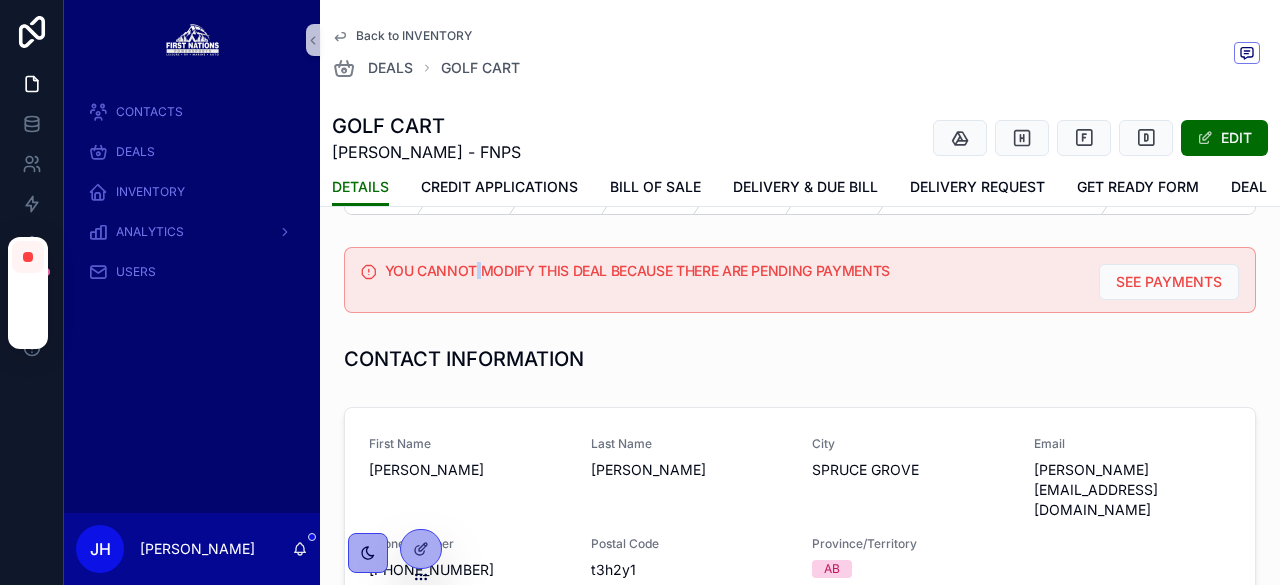 click on "YOU CANNOT MODIFY THIS DEAL BECAUSE THERE ARE PENDING PAYMENTS" at bounding box center (734, 271) 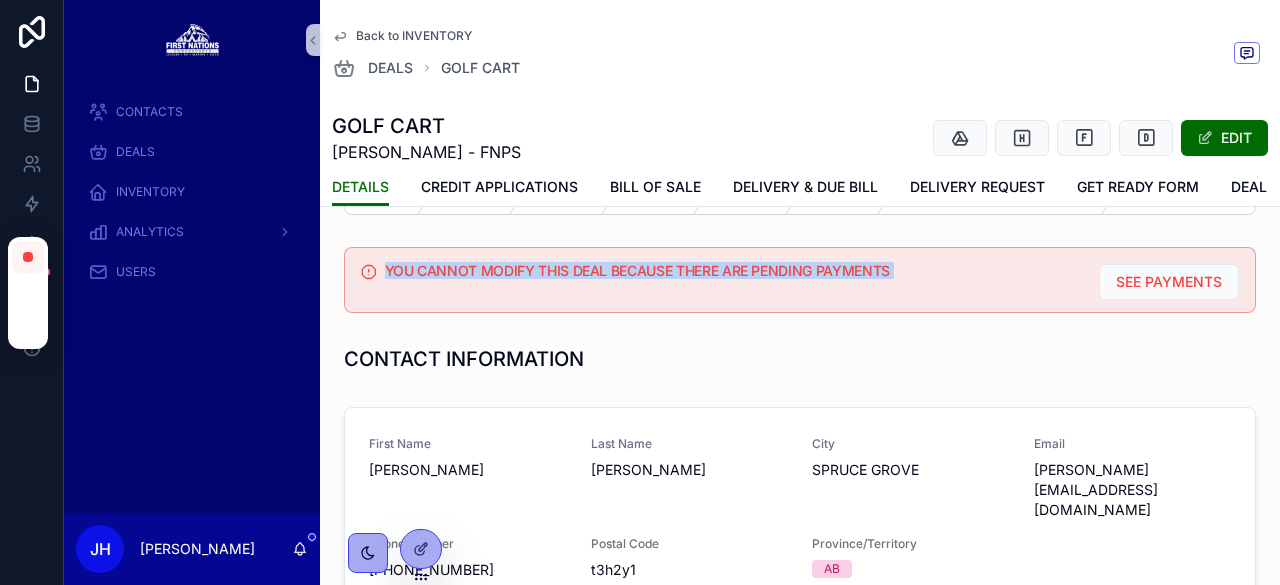 click on "YOU CANNOT MODIFY THIS DEAL BECAUSE THERE ARE PENDING PAYMENTS" at bounding box center (734, 271) 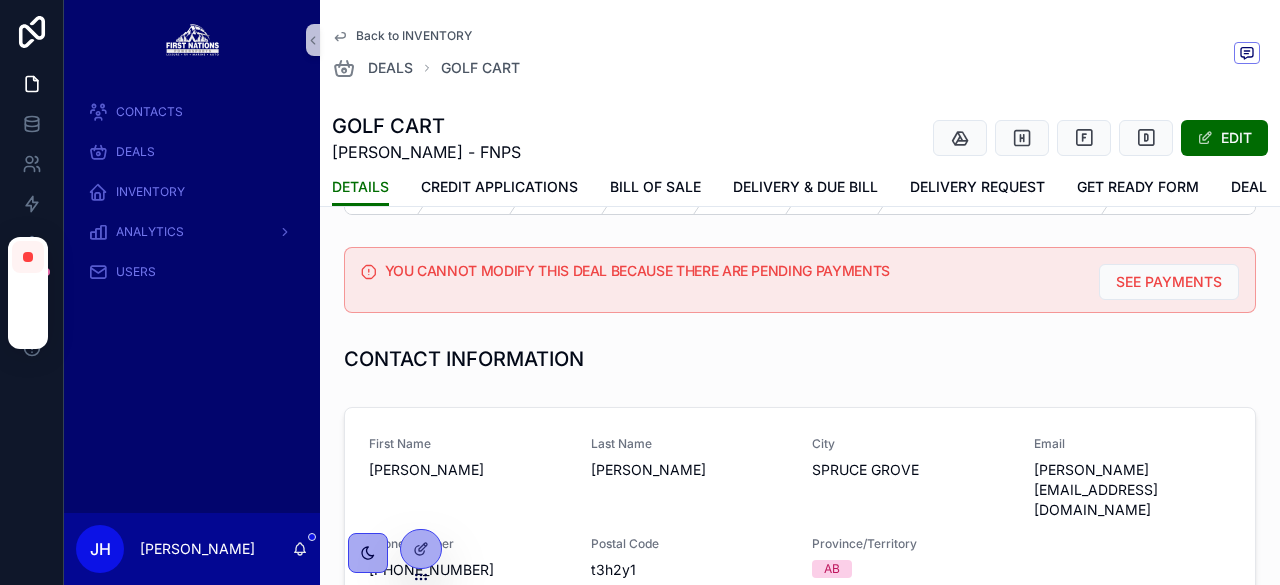 scroll, scrollTop: 0, scrollLeft: 0, axis: both 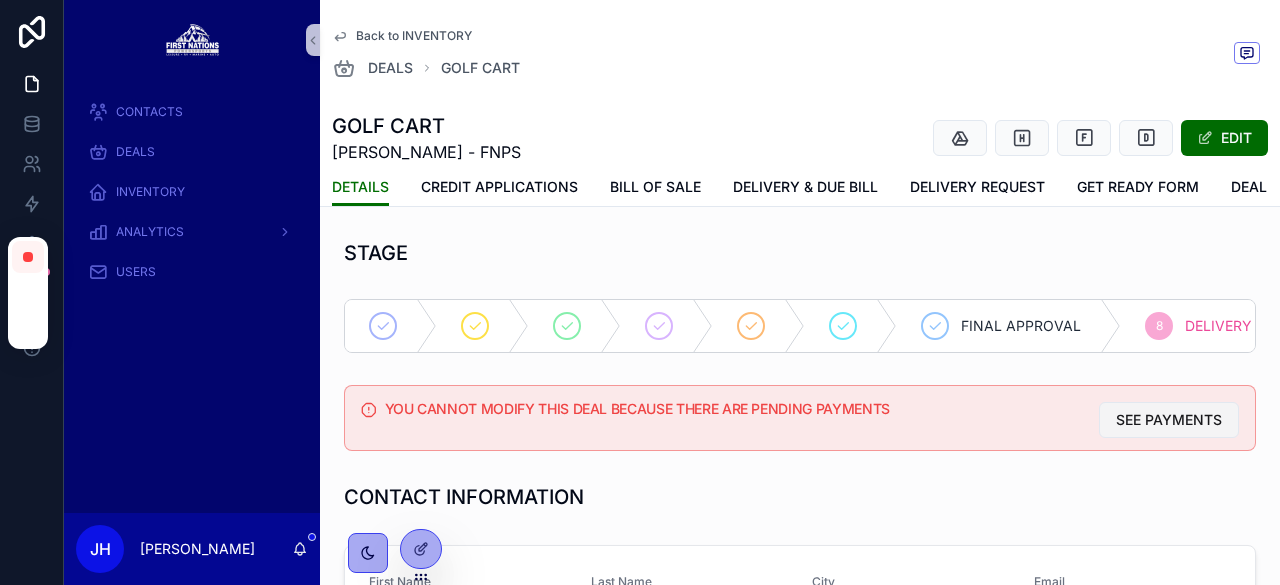 click on "SEE PAYMENTS" at bounding box center [1169, 420] 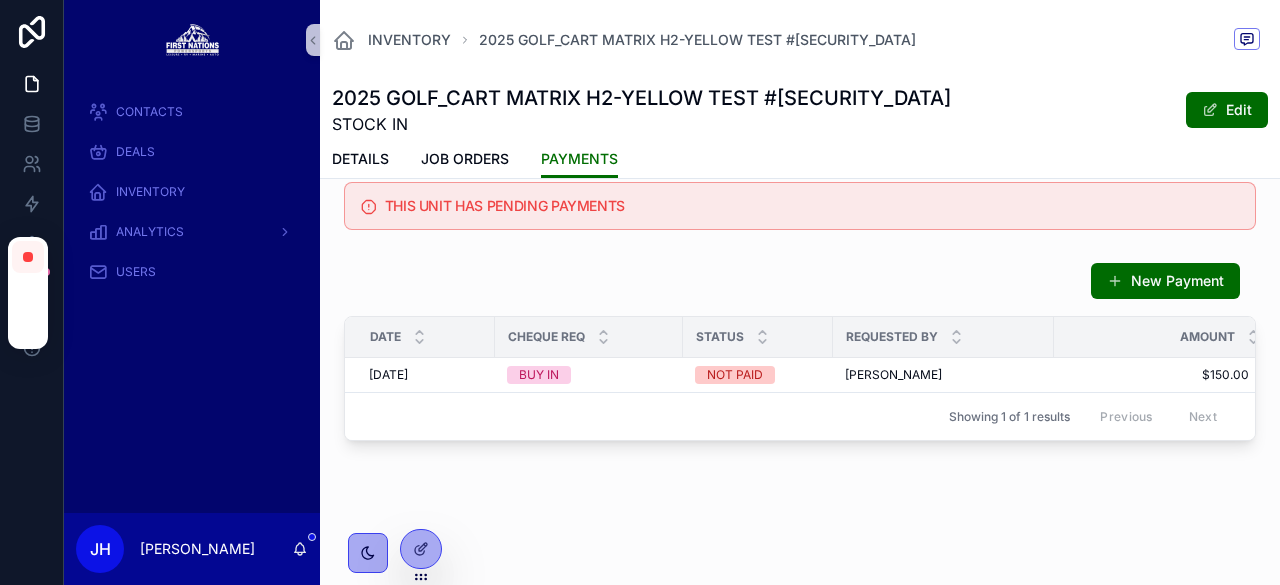 scroll, scrollTop: 0, scrollLeft: 0, axis: both 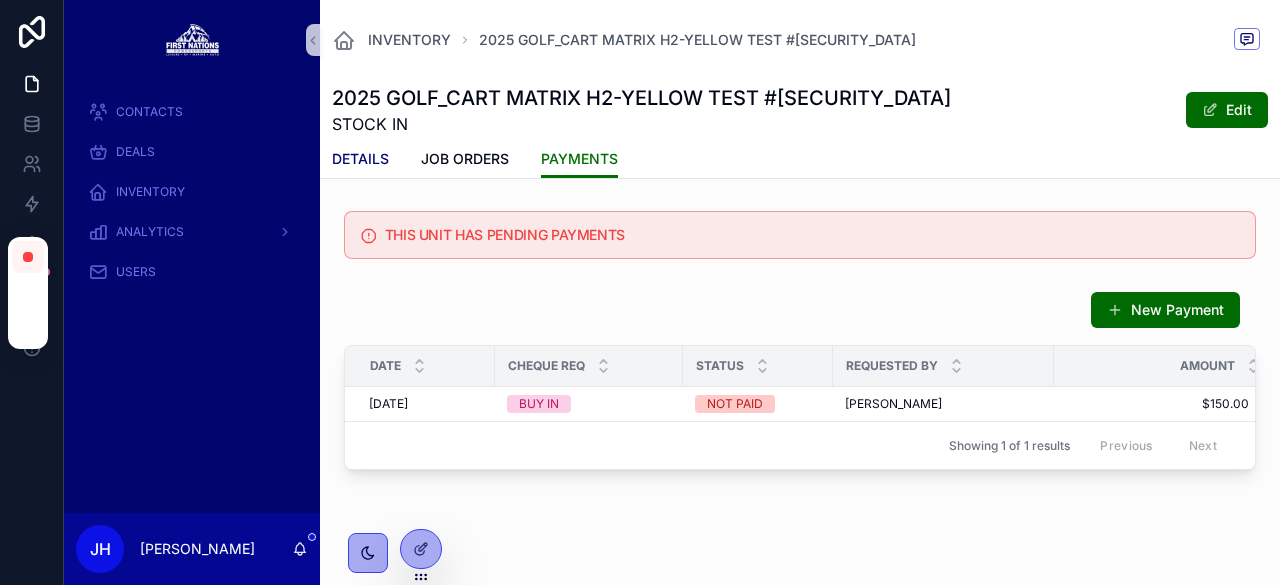 click on "DETAILS" at bounding box center [360, 159] 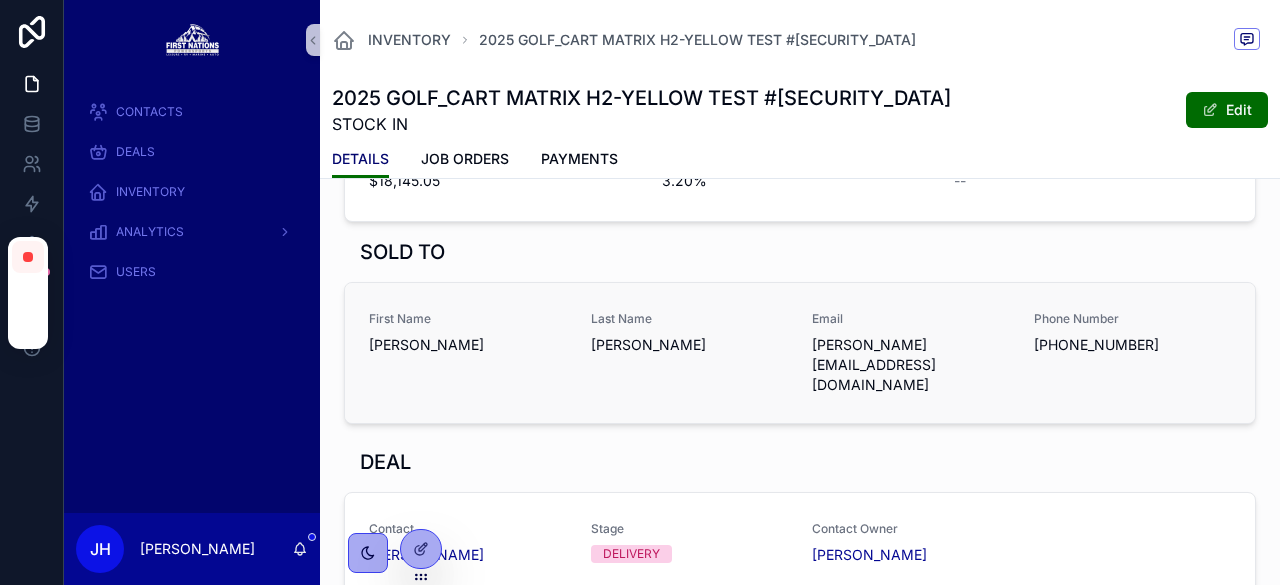 scroll, scrollTop: 1515, scrollLeft: 0, axis: vertical 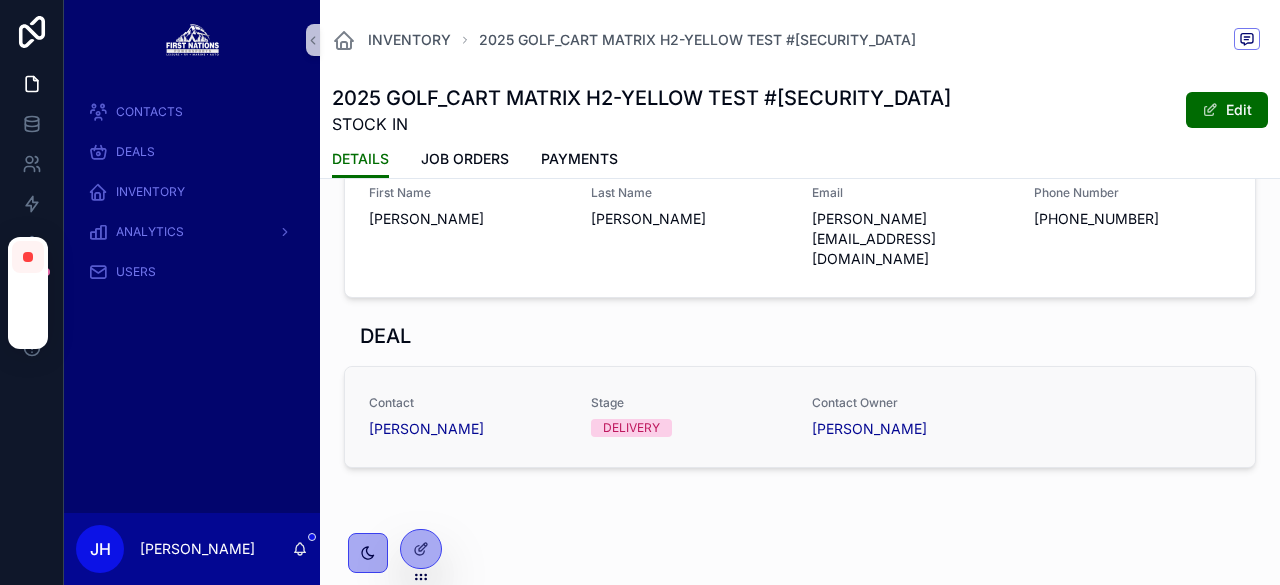 click on "Contact Michelle Frutos Stage DELIVERY Contact Owner Michelle Frutos" at bounding box center (800, 417) 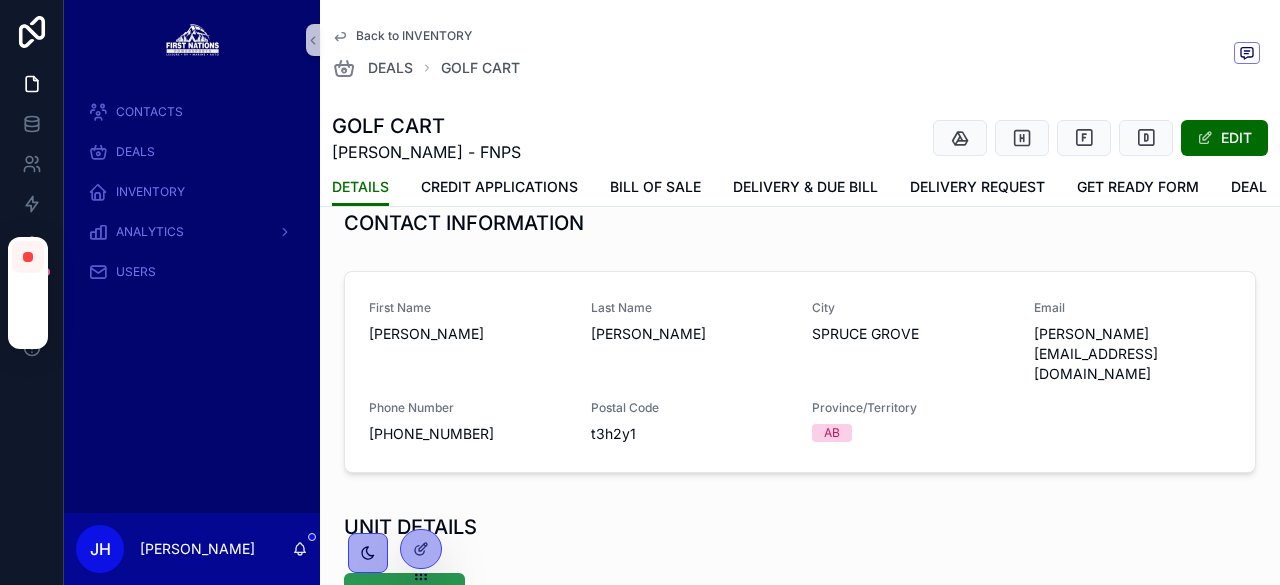 scroll, scrollTop: 0, scrollLeft: 0, axis: both 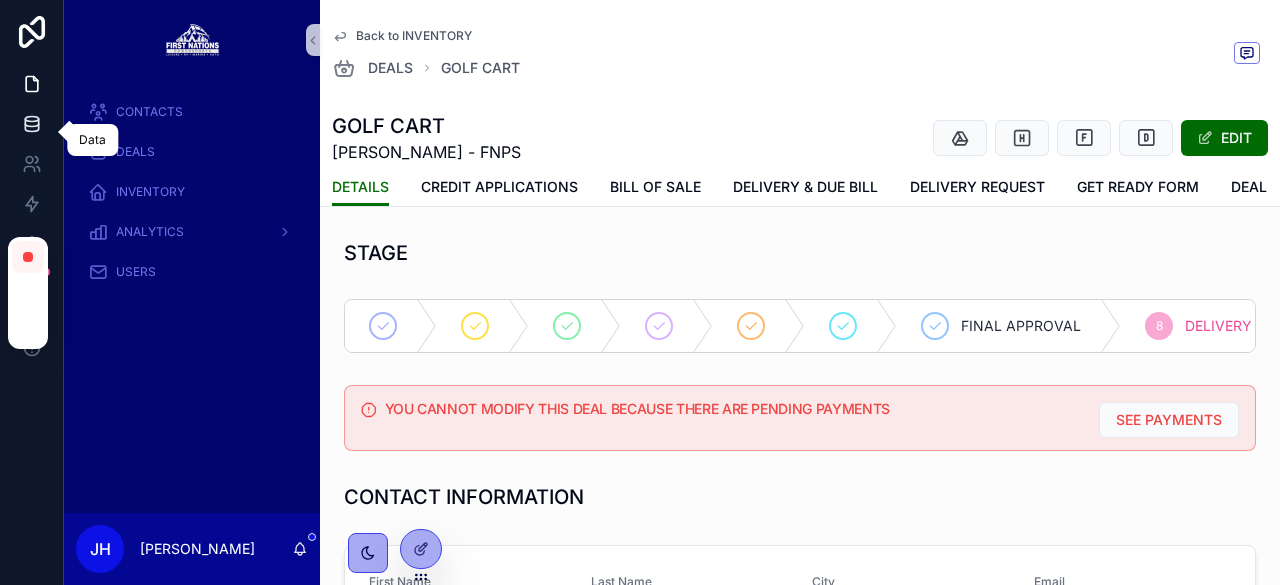 click at bounding box center [31, 124] 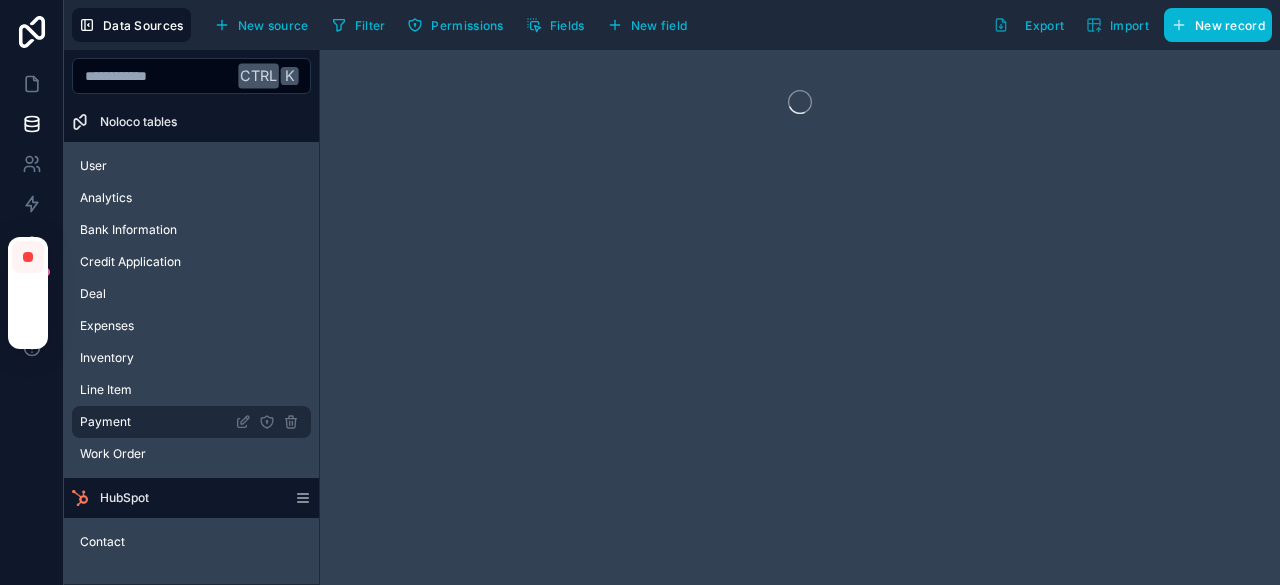click on "Payment" at bounding box center (191, 422) 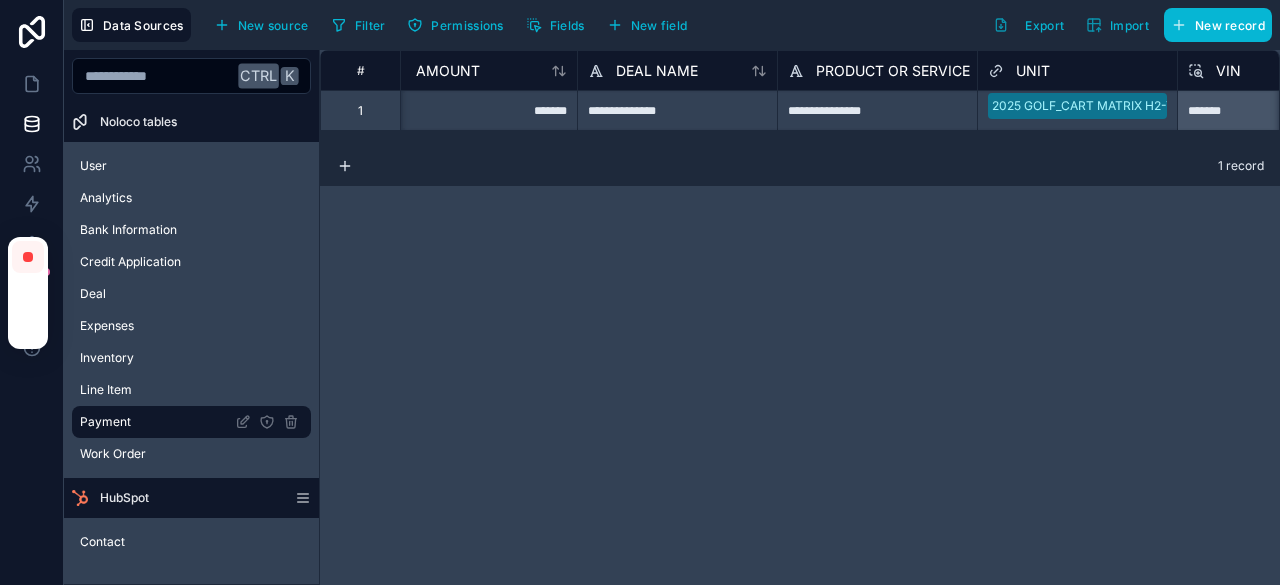 scroll, scrollTop: 0, scrollLeft: 1020, axis: horizontal 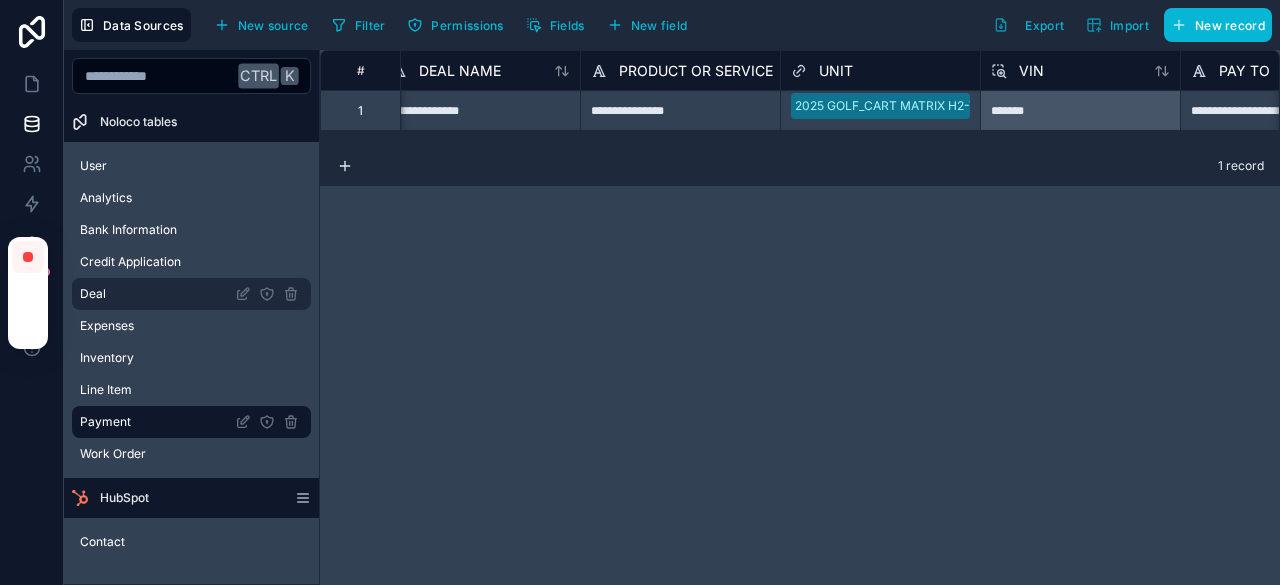 click on "Deal" at bounding box center (191, 294) 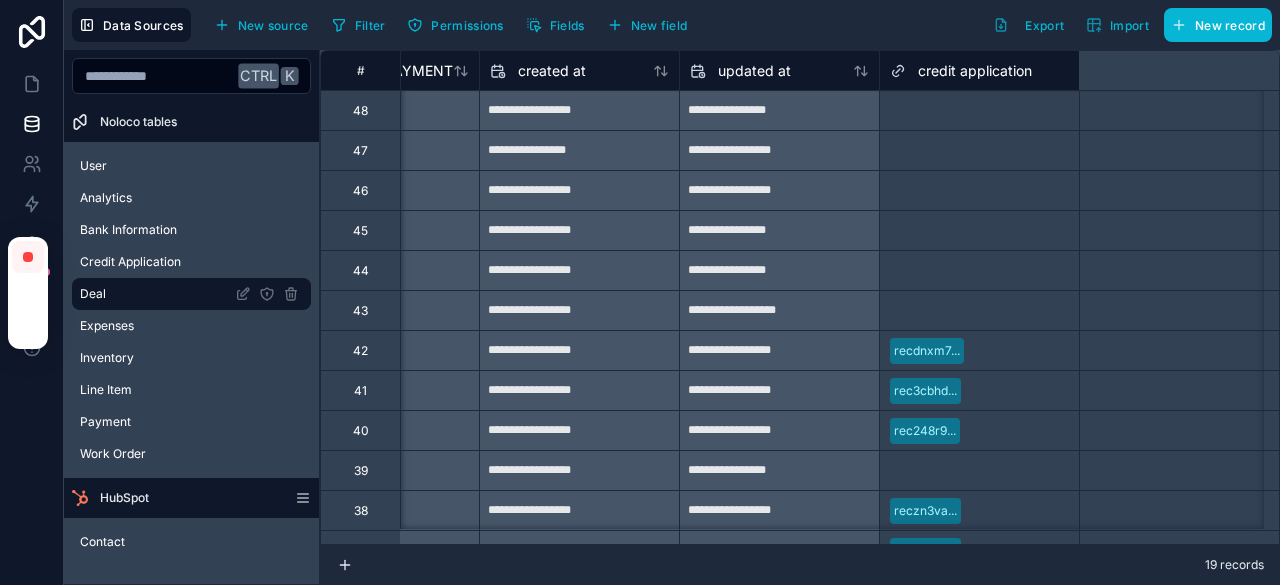 scroll, scrollTop: 0, scrollLeft: 29128, axis: horizontal 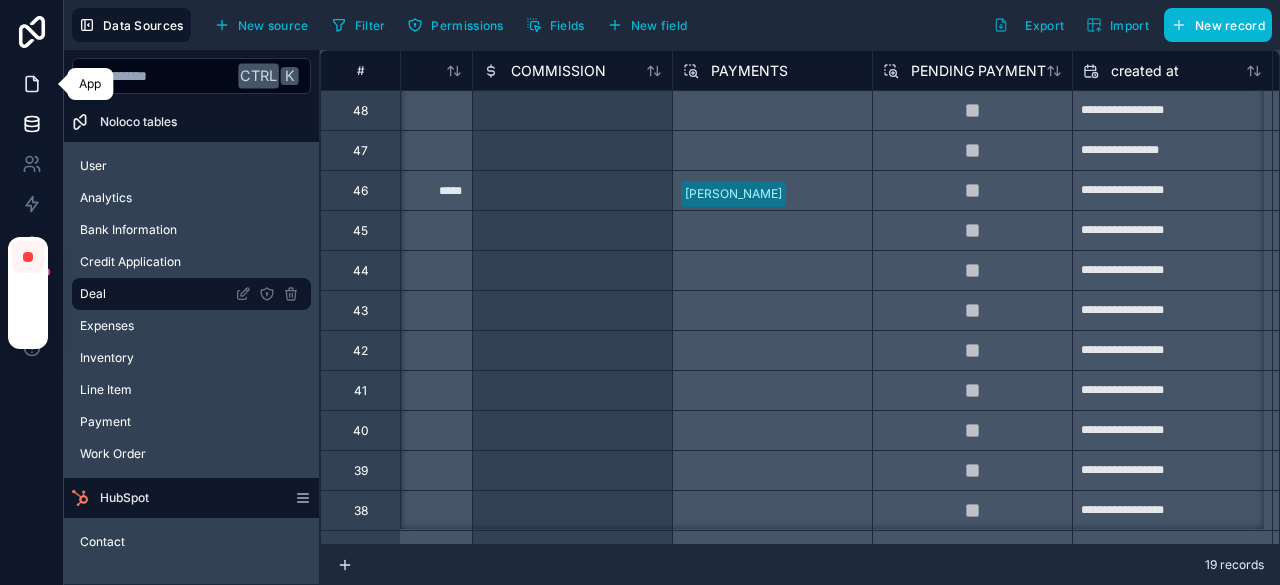 click 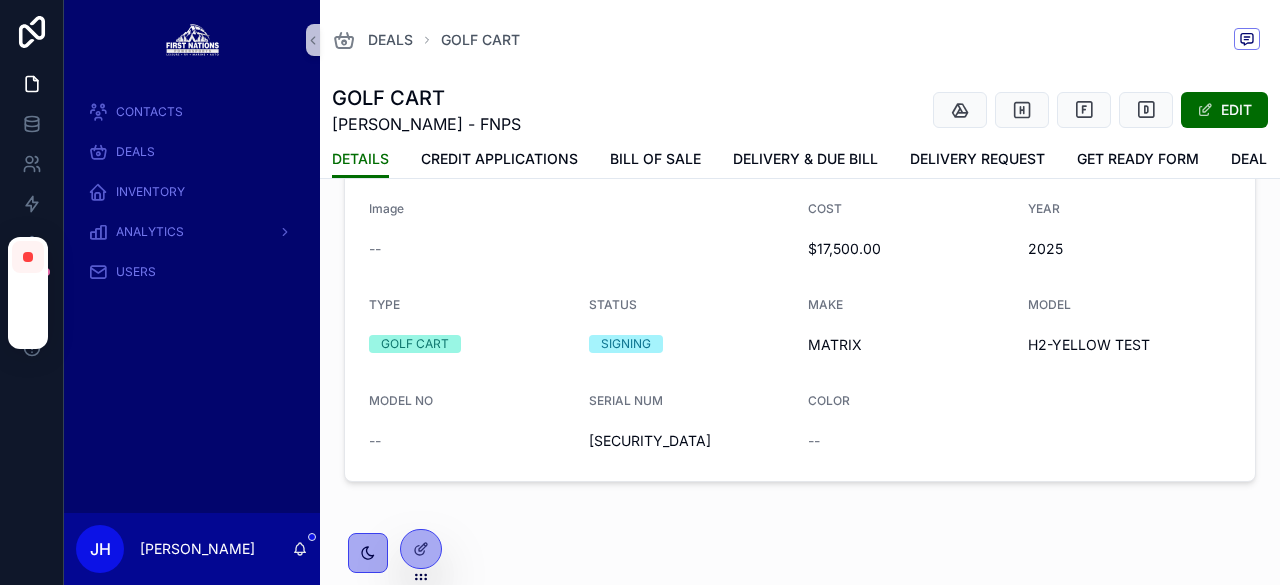 scroll, scrollTop: 706, scrollLeft: 0, axis: vertical 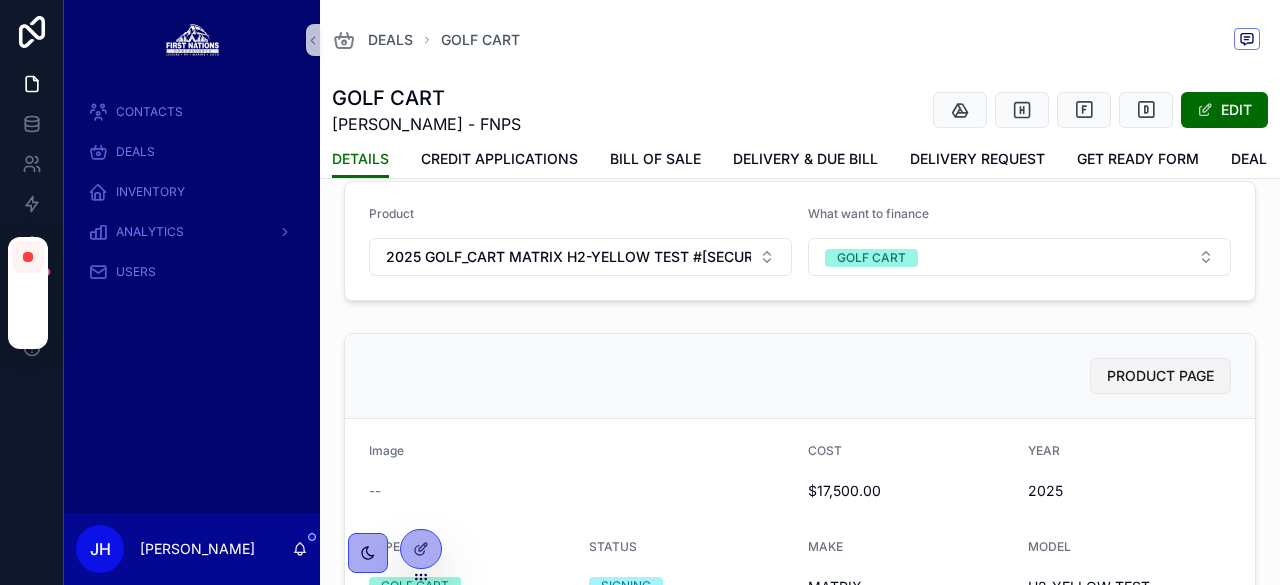 click on "PRODUCT PAGE" at bounding box center (1160, 376) 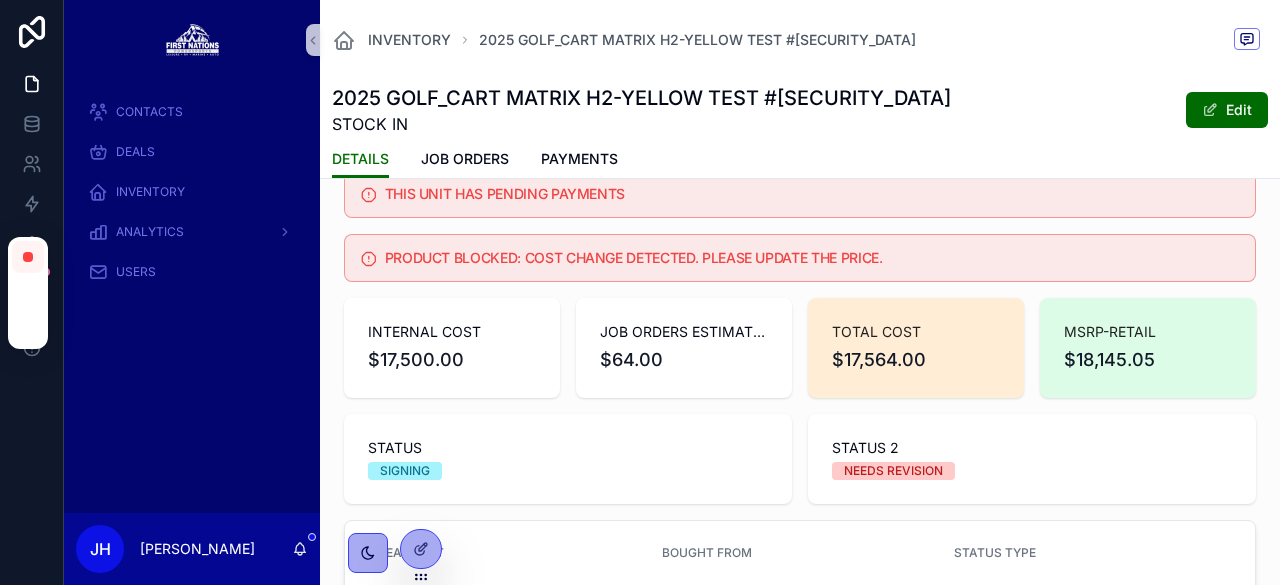 scroll, scrollTop: 0, scrollLeft: 0, axis: both 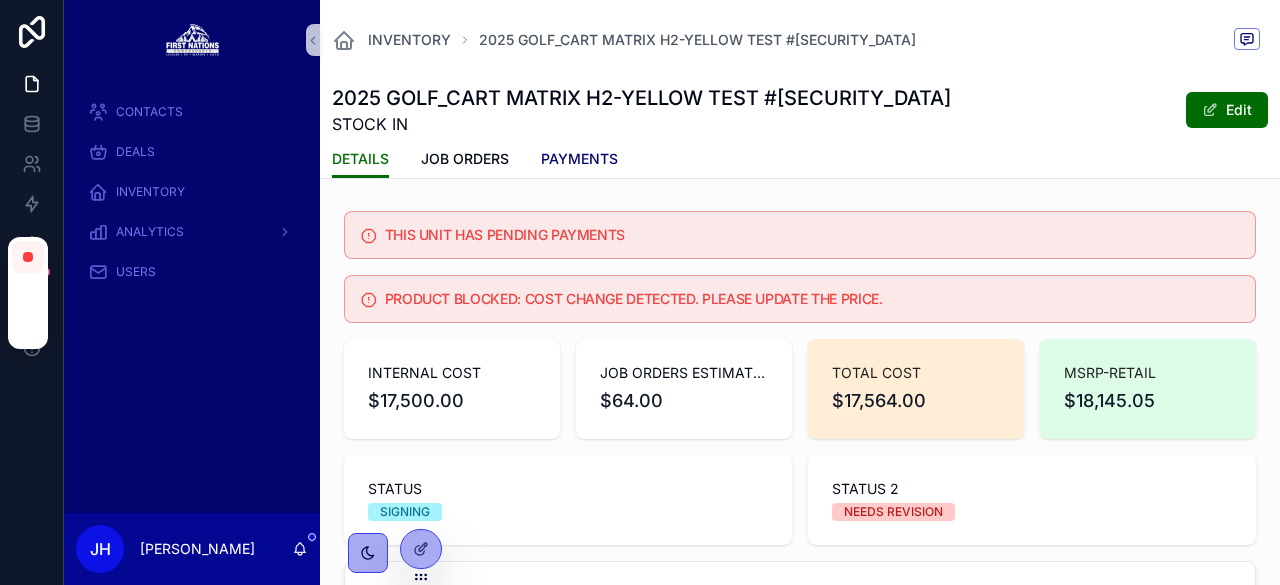 click on "PAYMENTS" at bounding box center (579, 159) 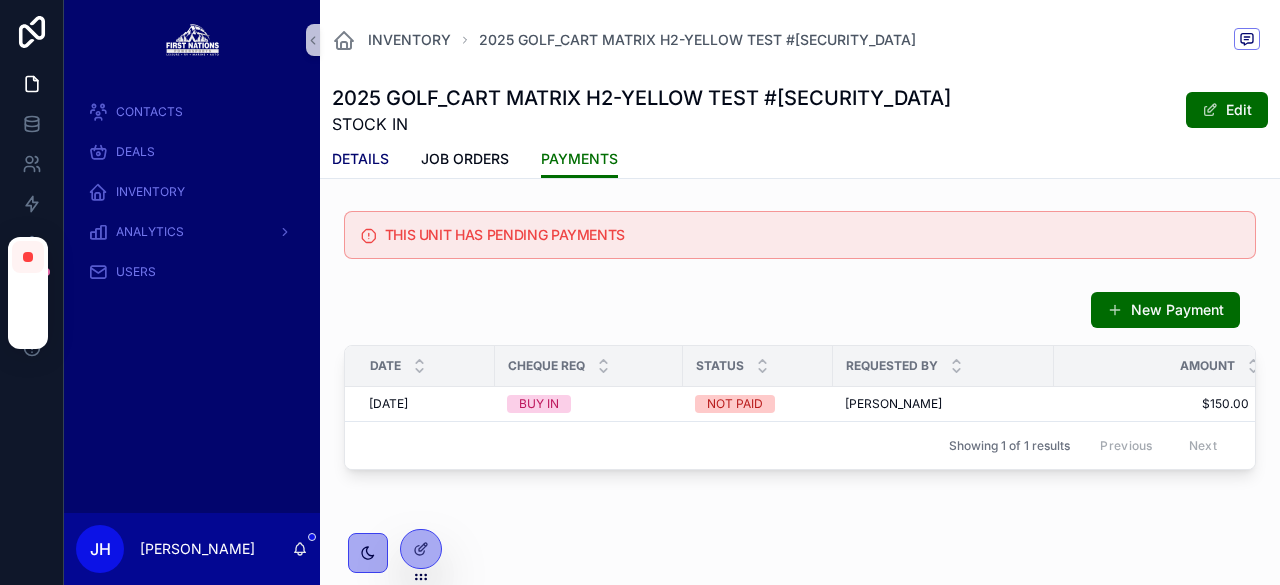 click on "DETAILS" at bounding box center [360, 159] 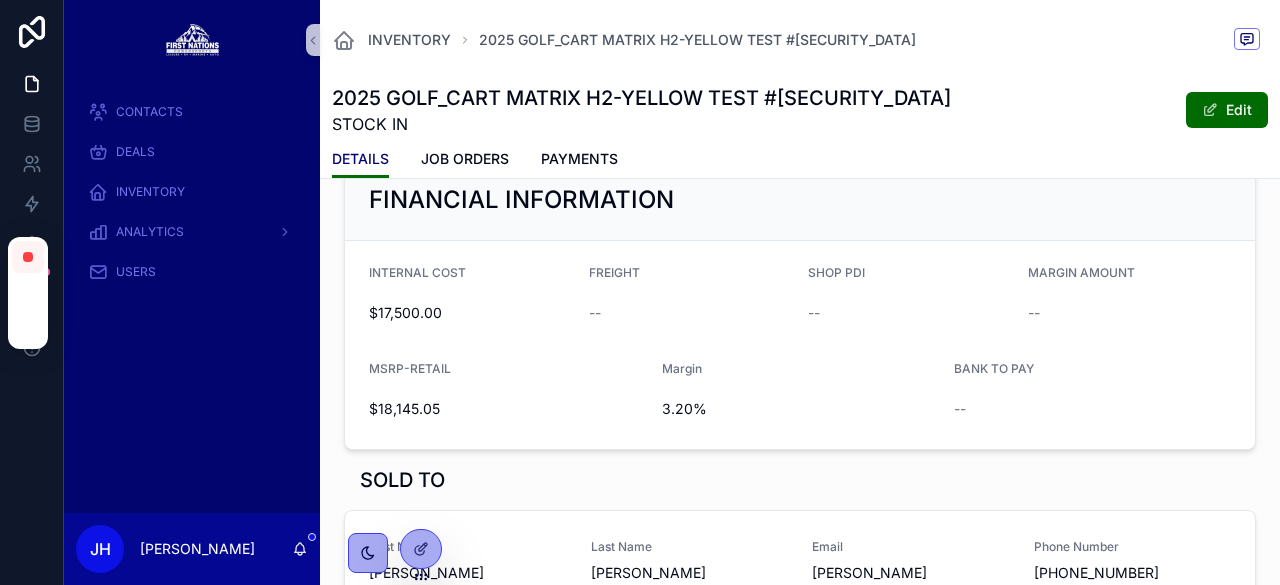 scroll, scrollTop: 1515, scrollLeft: 0, axis: vertical 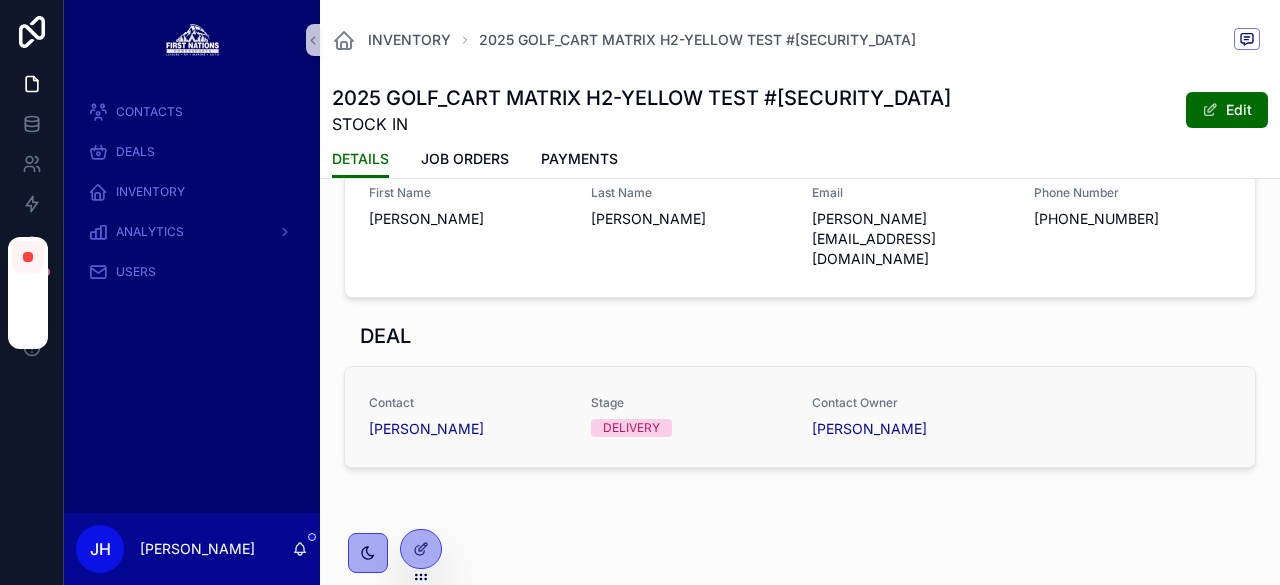 click on "Contact" at bounding box center [468, 403] 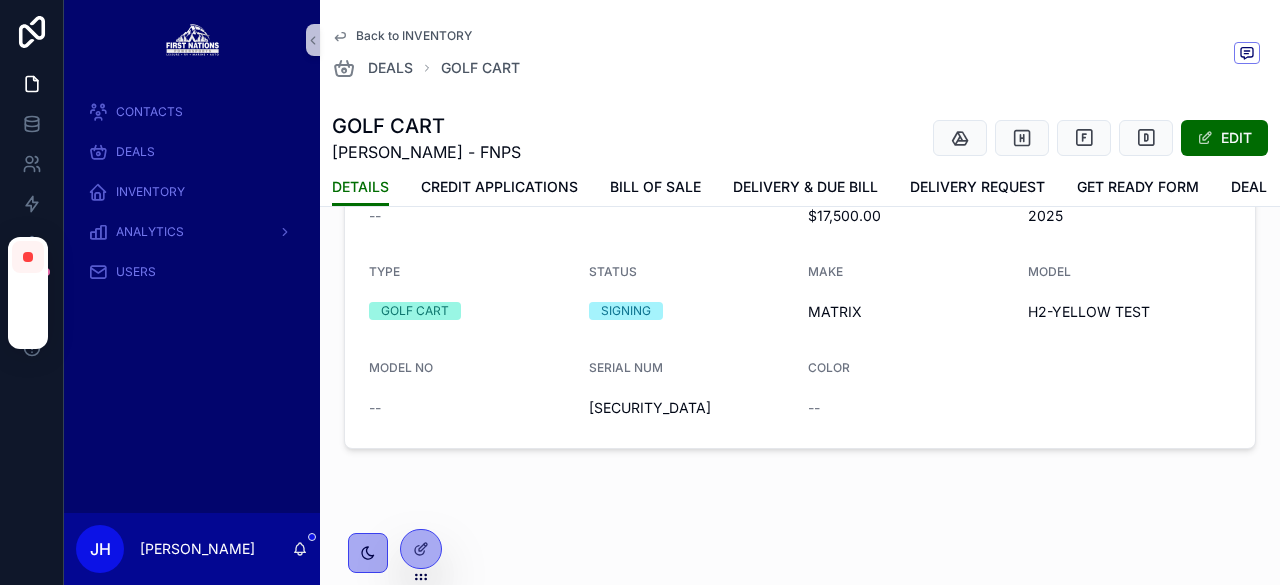 scroll, scrollTop: 0, scrollLeft: 0, axis: both 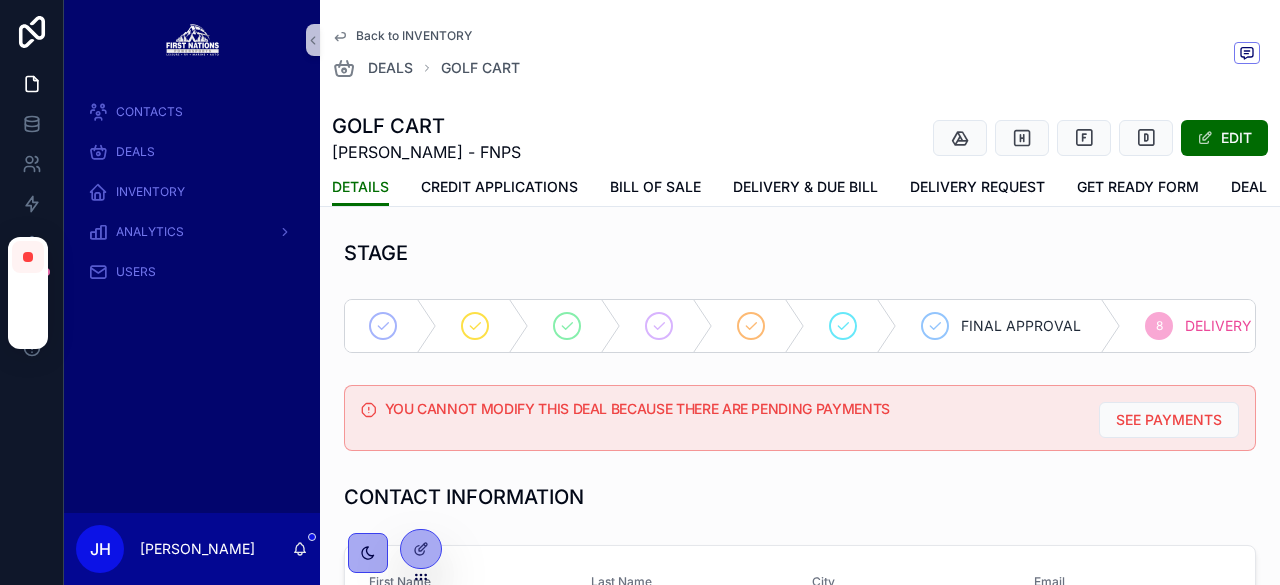 click on "YOU CANNOT MODIFY THIS DEAL BECAUSE THERE ARE PENDING PAYMENTS" at bounding box center [734, 409] 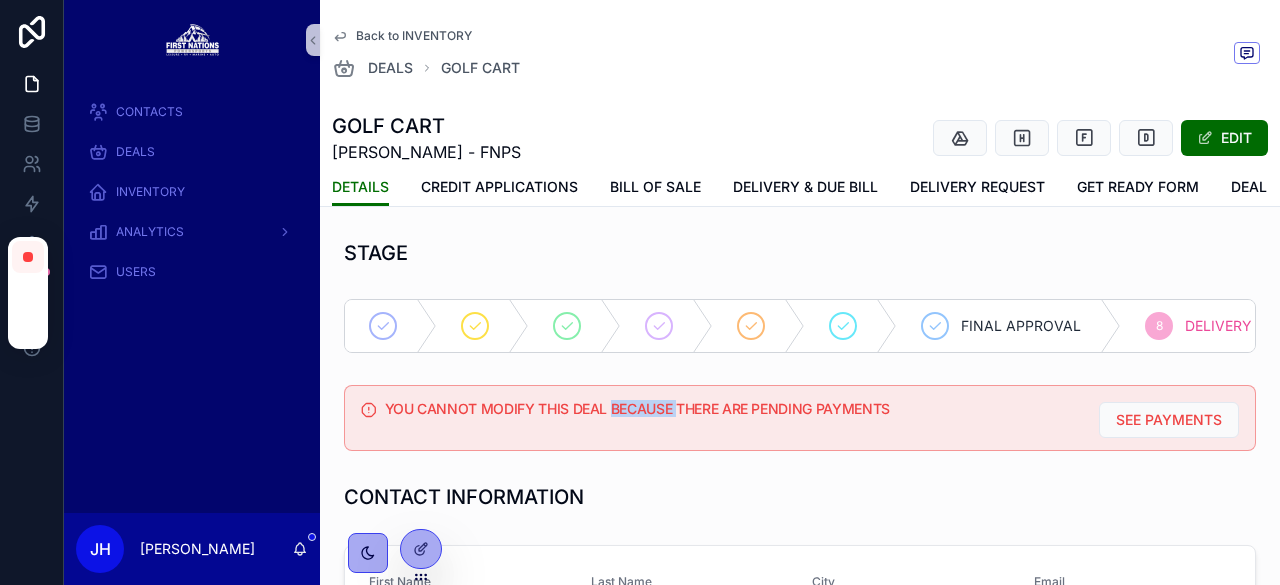 click on "YOU CANNOT MODIFY THIS DEAL BECAUSE THERE ARE PENDING PAYMENTS" at bounding box center (734, 409) 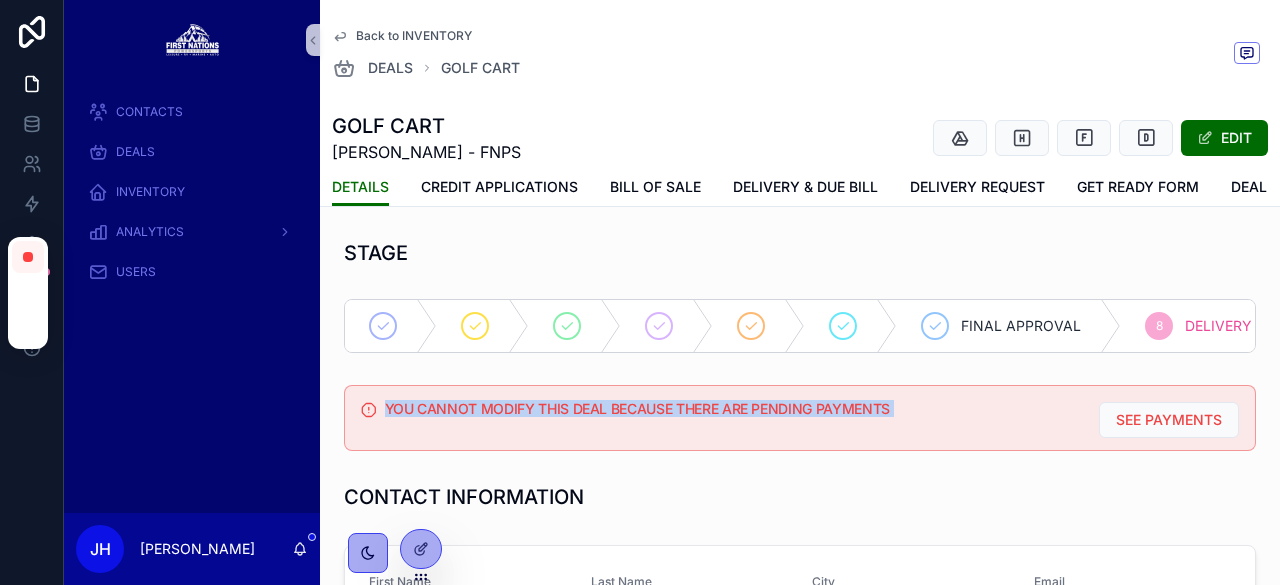 click on "YOU CANNOT MODIFY THIS DEAL BECAUSE THERE ARE PENDING PAYMENTS" at bounding box center (734, 409) 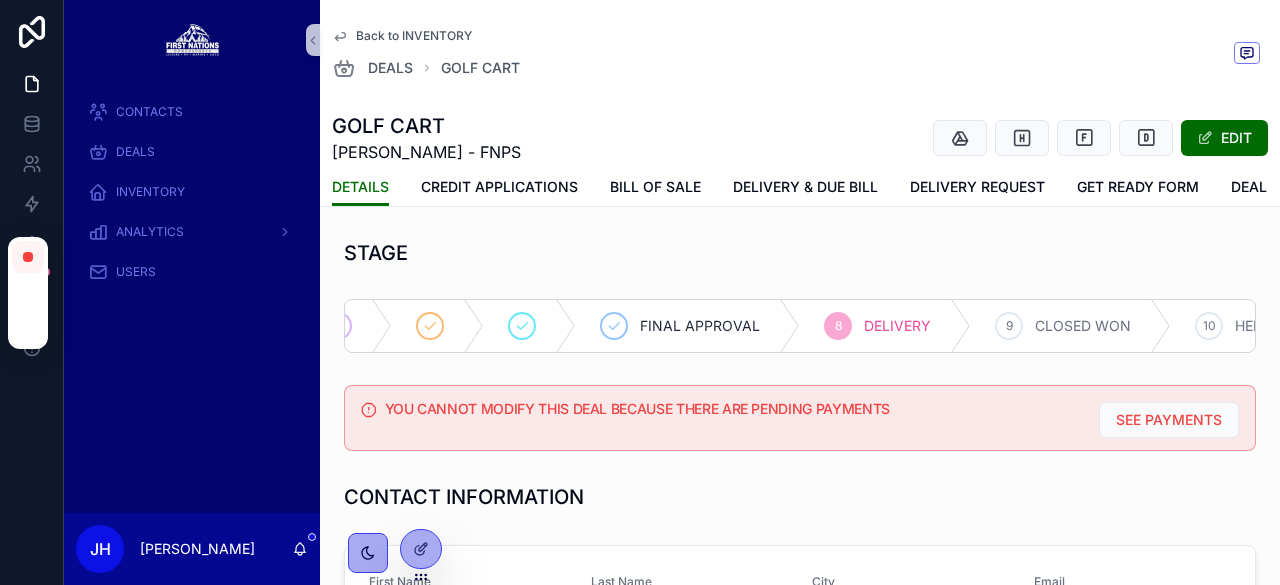 scroll, scrollTop: 0, scrollLeft: 322, axis: horizontal 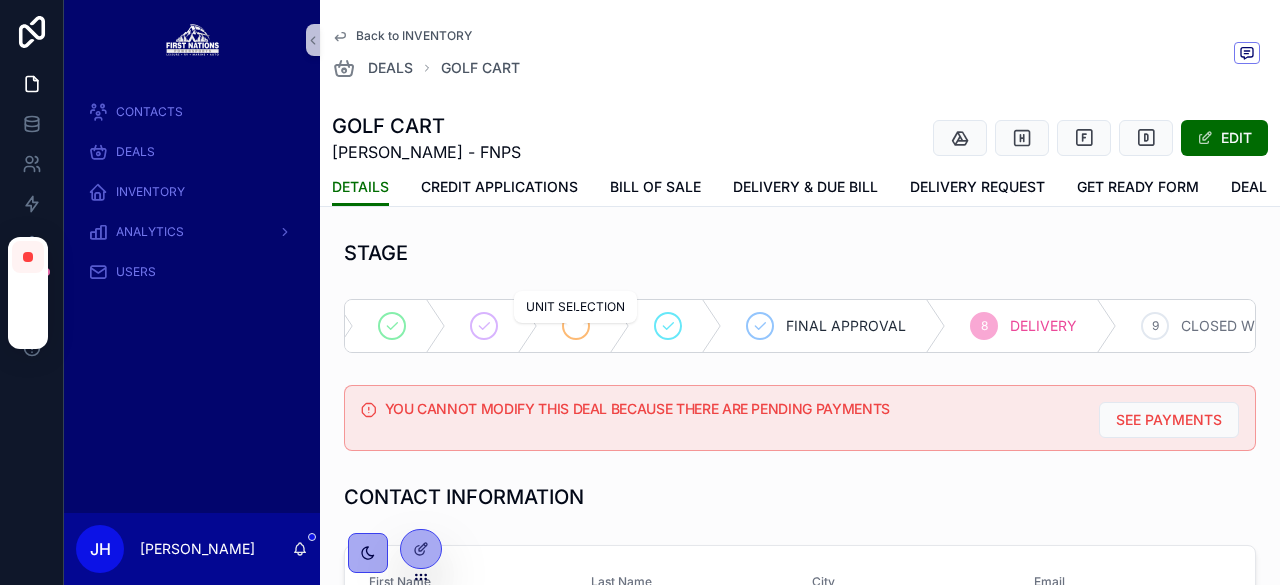 click 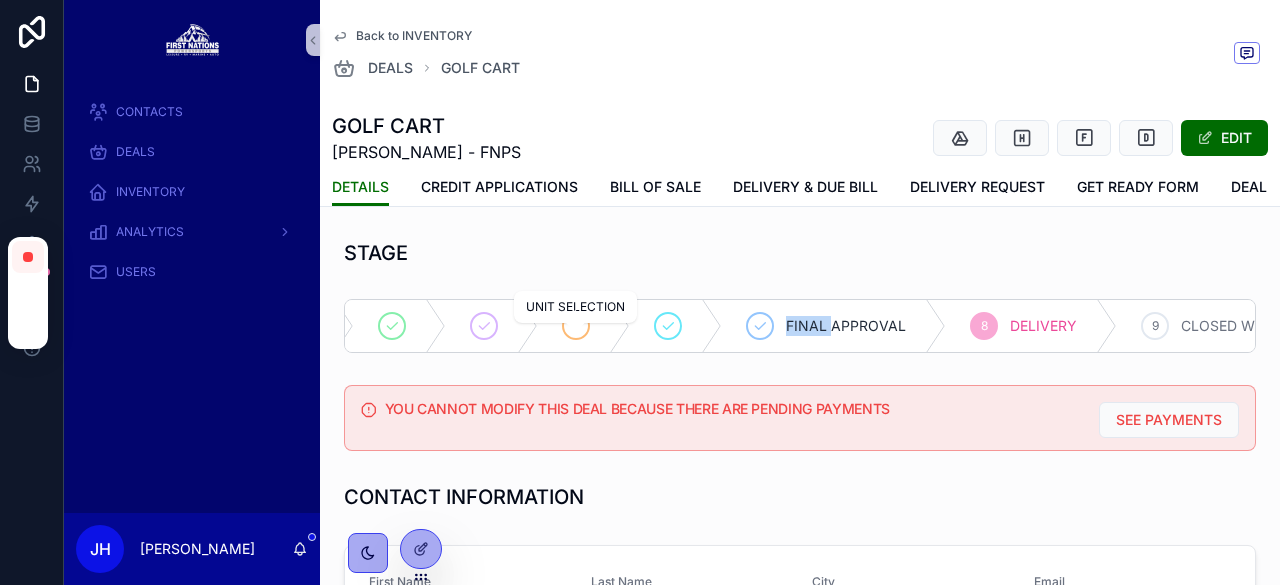 click 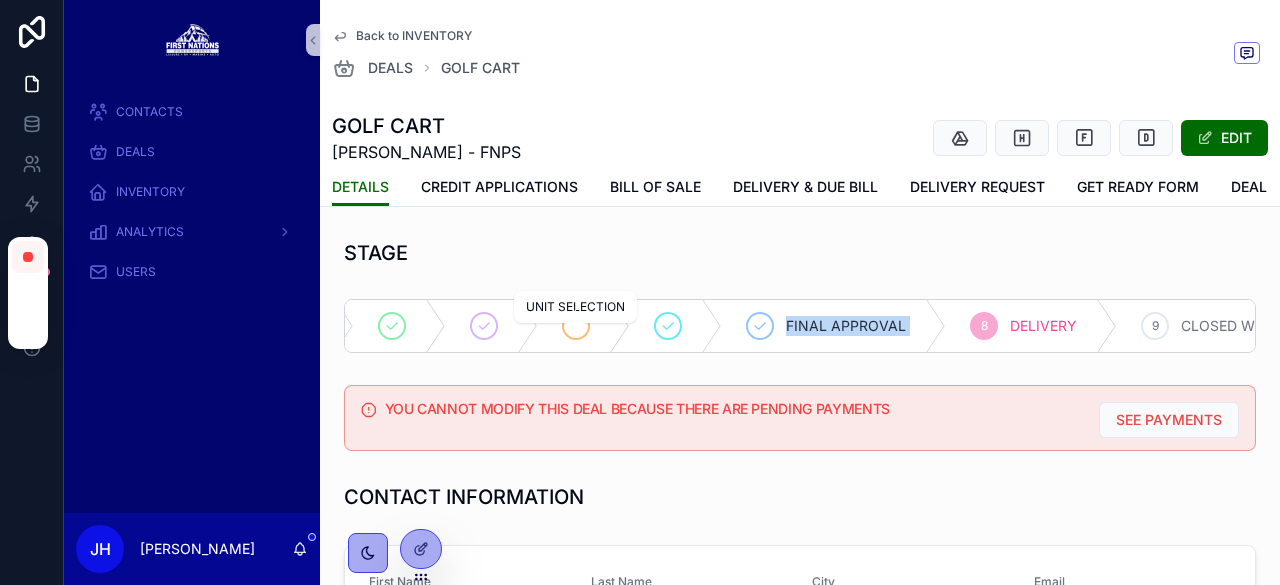 click 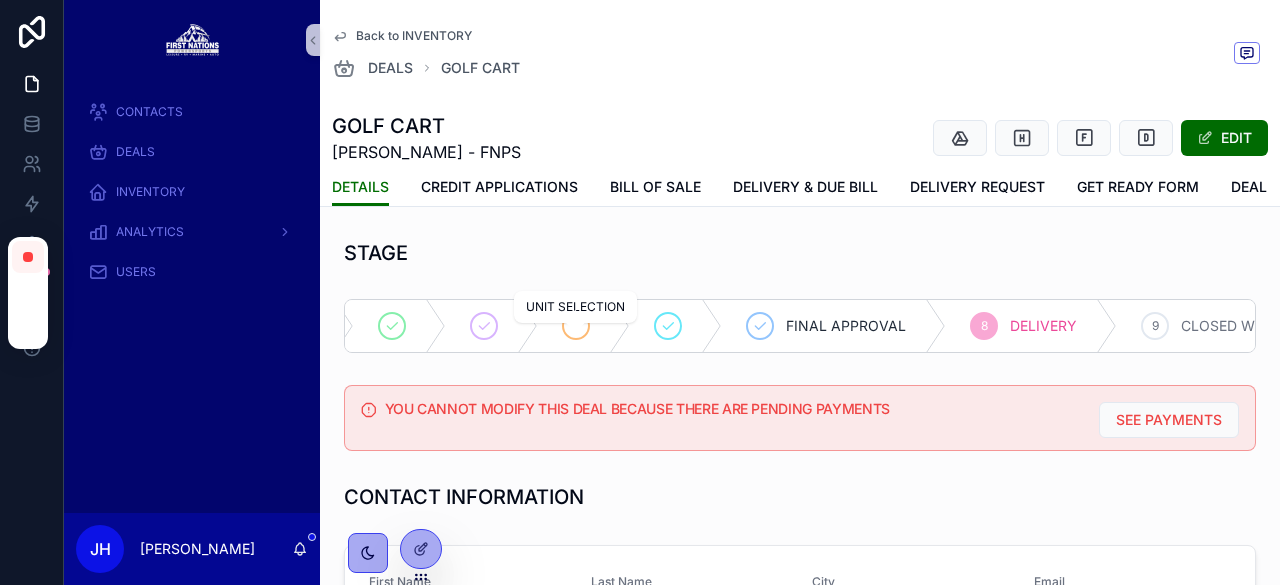 click 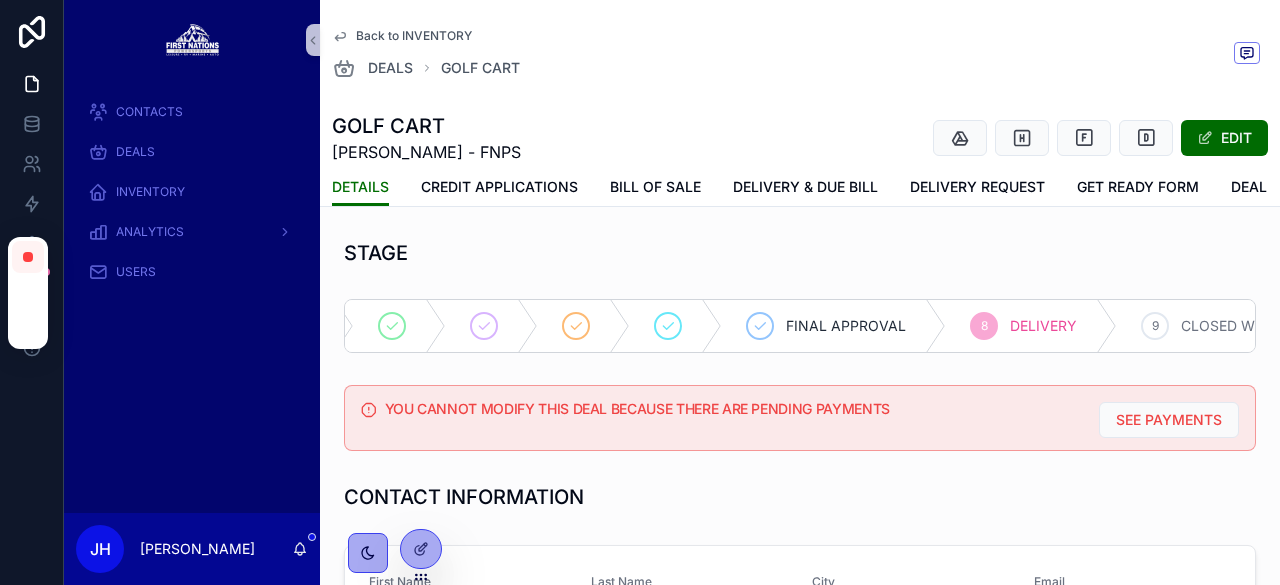 click on "STAGE FINAL APPROVAL 8 DELIVERY 9 CLOSED WON 10 HELP TO TRY AND GET AHOLD OF 11 DEAL LOST 12 ANY LANGUAGE BARRIER ARE BOLDED 13 COJO OR DEADHORSE YOU CANNOT MODIFY THIS DEAL BECAUSE THERE ARE PENDING PAYMENTS SEE PAYMENTS CONTACT INFORMATION First Name Michelle Last Name Frutos City SPRUCE GROVE Email michelle@firstnationspowesports.com Phone Number 587-418-5020 Postal Code t3h2y1 Province/Territory AB UNIT DETAILS CHEQUE REQ Product 2025 GOLF_CART MATRIX H2-YELLOW TEST #TEST123 What want to finance GOLF CART PRODUCT PAGE Image -- COST $17,500.00 YEAR 2025 TYPE GOLF CART STATUS SIGNING MAKE MATRIX MODEL H2-YELLOW TEST MODEL NO -- SERIAL NUM TEST123 COLOR --" at bounding box center [800, 848] 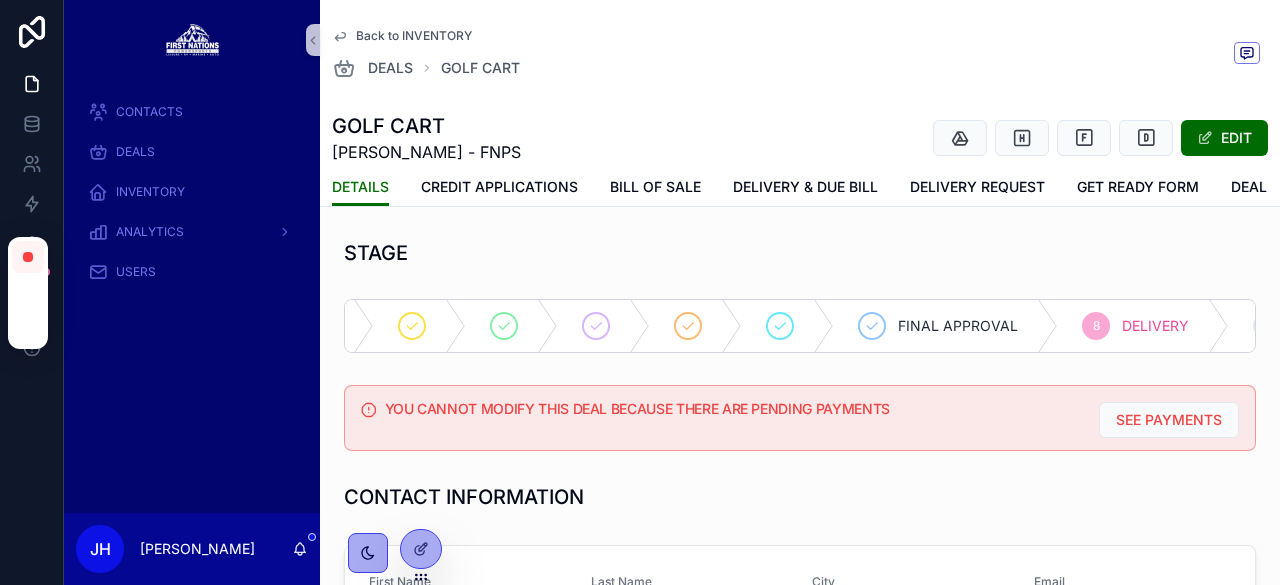 scroll, scrollTop: 0, scrollLeft: 0, axis: both 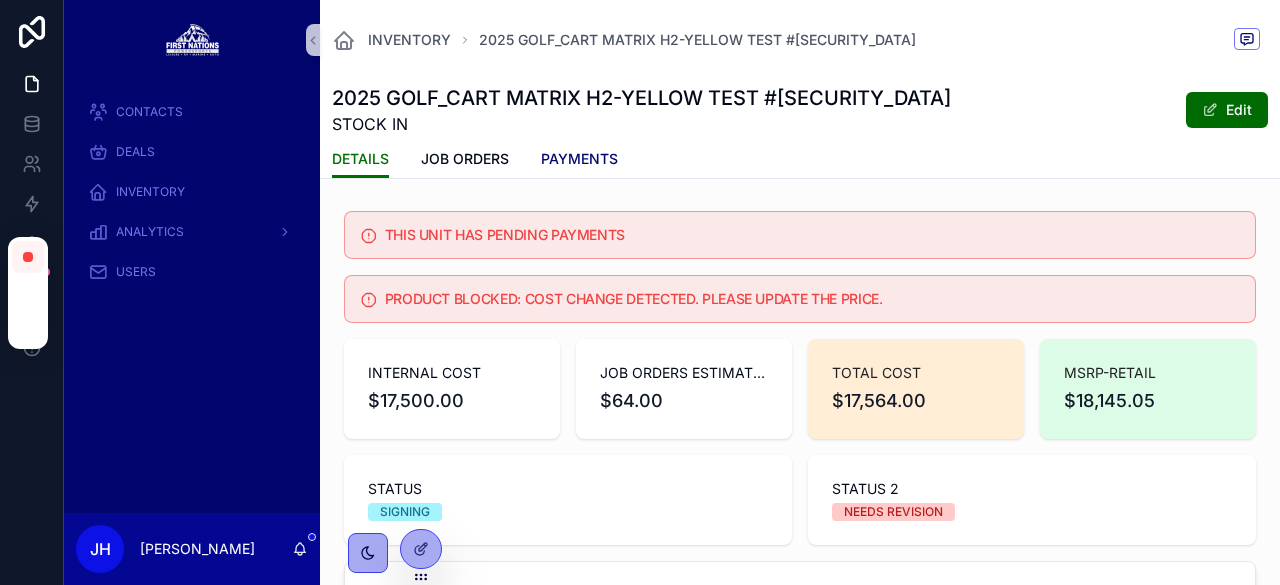 click on "PAYMENTS" at bounding box center (579, 161) 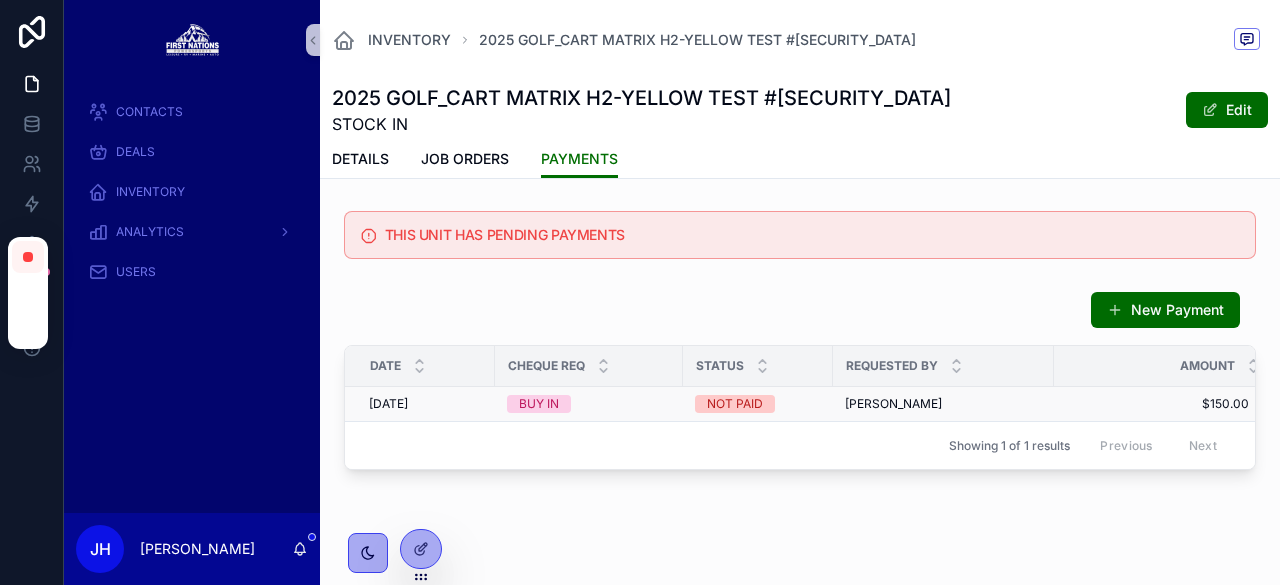 click on "ALEXANDER MENELIK ALEXANDER MENELIK" at bounding box center [943, 404] 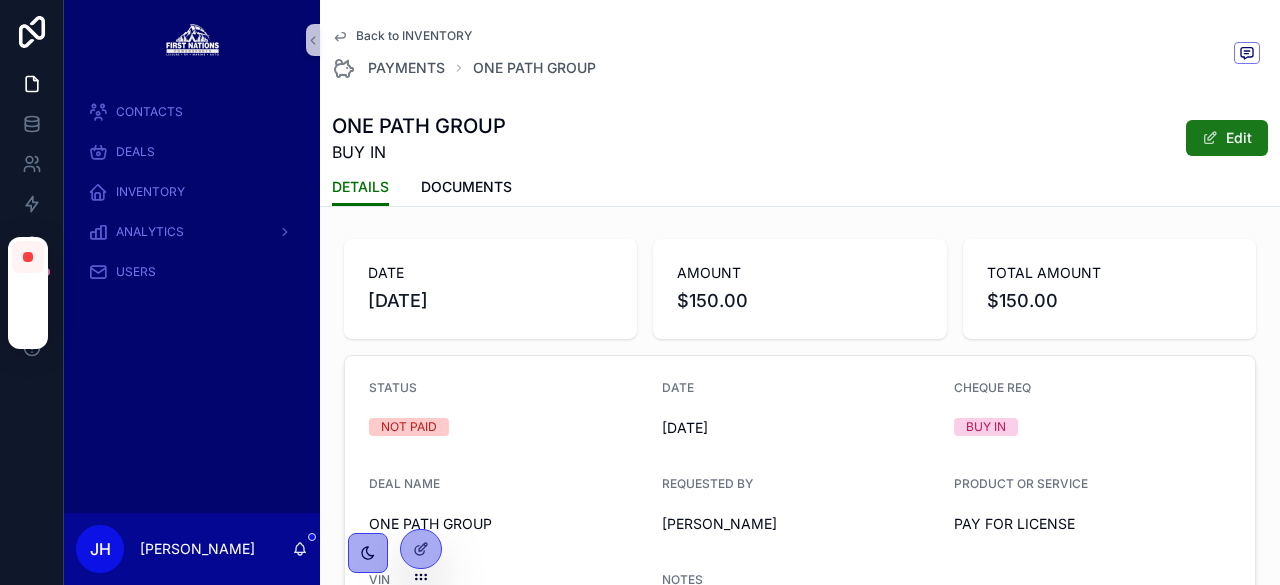 click on "Edit" at bounding box center (1227, 138) 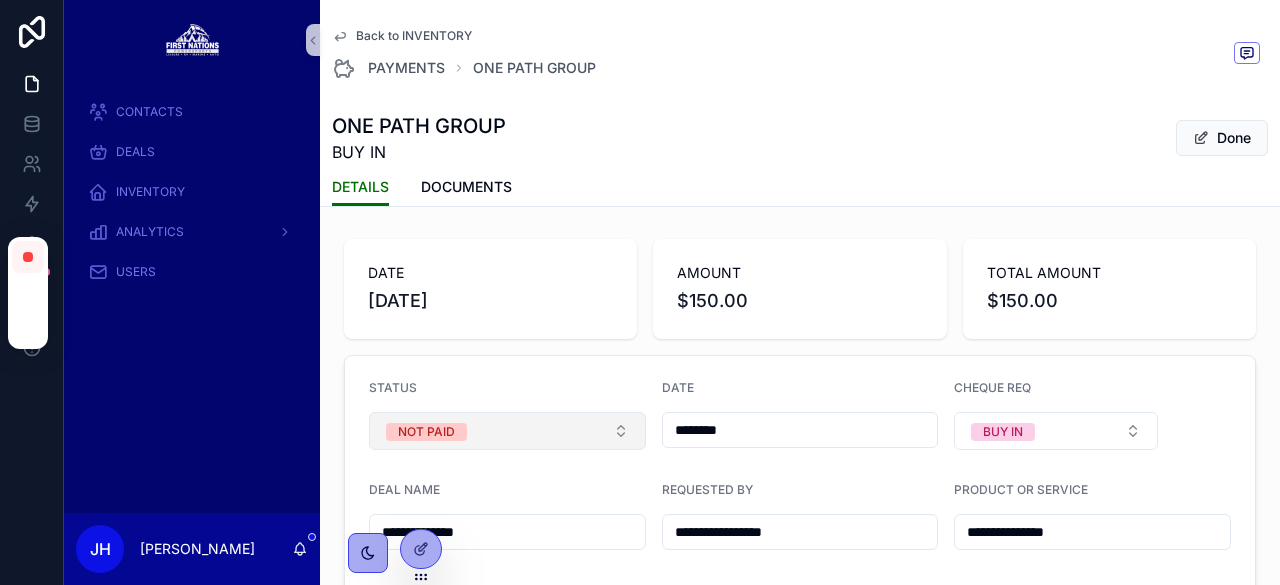 click on "NOT PAID" at bounding box center [507, 431] 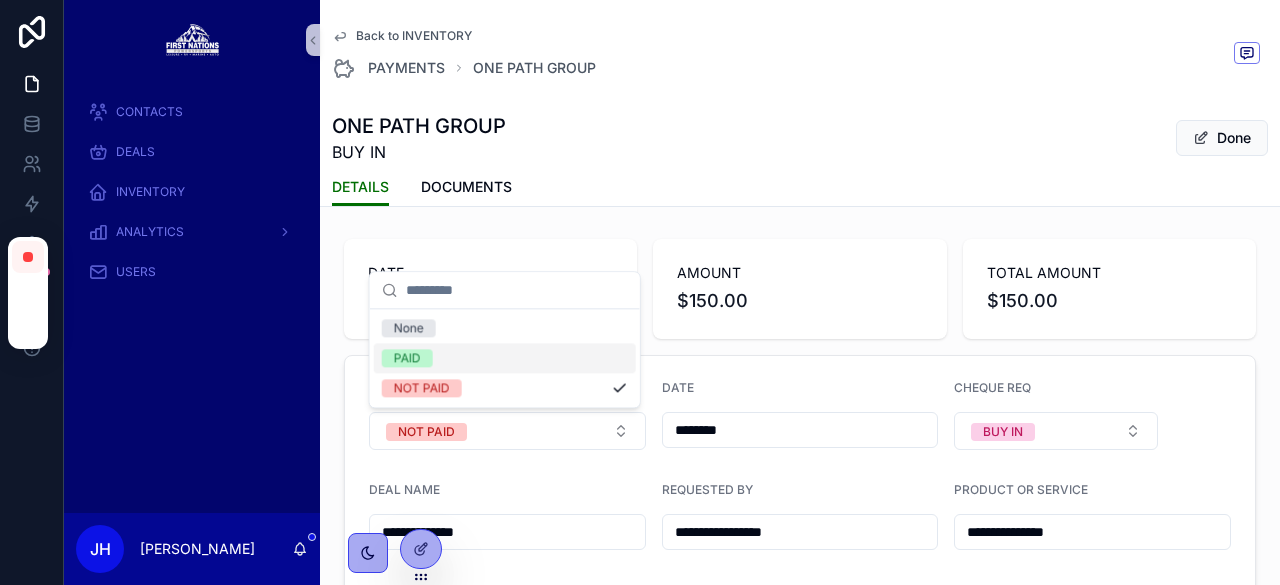 click on "PAID" at bounding box center (505, 358) 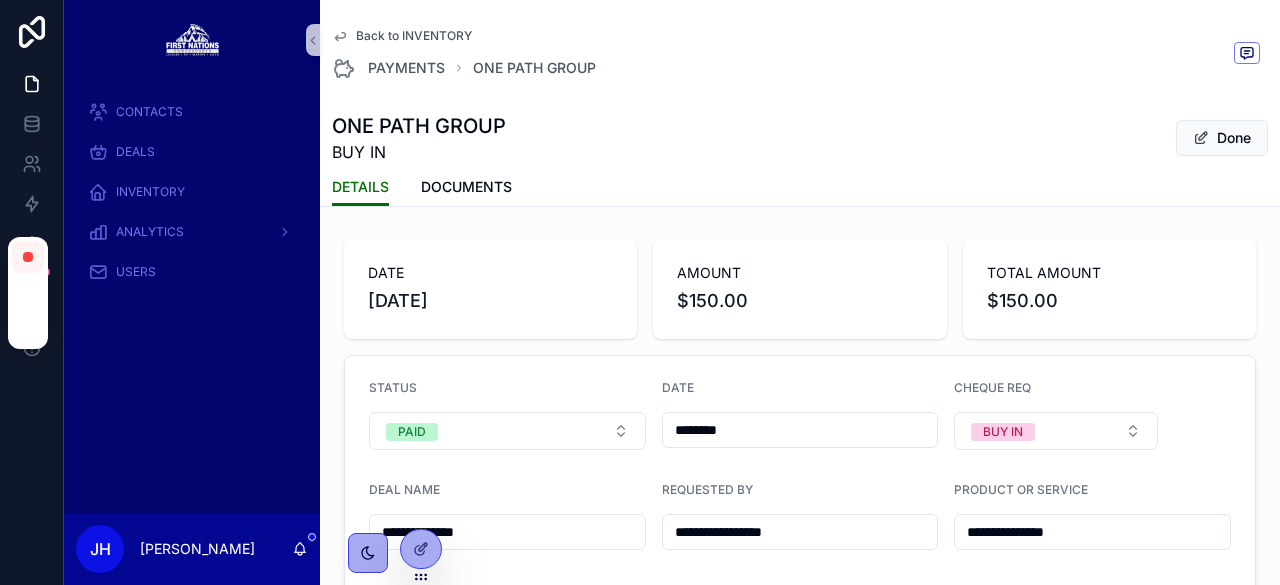 click on "Back to INVENTORY" at bounding box center (414, 36) 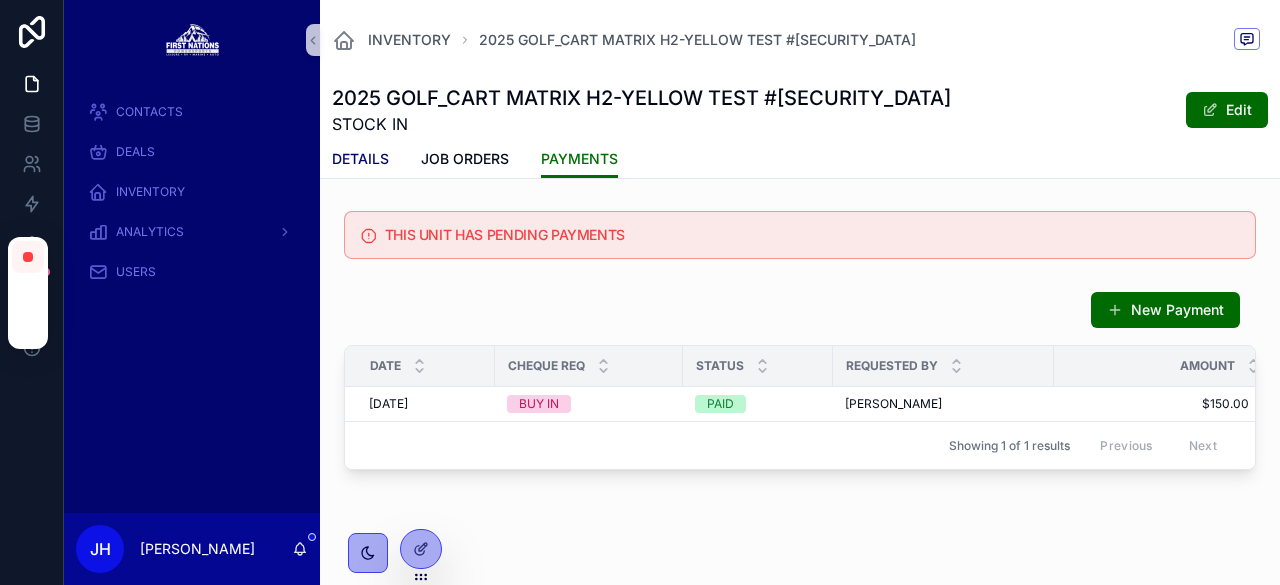 click on "DETAILS" at bounding box center [360, 159] 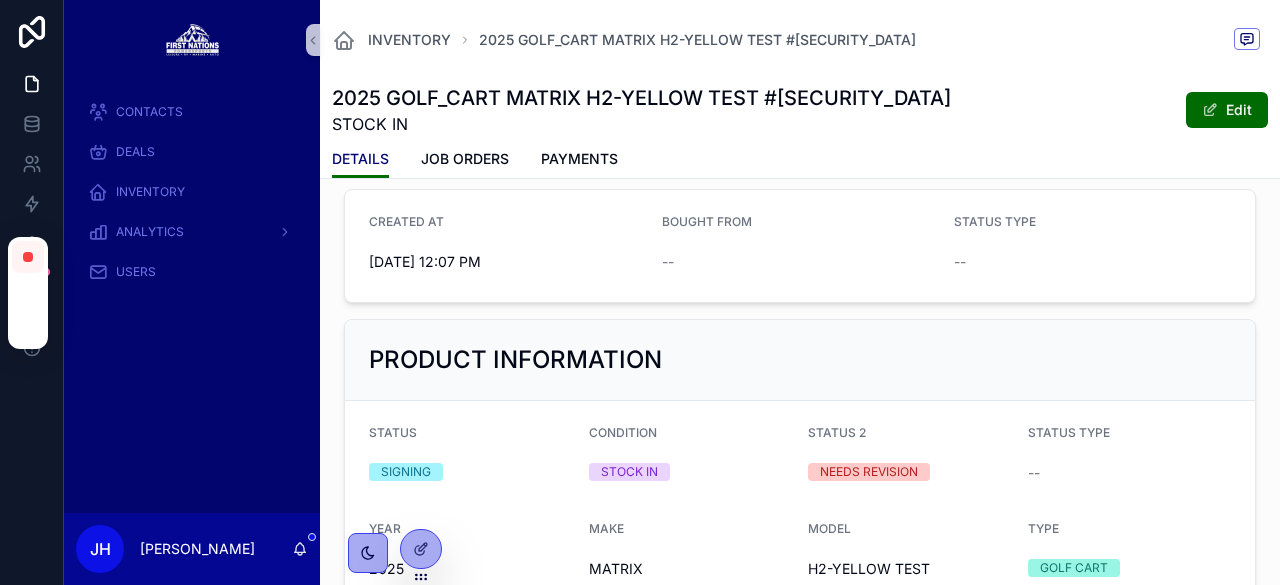 scroll, scrollTop: 0, scrollLeft: 0, axis: both 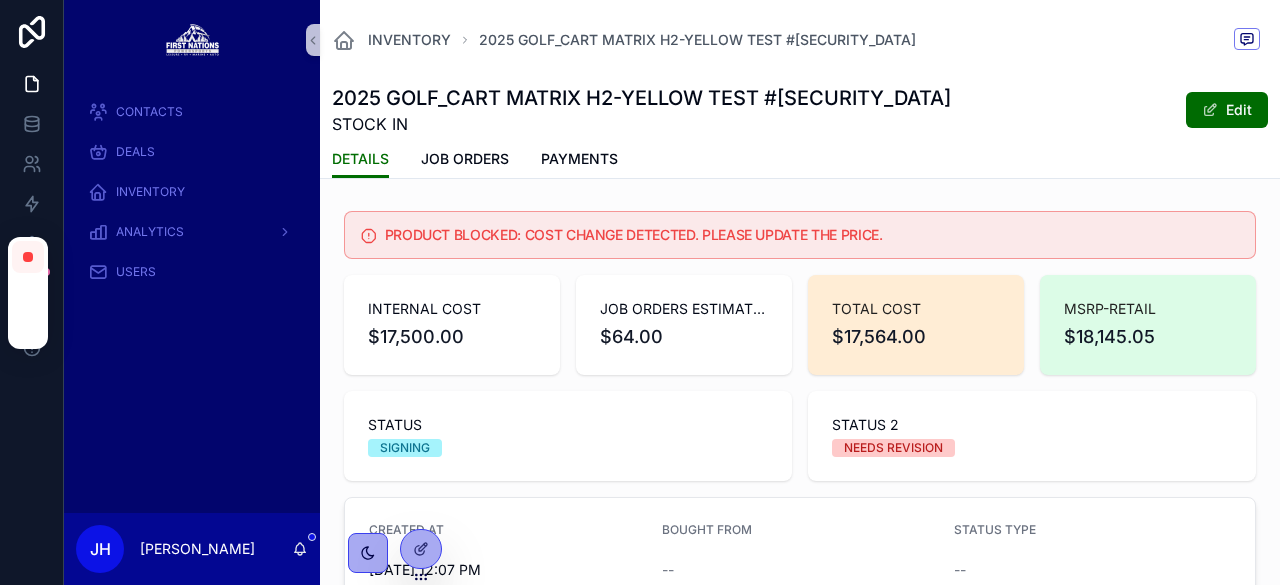 click on "PRODUCT BLOCKED: COST CHANGE DETECTED. PLEASE UPDATE THE PRICE." at bounding box center (812, 235) 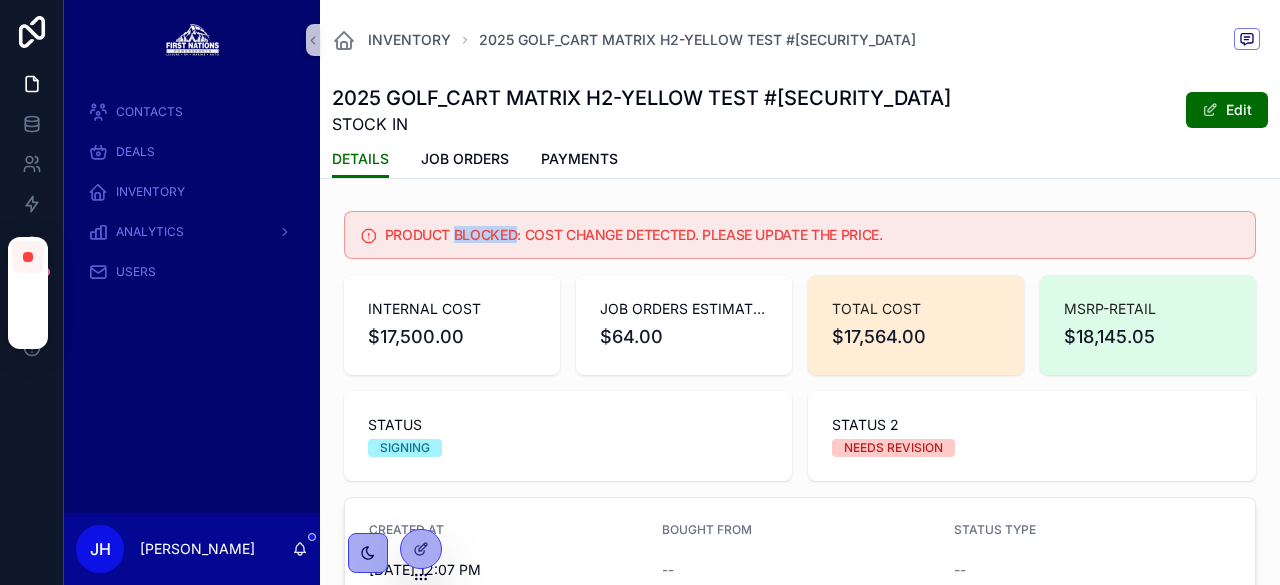 click on "PRODUCT BLOCKED: COST CHANGE DETECTED. PLEASE UPDATE THE PRICE." at bounding box center [812, 235] 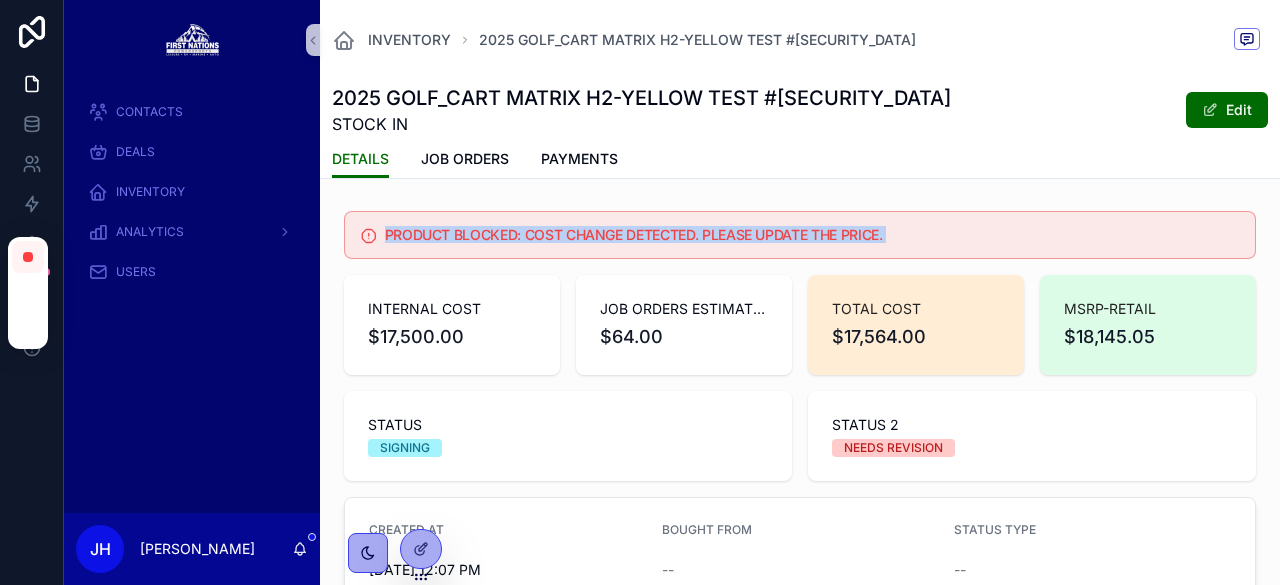 click on "PRODUCT BLOCKED: COST CHANGE DETECTED. PLEASE UPDATE THE PRICE." at bounding box center [812, 235] 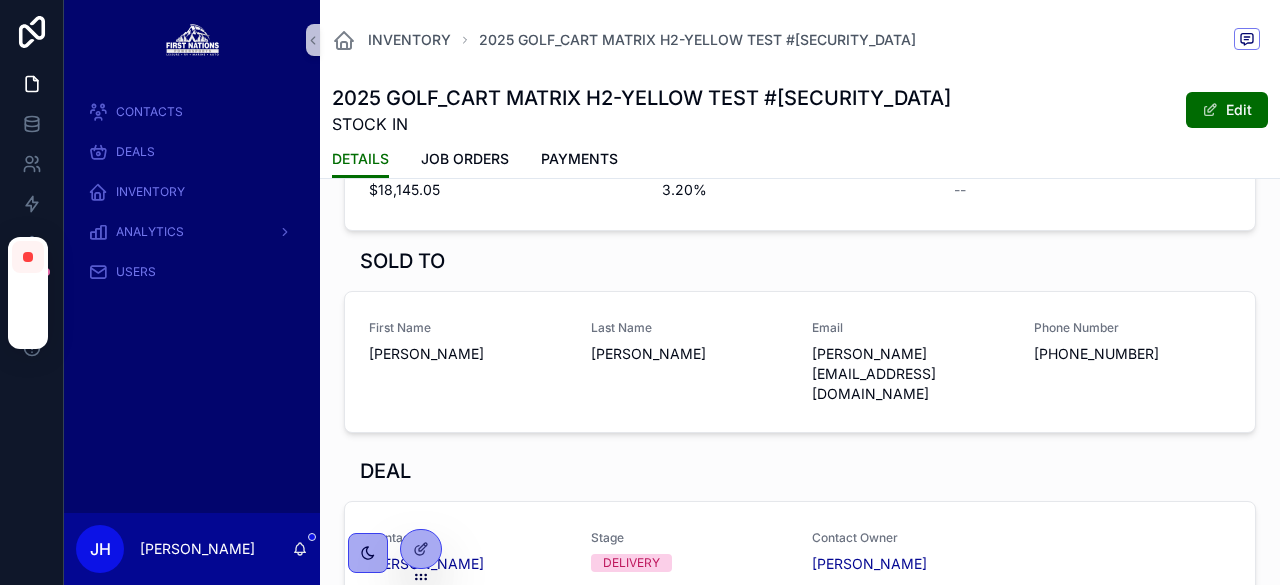 scroll, scrollTop: 1452, scrollLeft: 0, axis: vertical 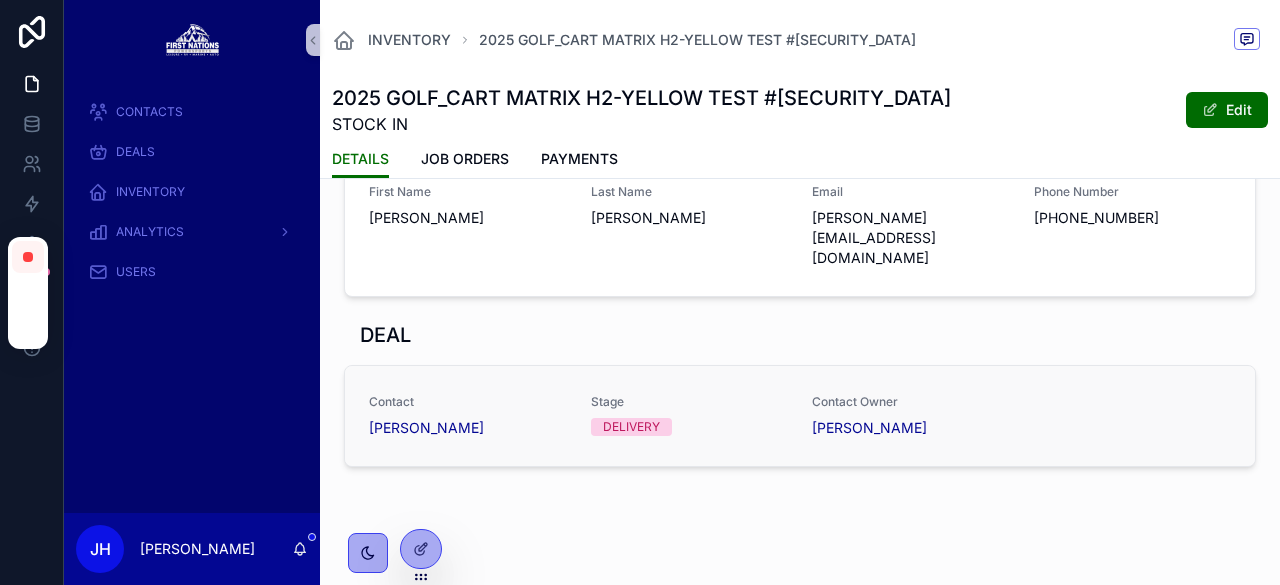 click on "Contact Michelle Frutos" at bounding box center [468, 416] 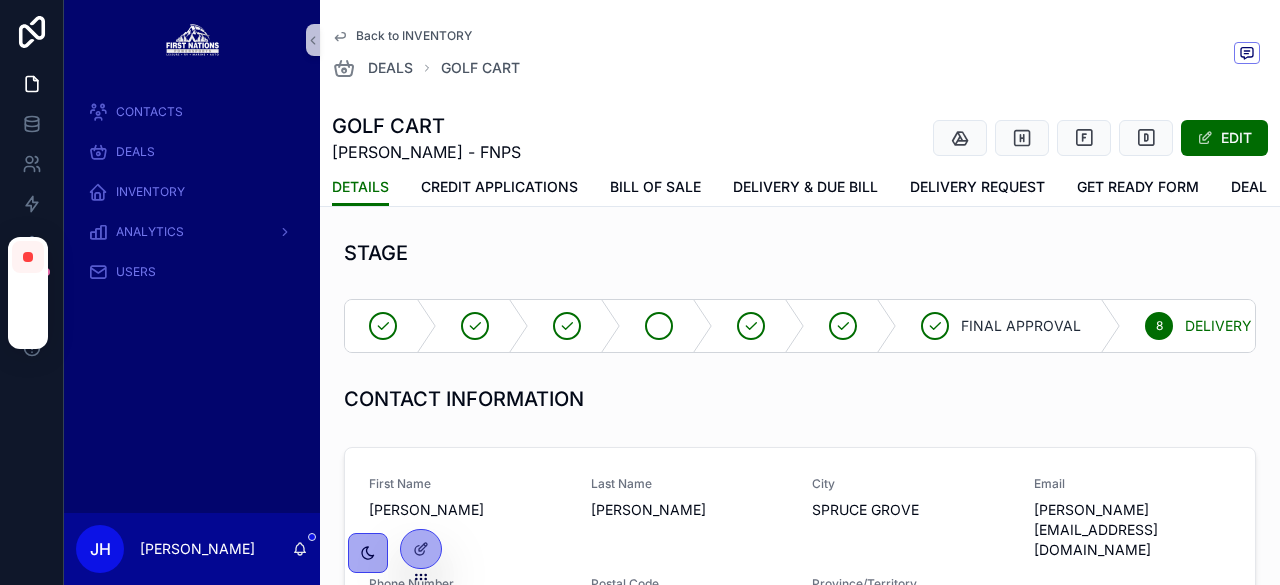 scroll, scrollTop: 57, scrollLeft: 0, axis: vertical 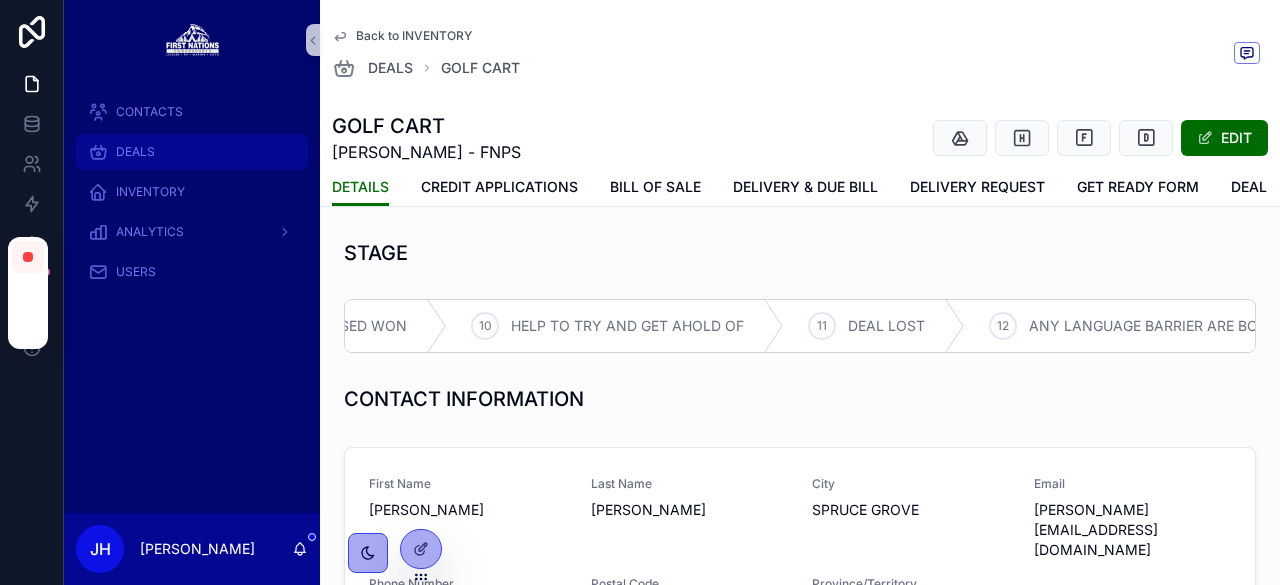 click on "DEALS" at bounding box center [192, 152] 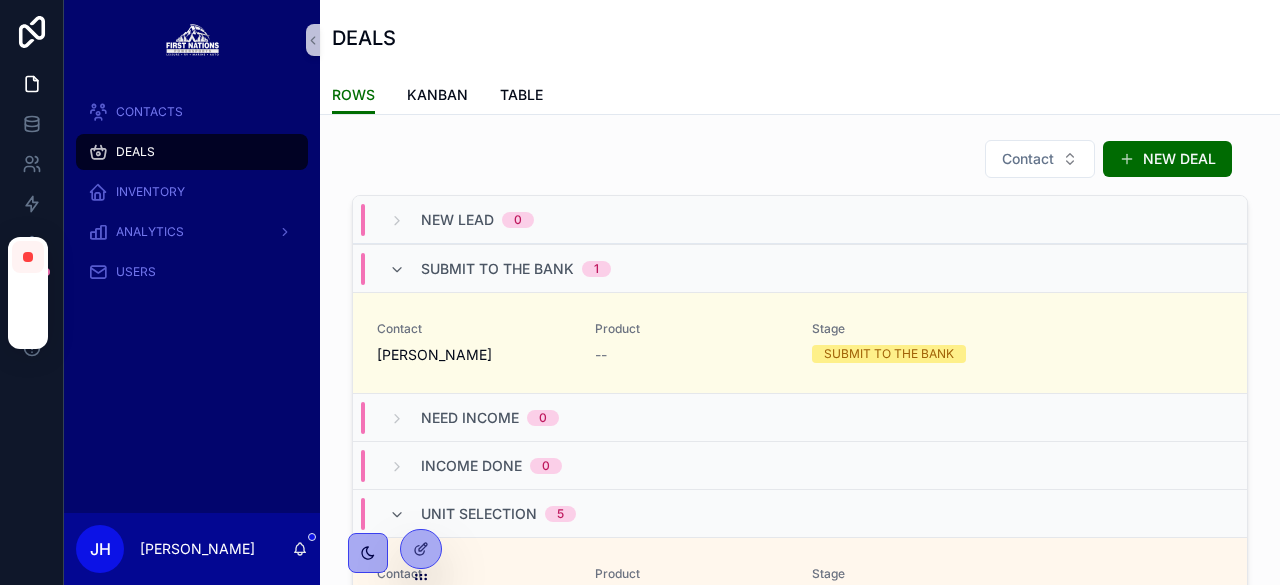 scroll, scrollTop: 0, scrollLeft: 0, axis: both 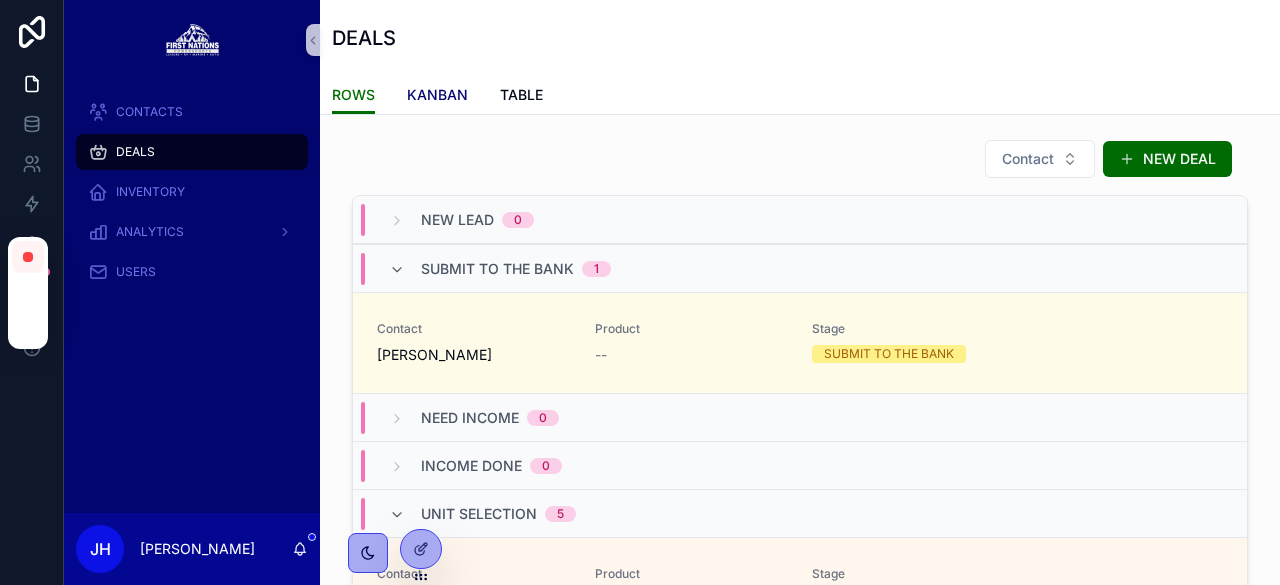 click on "KANBAN" at bounding box center [437, 95] 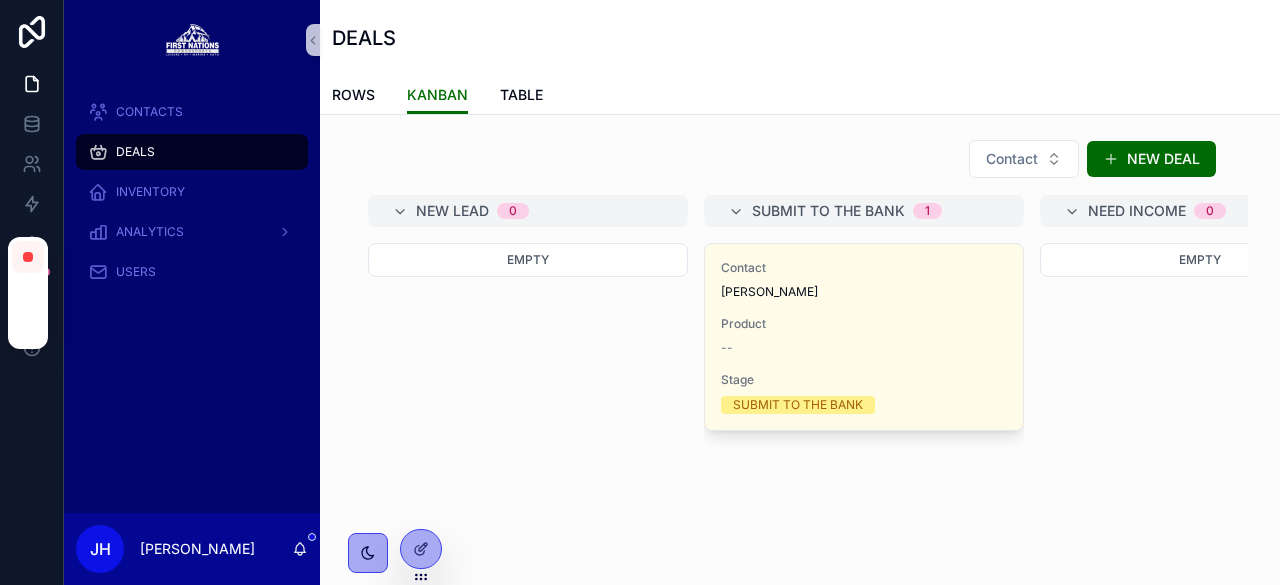 click on "ROWS KANBAN TABLE" at bounding box center [800, 95] 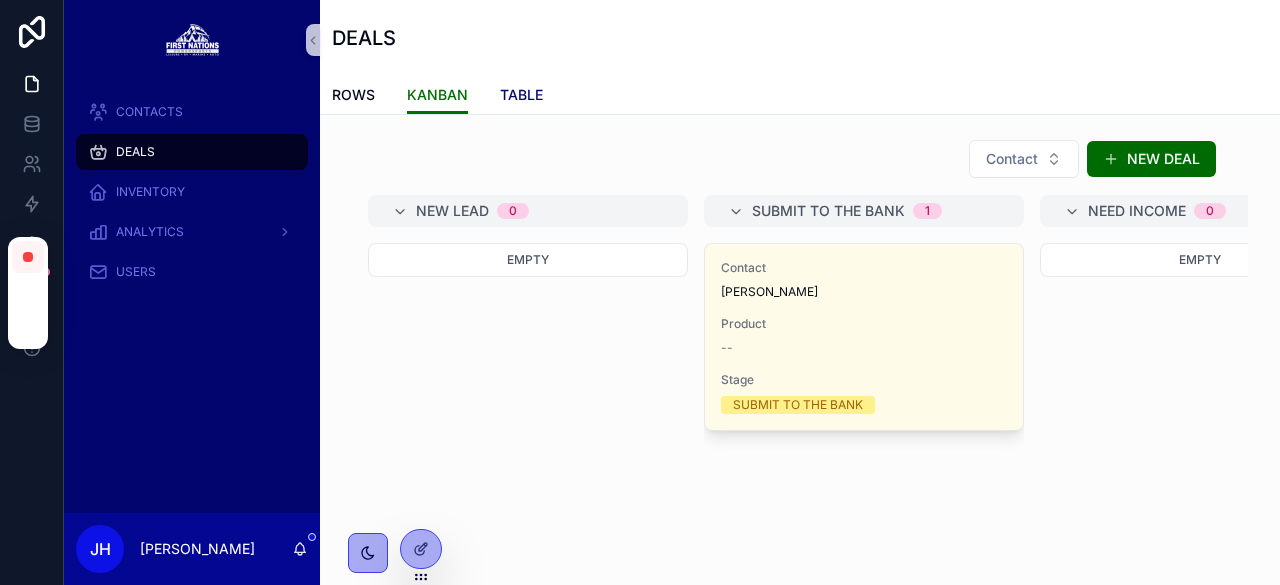 click on "TABLE" at bounding box center [521, 95] 